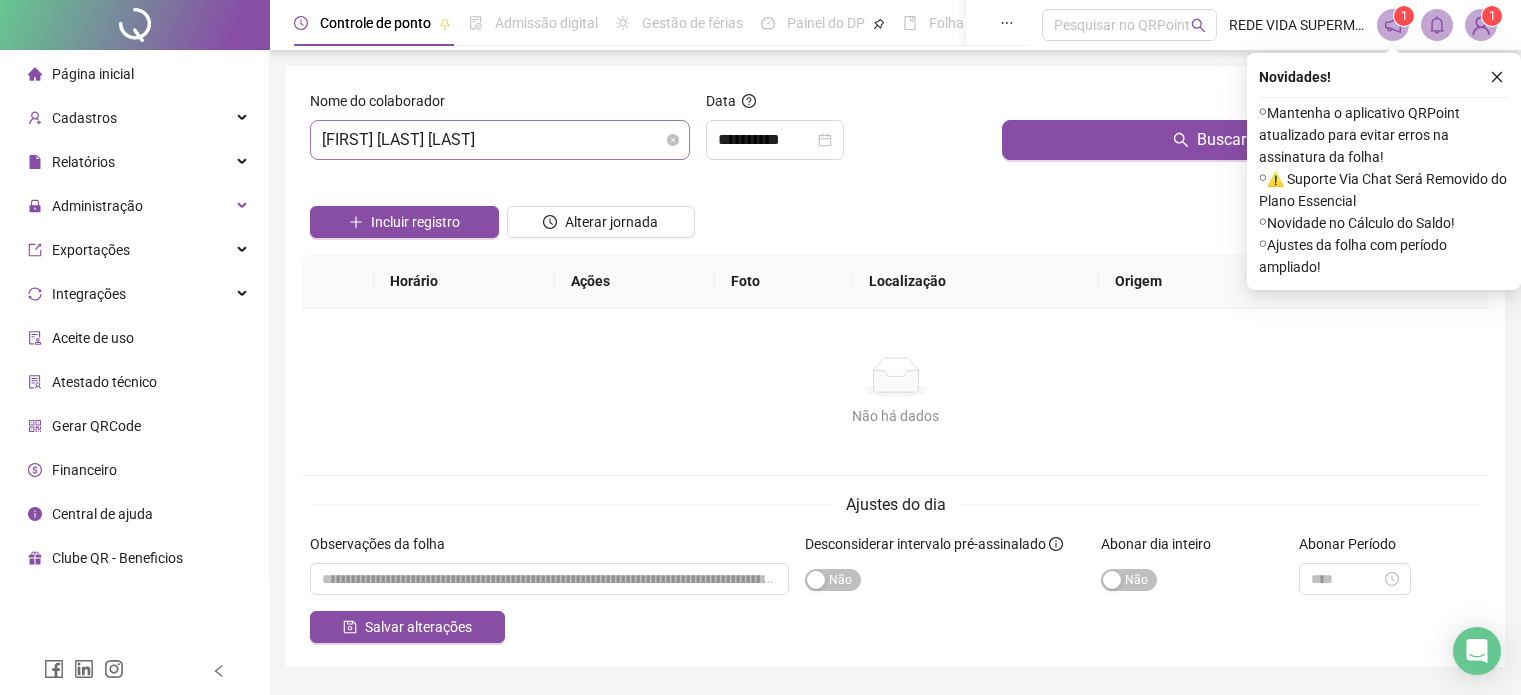 scroll, scrollTop: 0, scrollLeft: 0, axis: both 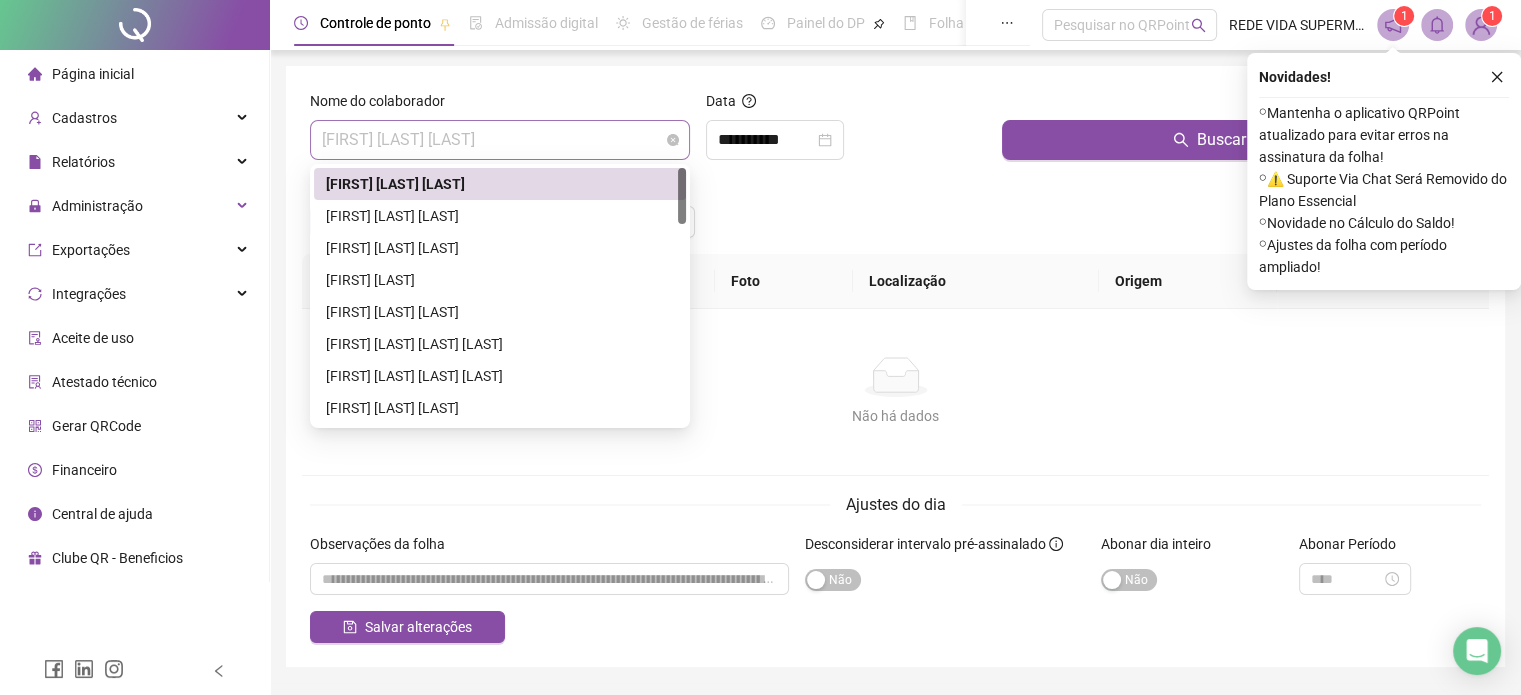 click on "[FIRST] [LAST] [LAST]" at bounding box center (500, 140) 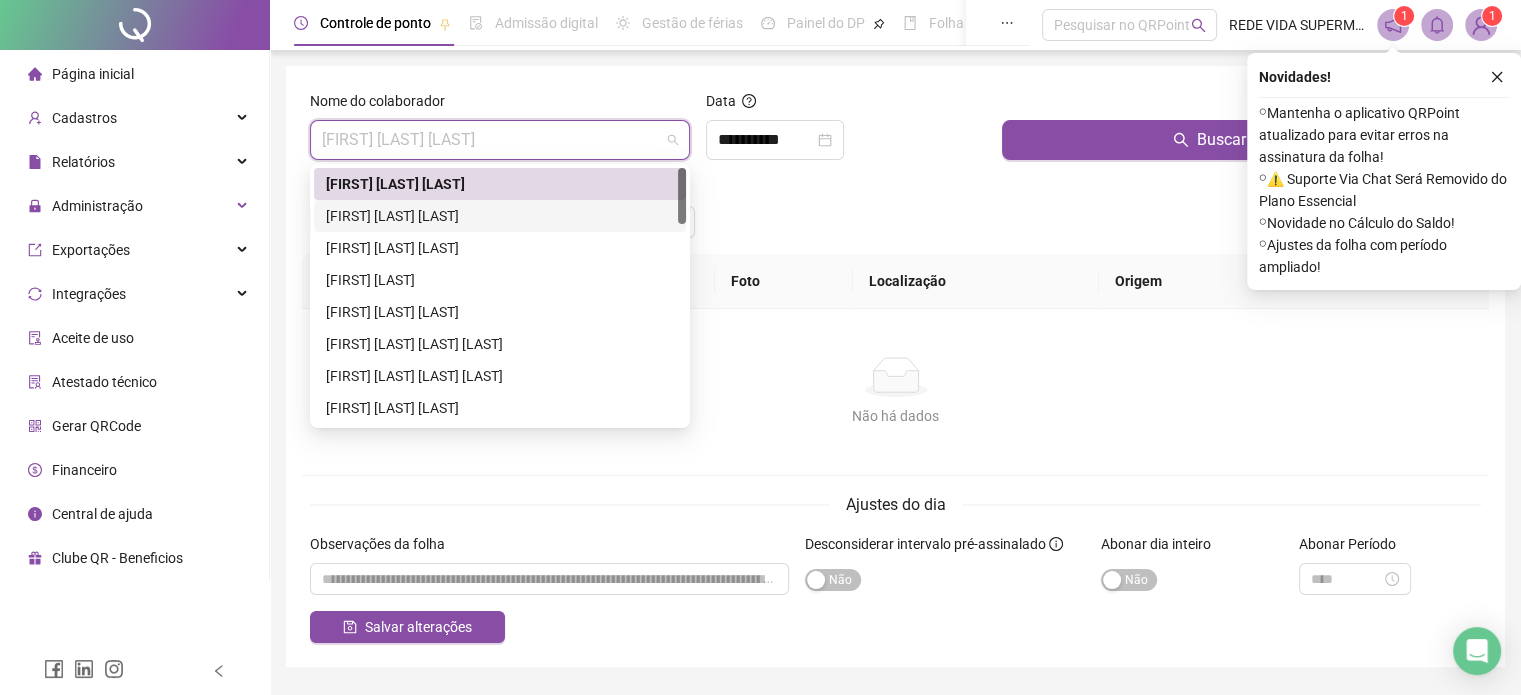click on "[FIRST] [LAST] [LAST]" at bounding box center (500, 216) 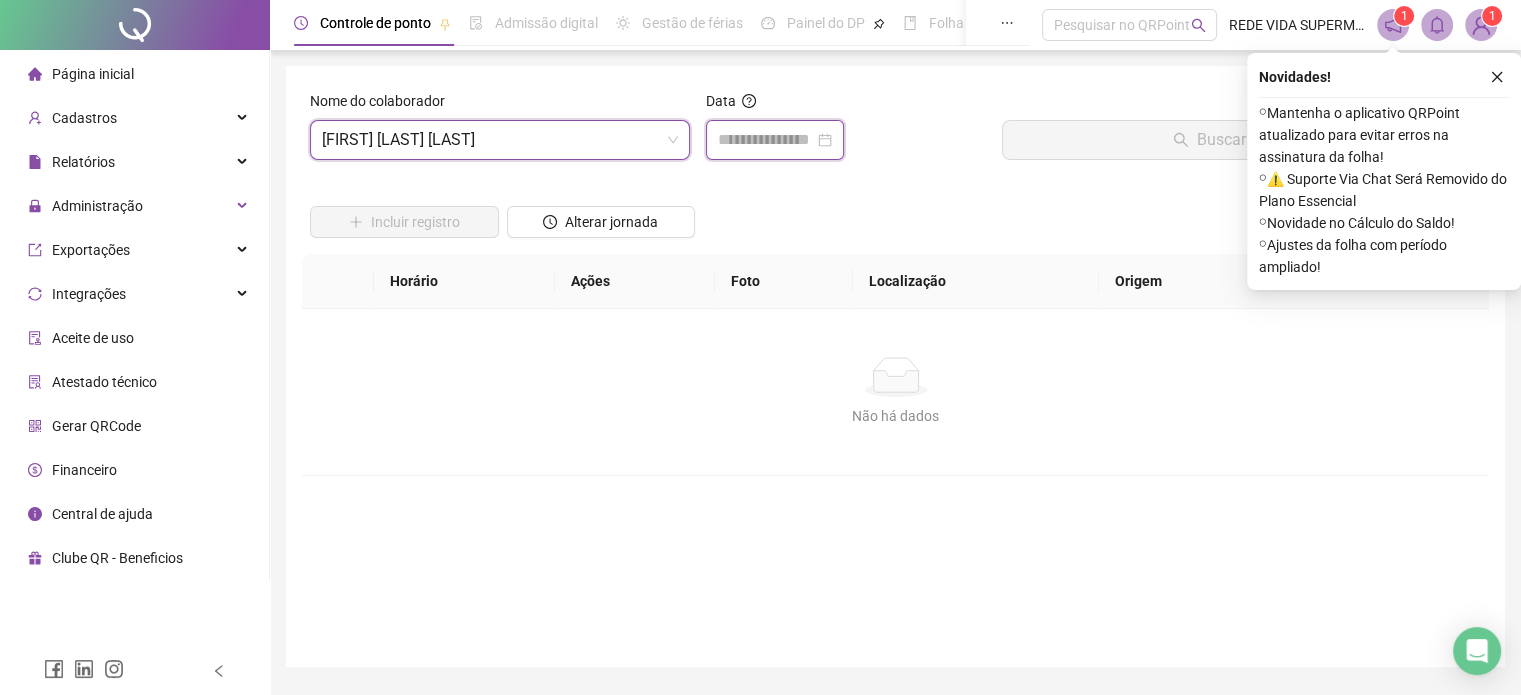 click at bounding box center (766, 140) 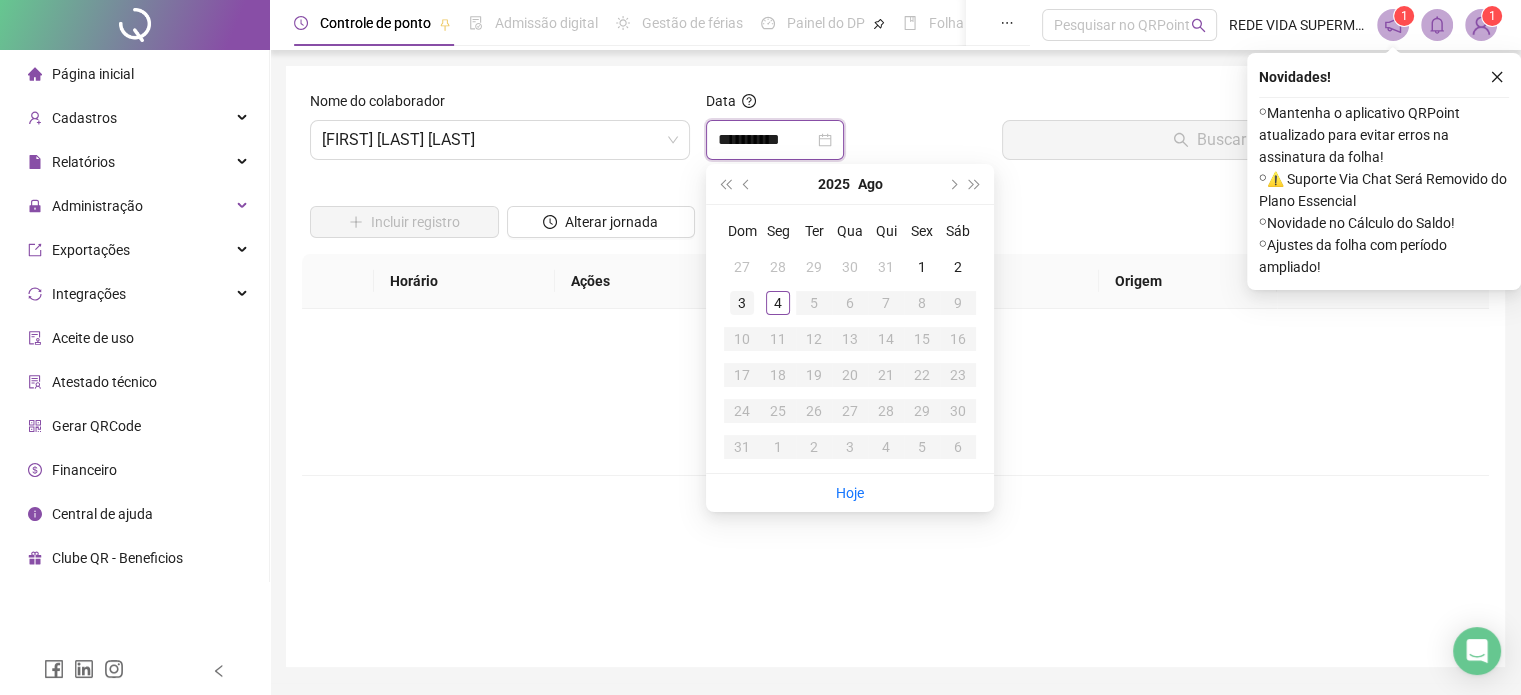 type on "**********" 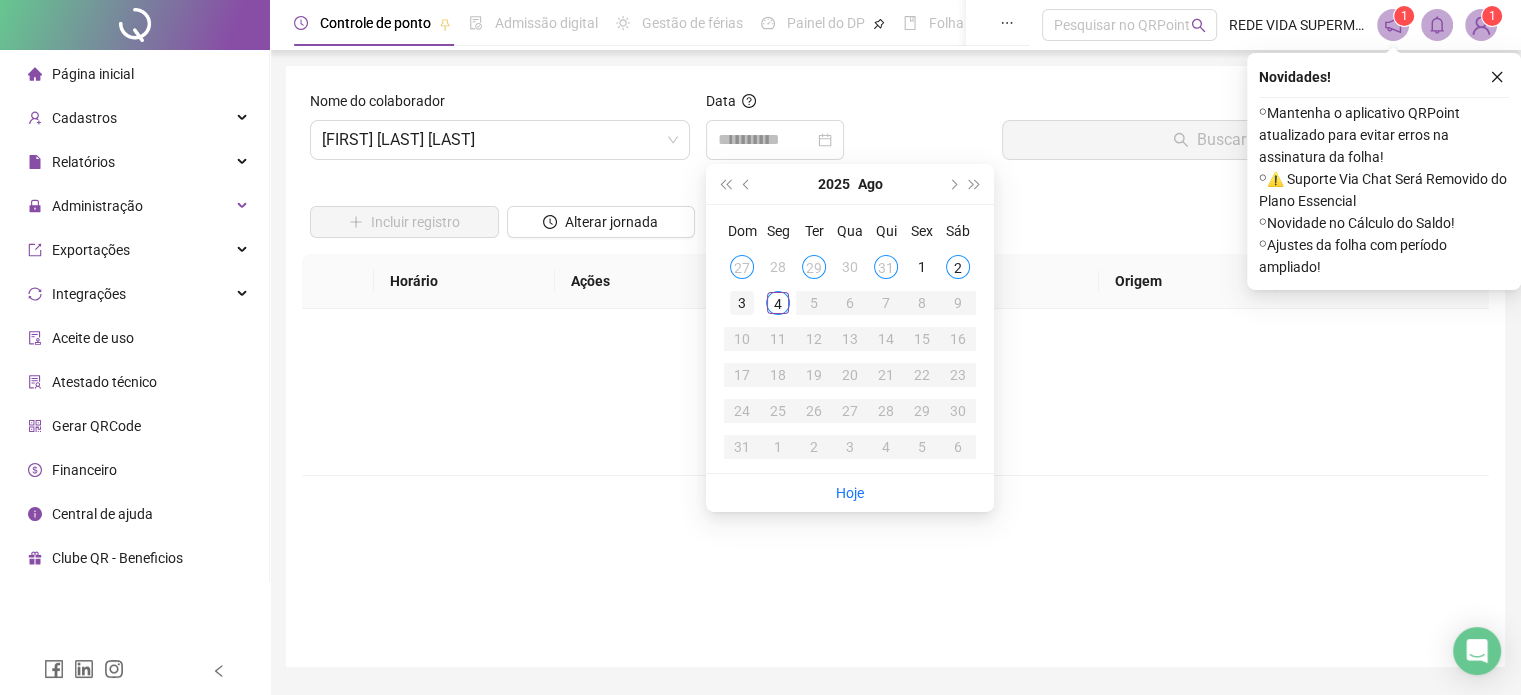 click on "3" at bounding box center (742, 303) 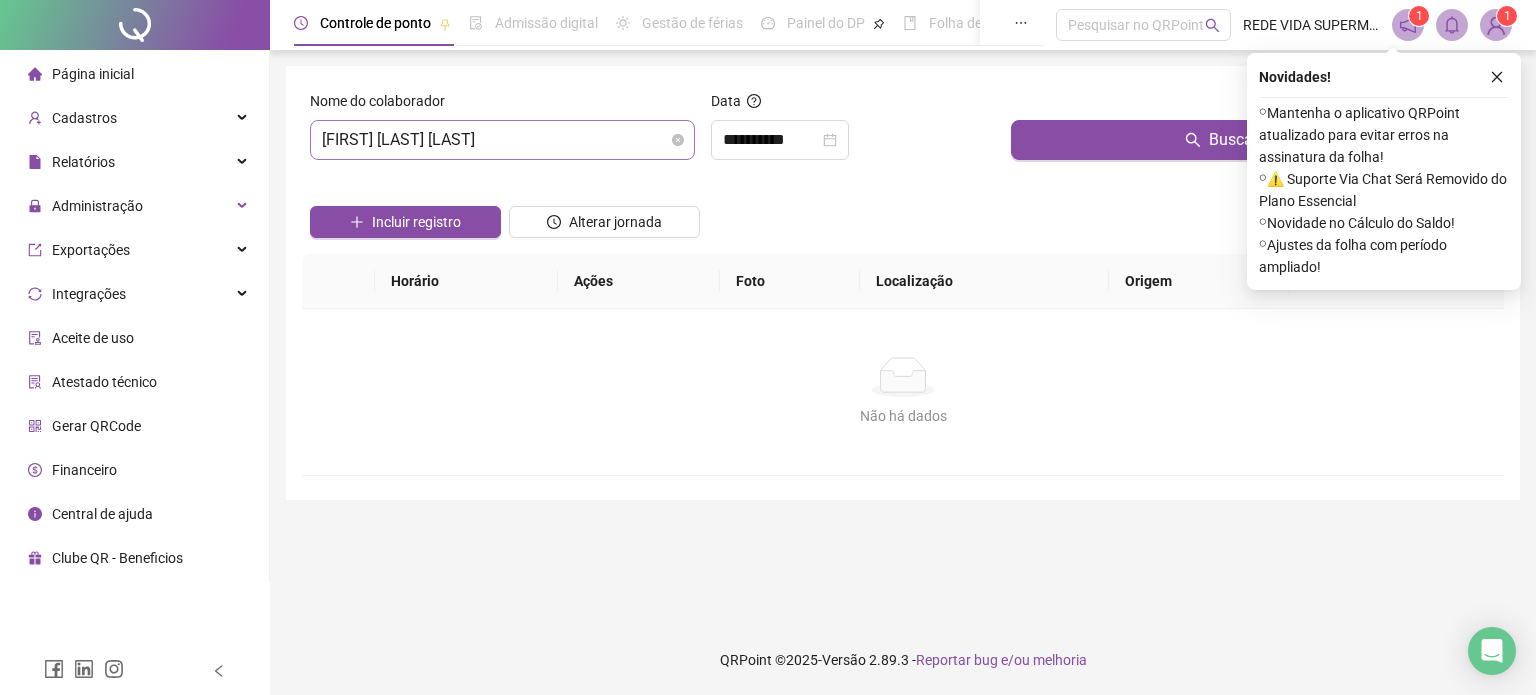 drag, startPoint x: 624, startPoint y: 171, endPoint x: 622, endPoint y: 137, distance: 34.058773 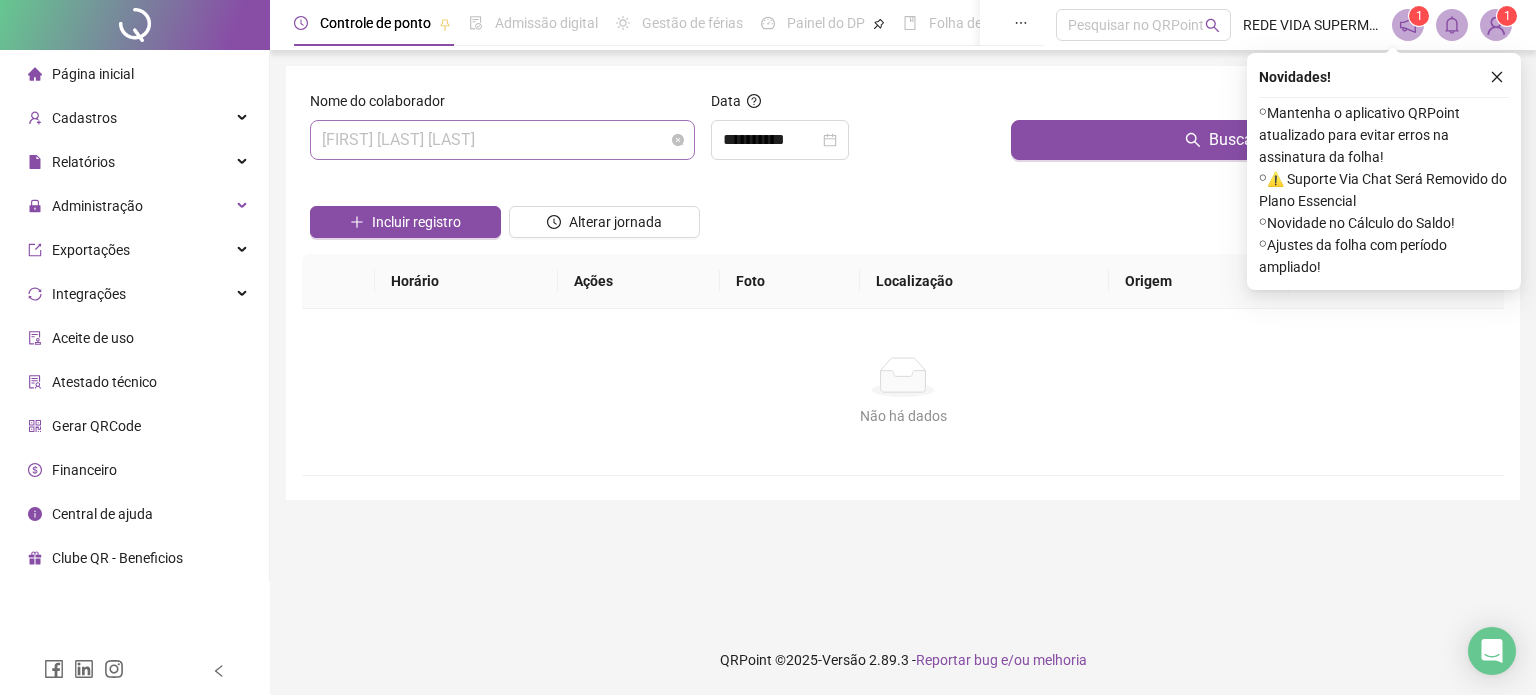 click on "[FIRST] [LAST] [LAST]" at bounding box center (502, 140) 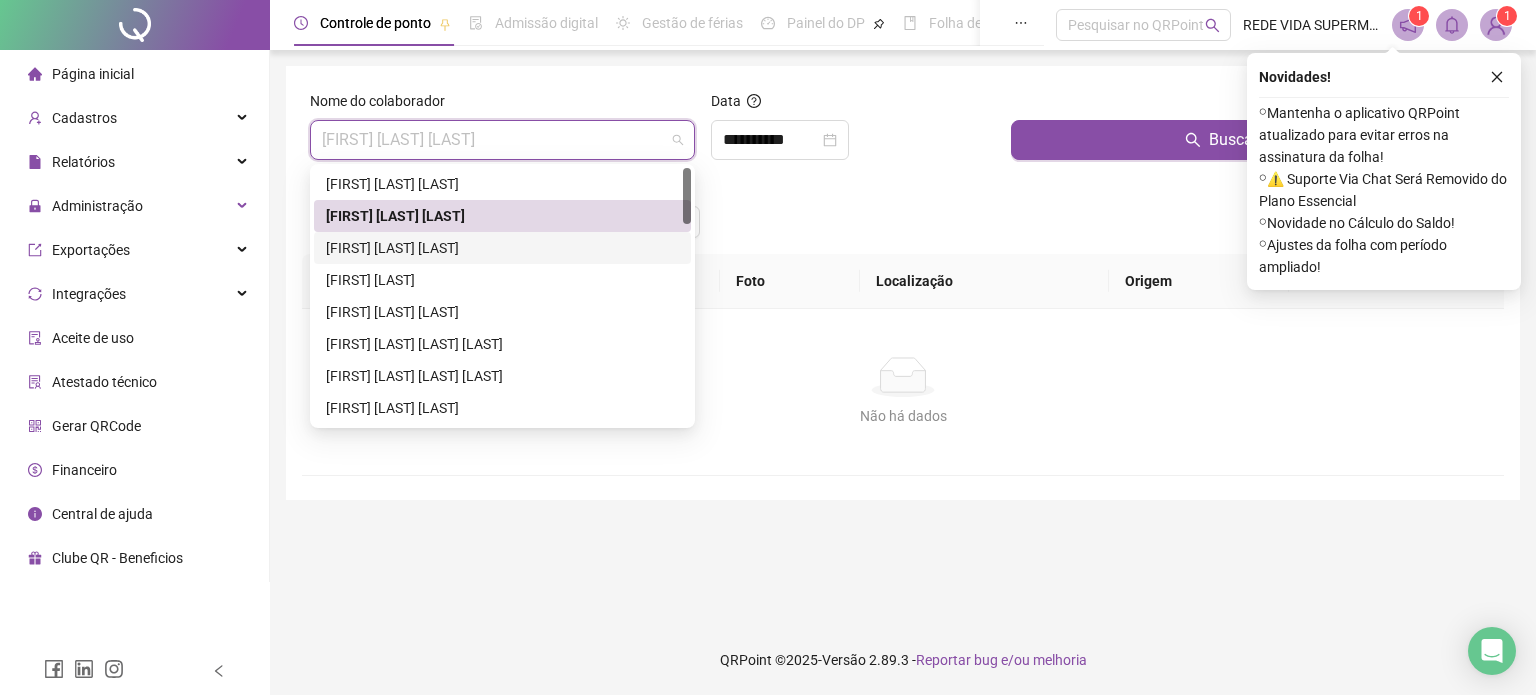 click on "[FIRST] [LAST] [LAST]" at bounding box center [502, 248] 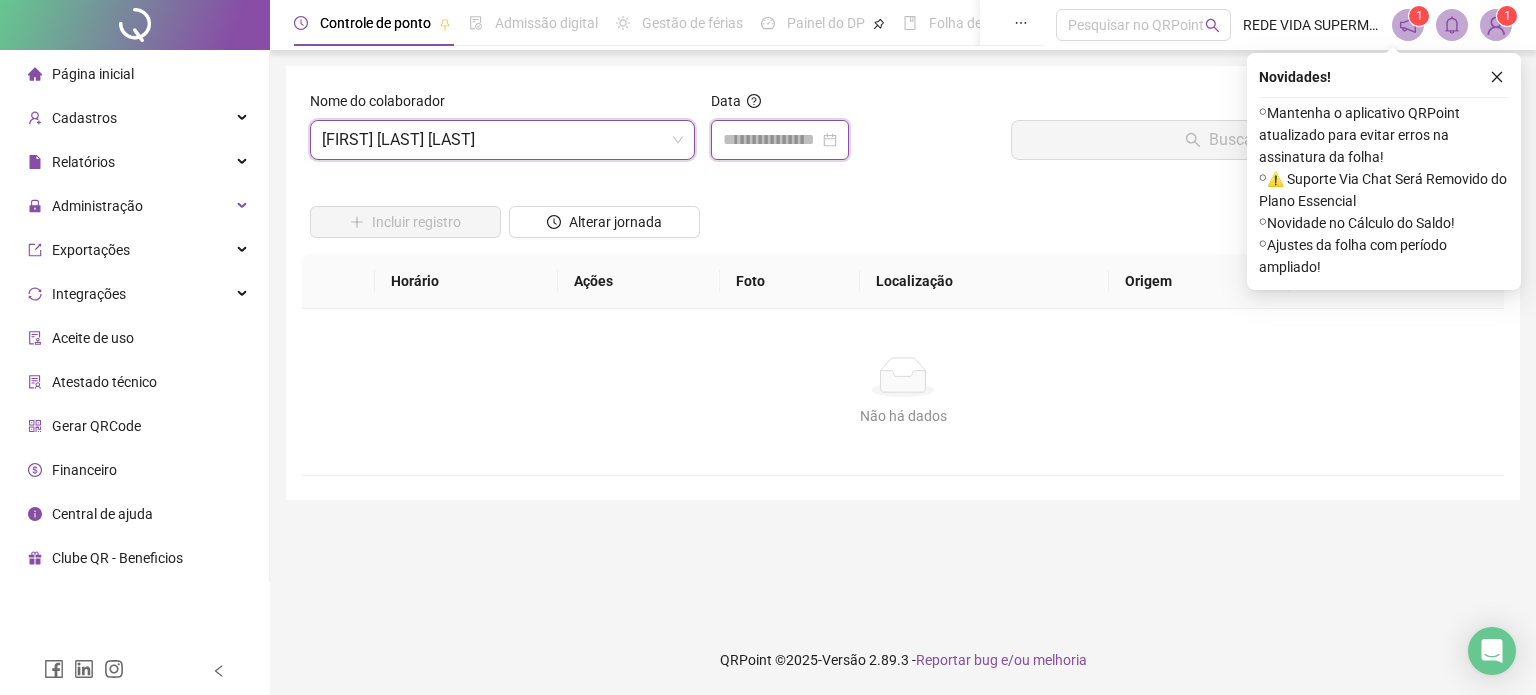 click at bounding box center [771, 140] 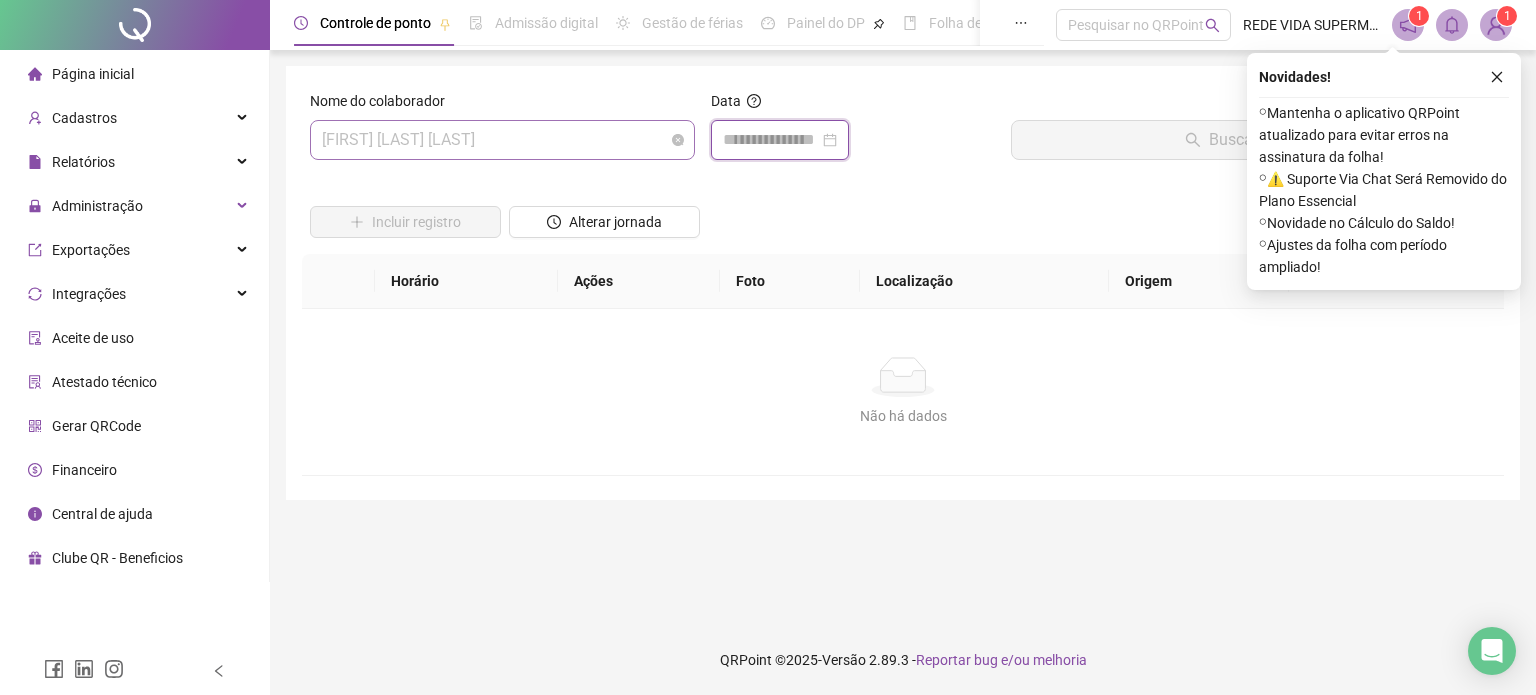 click on "[FIRST] [LAST] [LAST]" at bounding box center [502, 140] 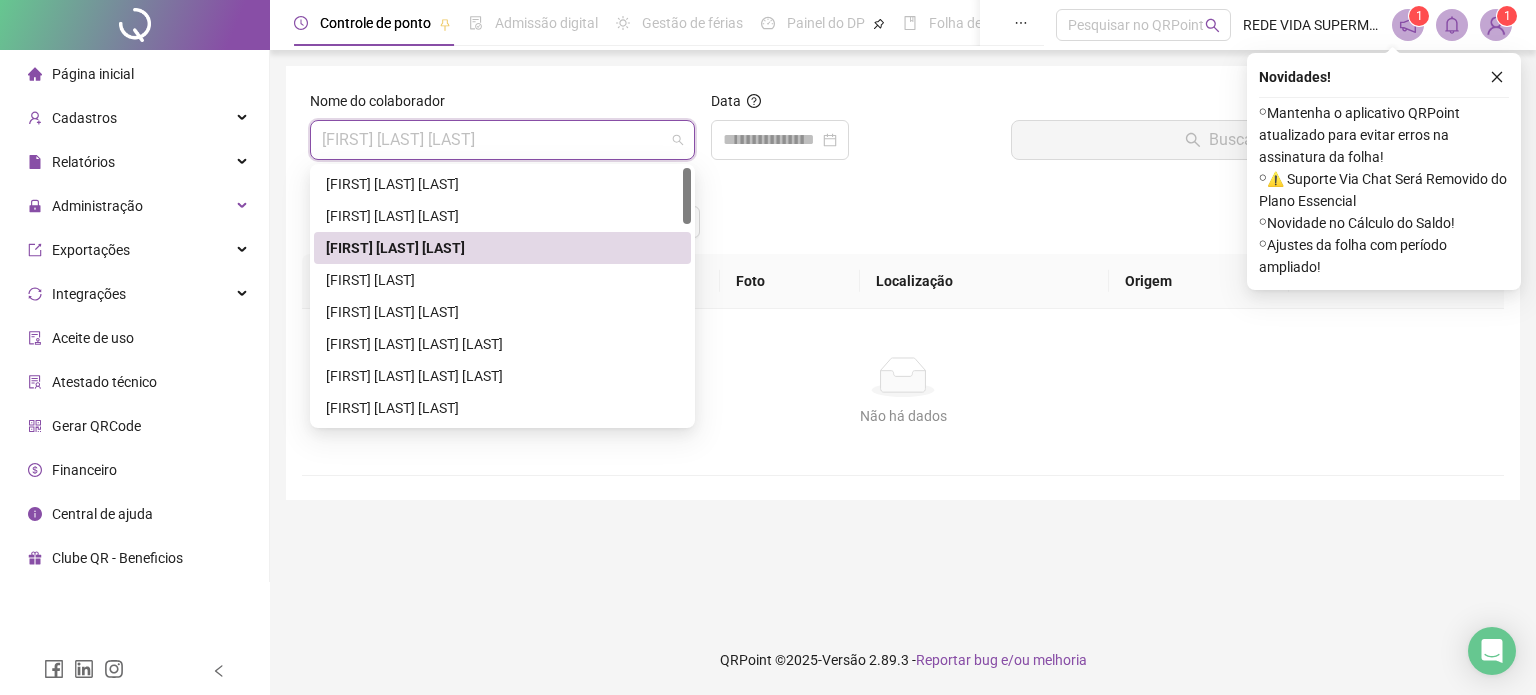 click on "[FIRST] [LAST]" at bounding box center [502, 280] 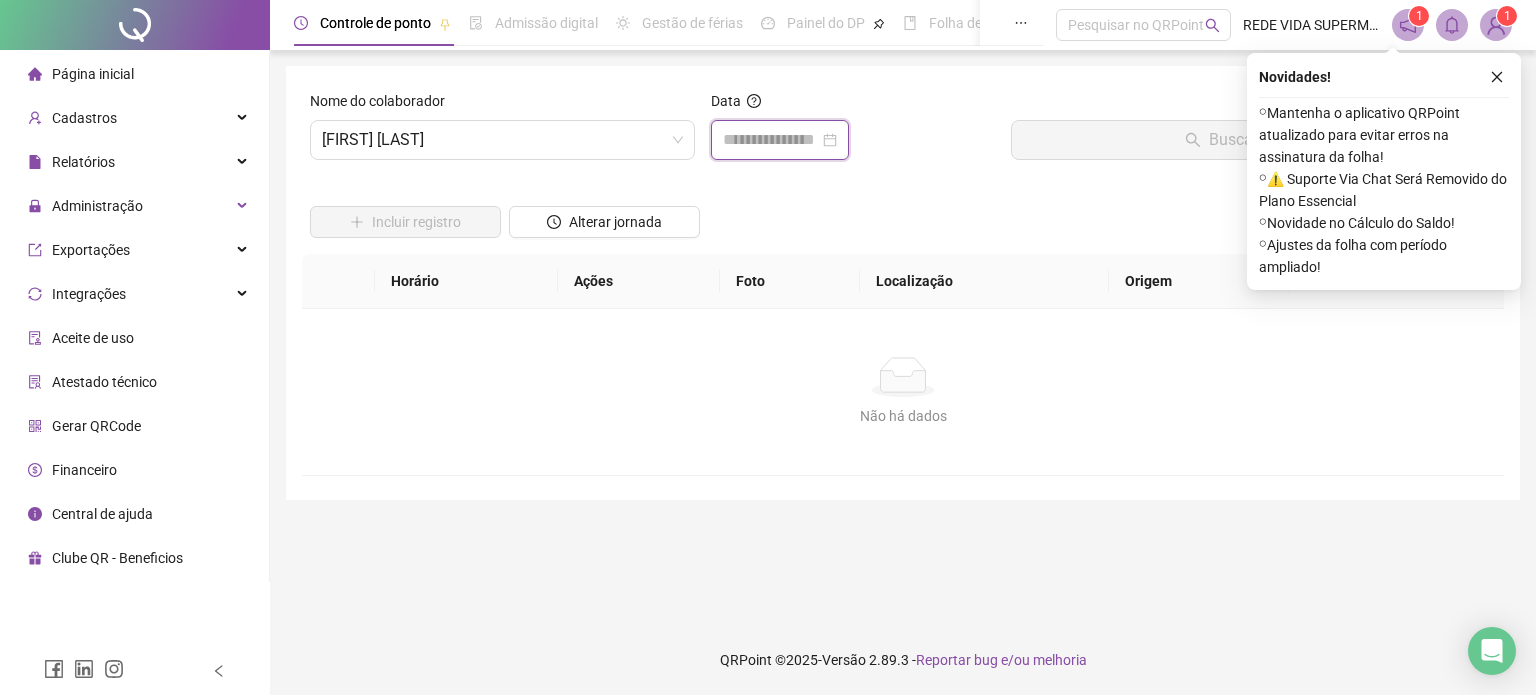 click at bounding box center [771, 140] 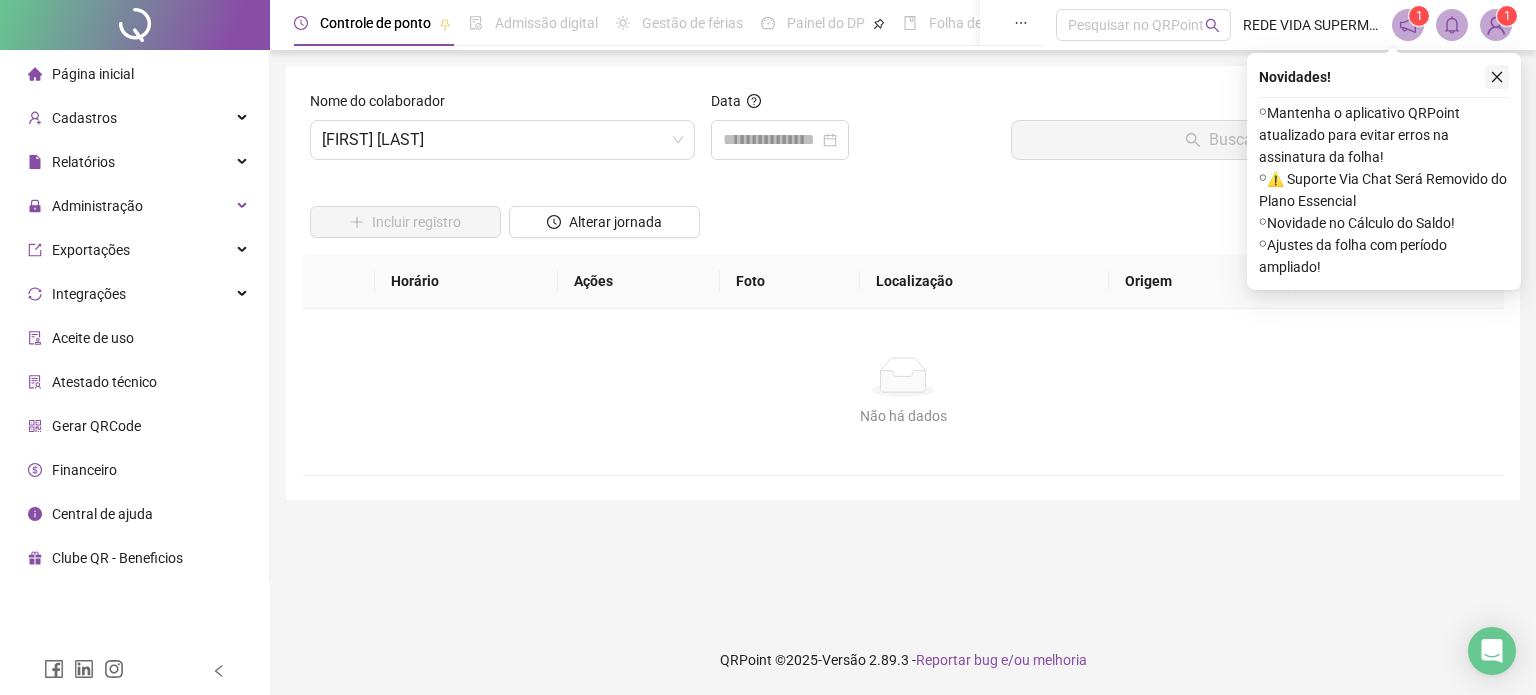 click 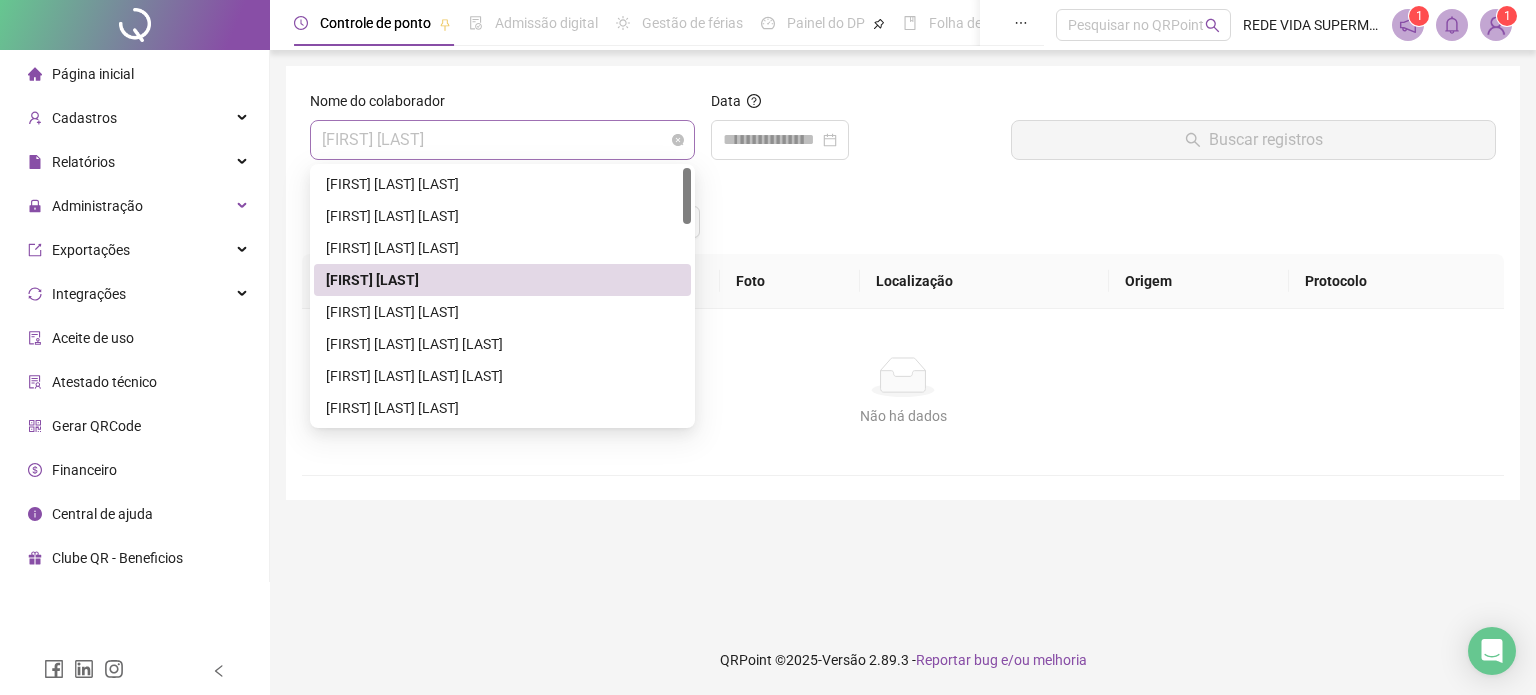 click on "[FIRST] [LAST]" at bounding box center [502, 140] 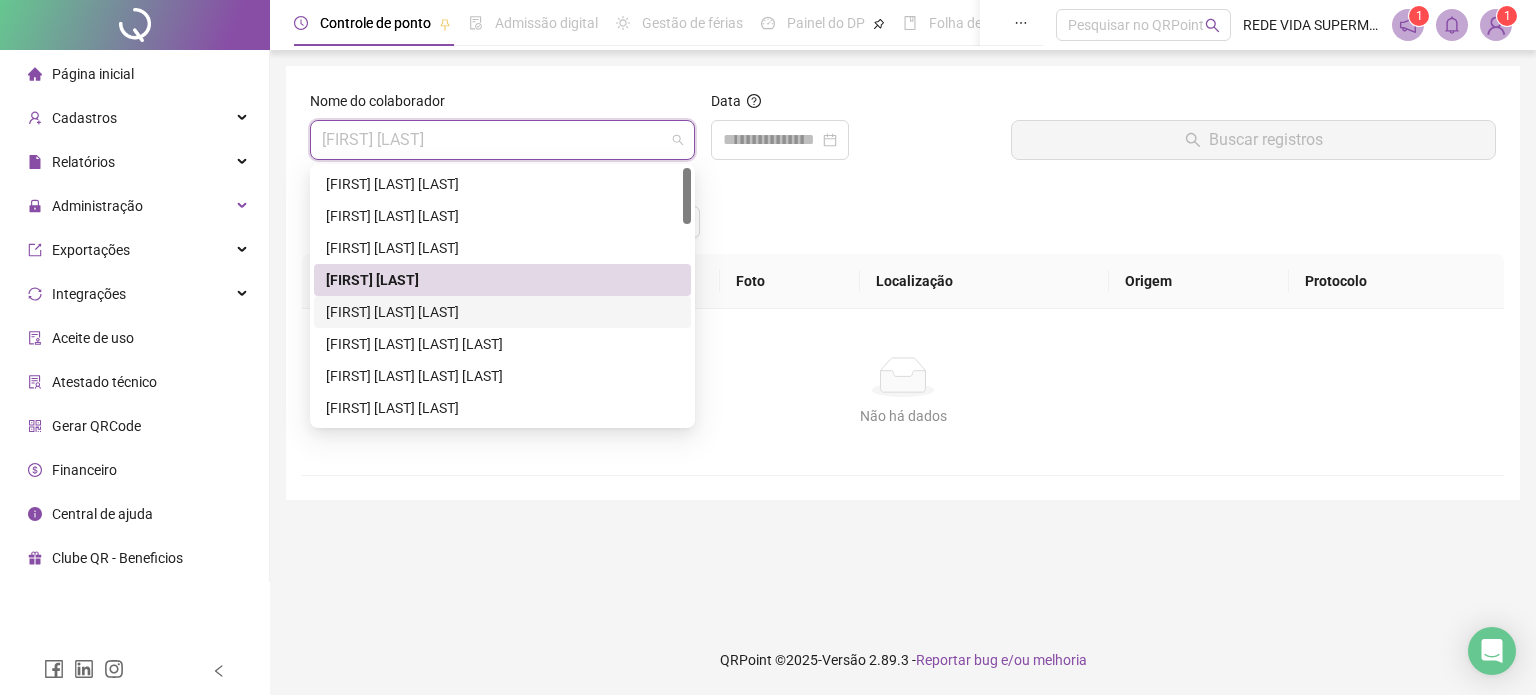 click on "[FIRST] [LAST] [LAST]" at bounding box center (502, 312) 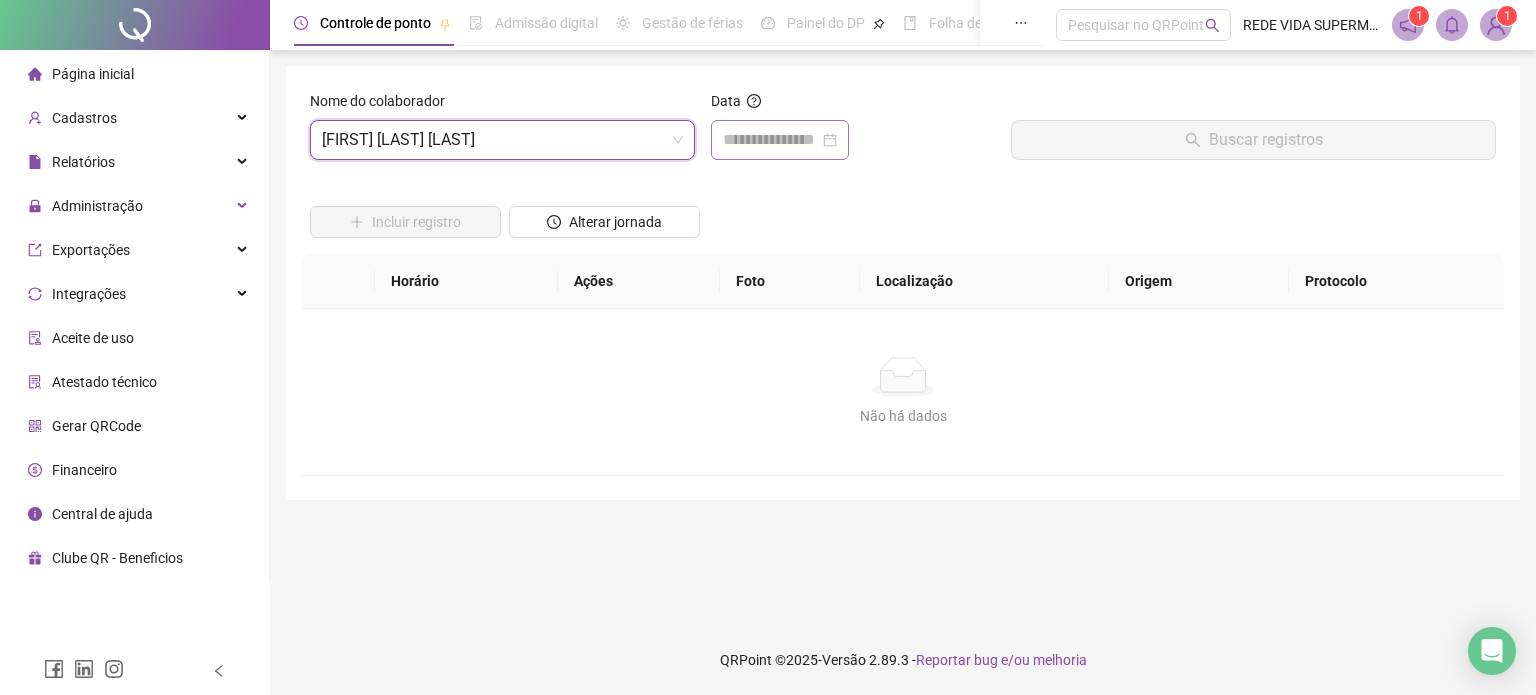 click at bounding box center (780, 140) 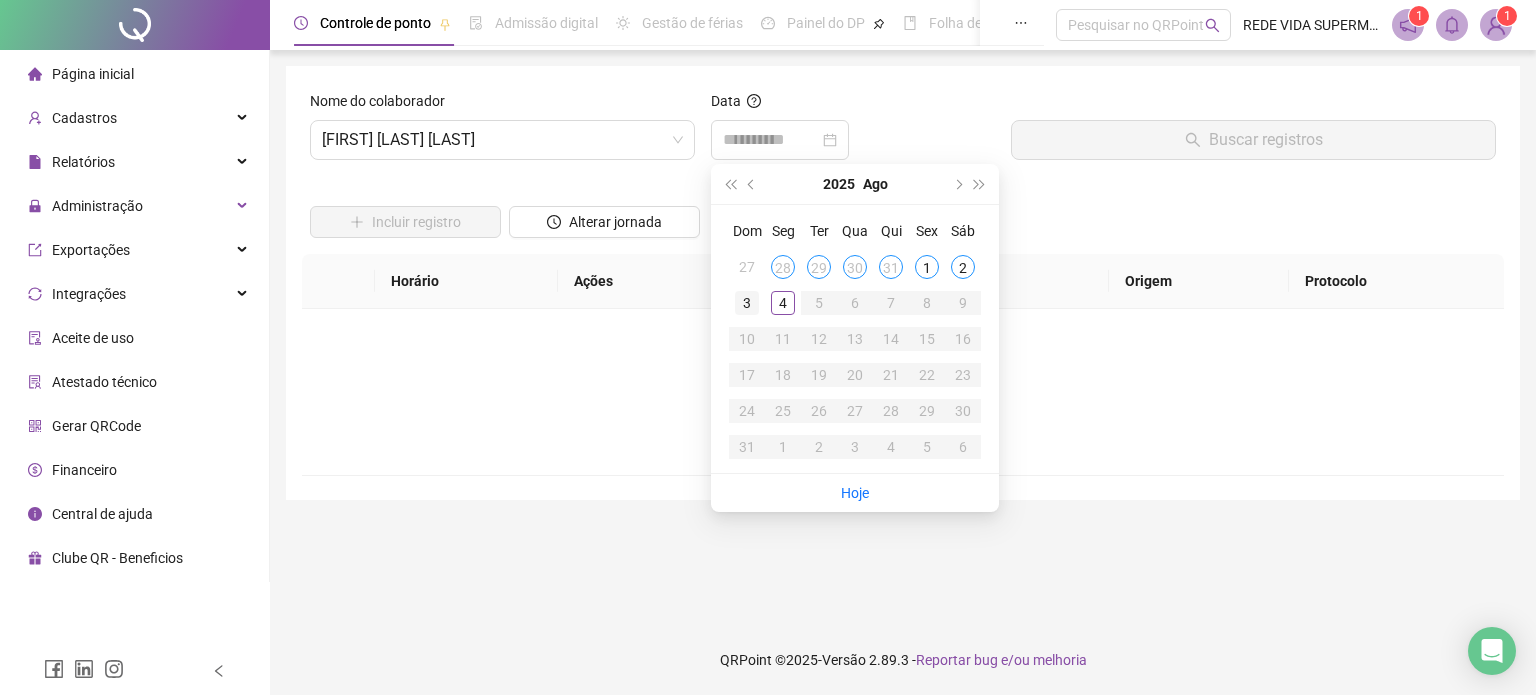 click on "3" at bounding box center [747, 303] 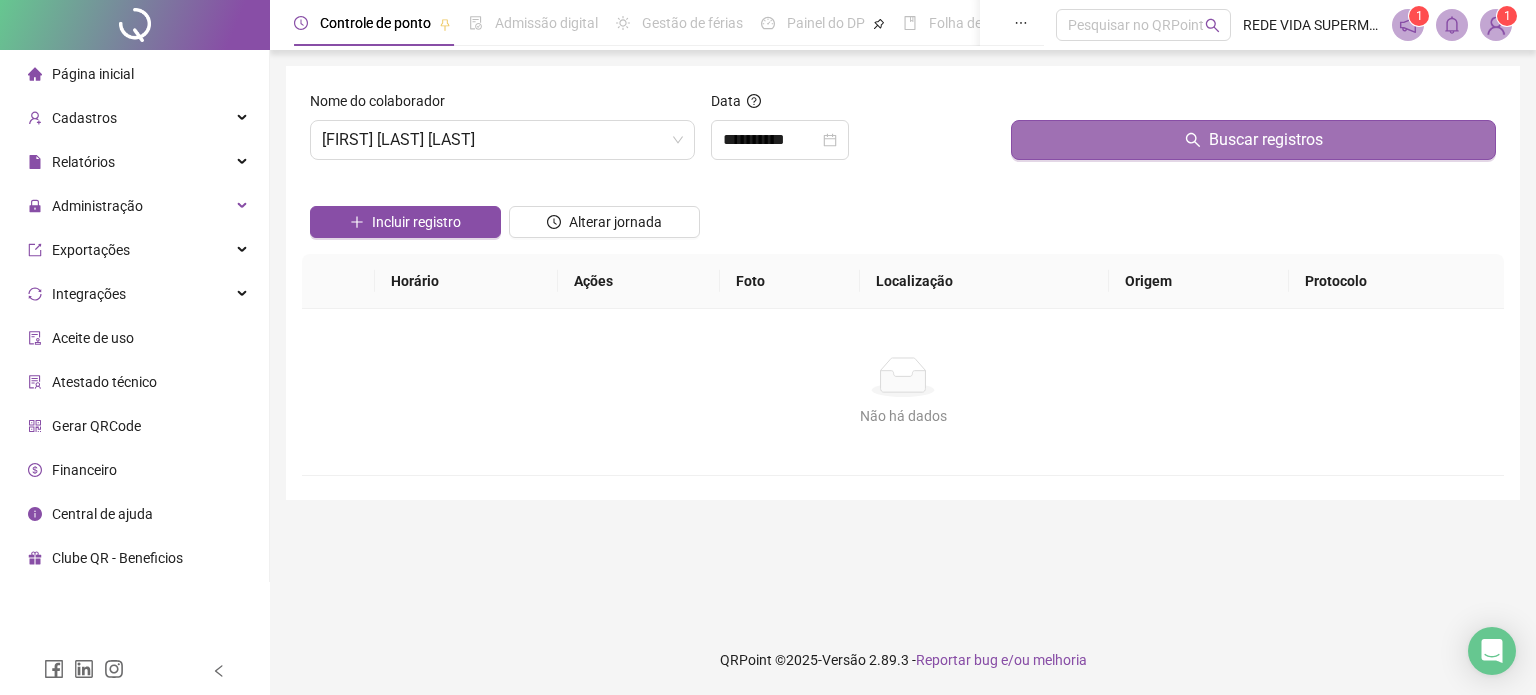 click on "Buscar registros" at bounding box center (1266, 140) 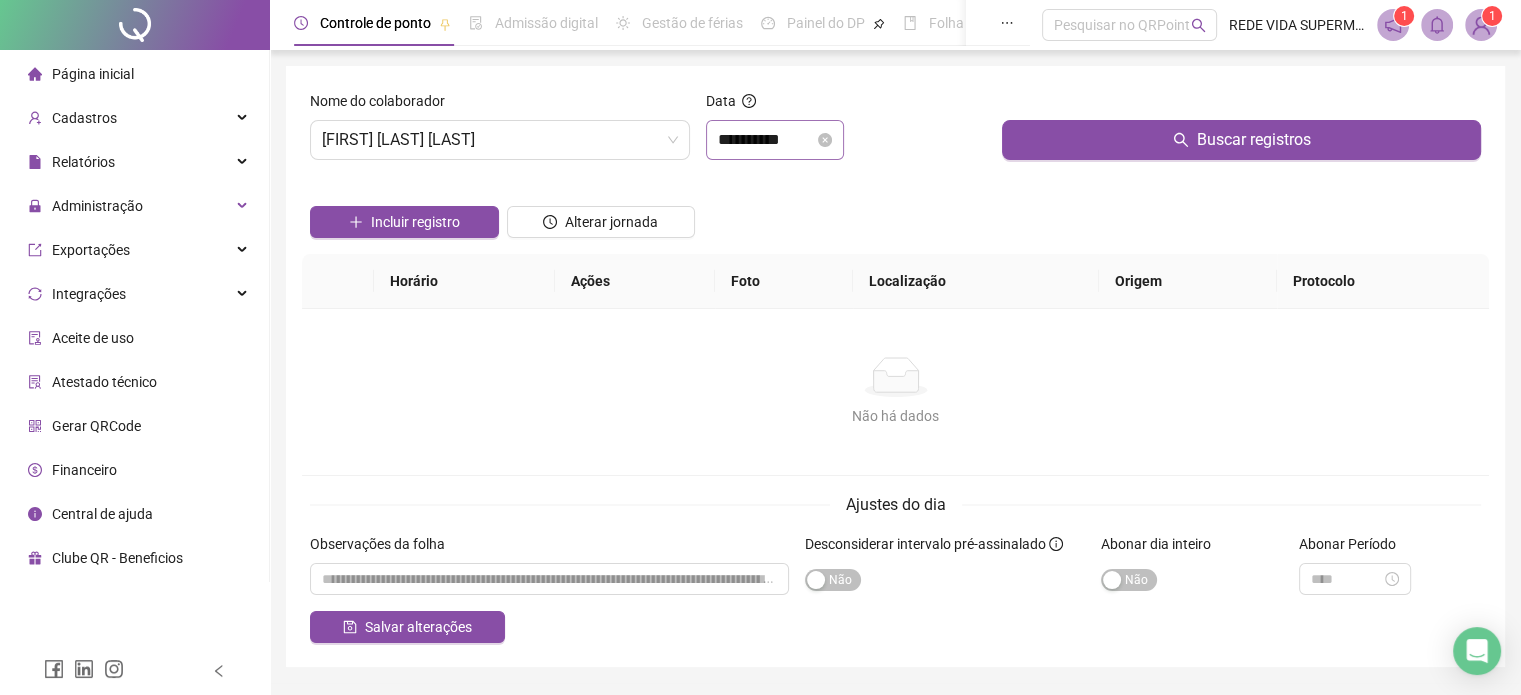 click on "**********" at bounding box center (775, 140) 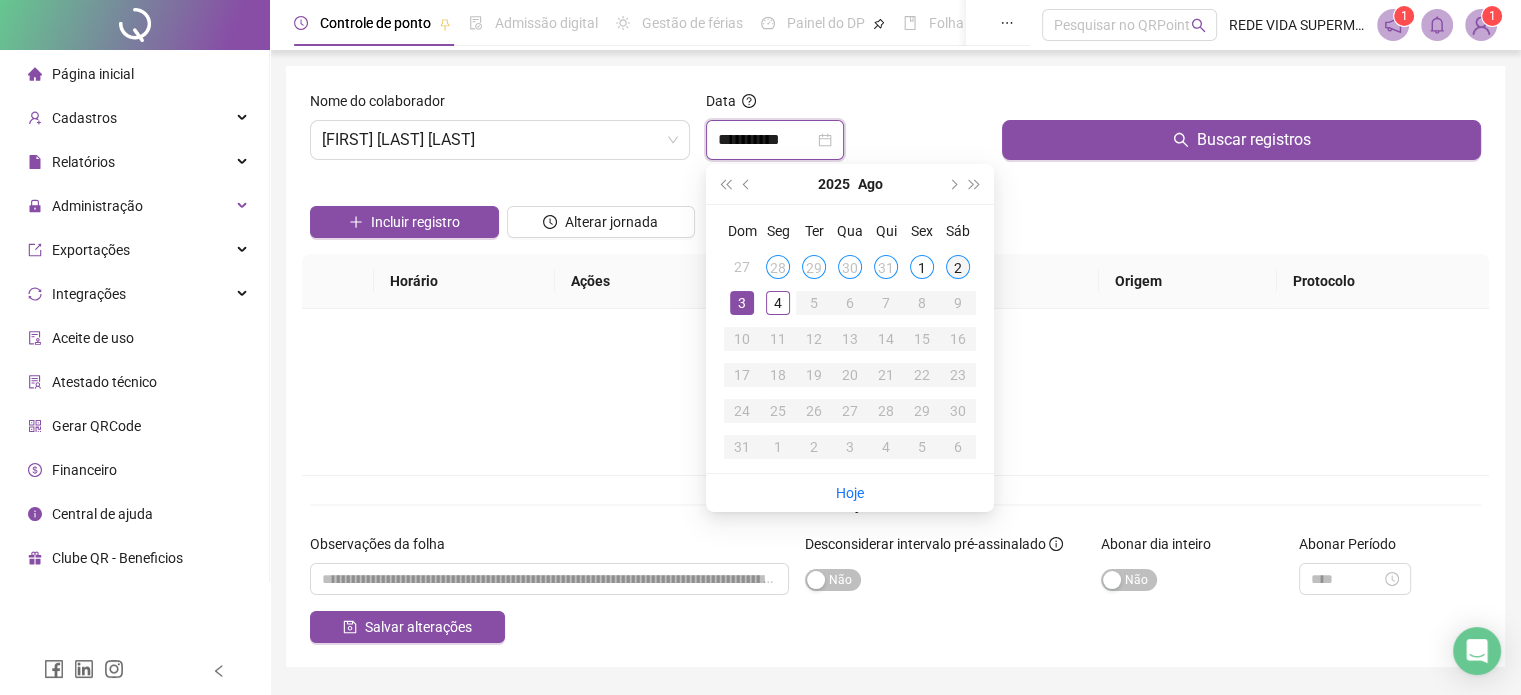 type on "**********" 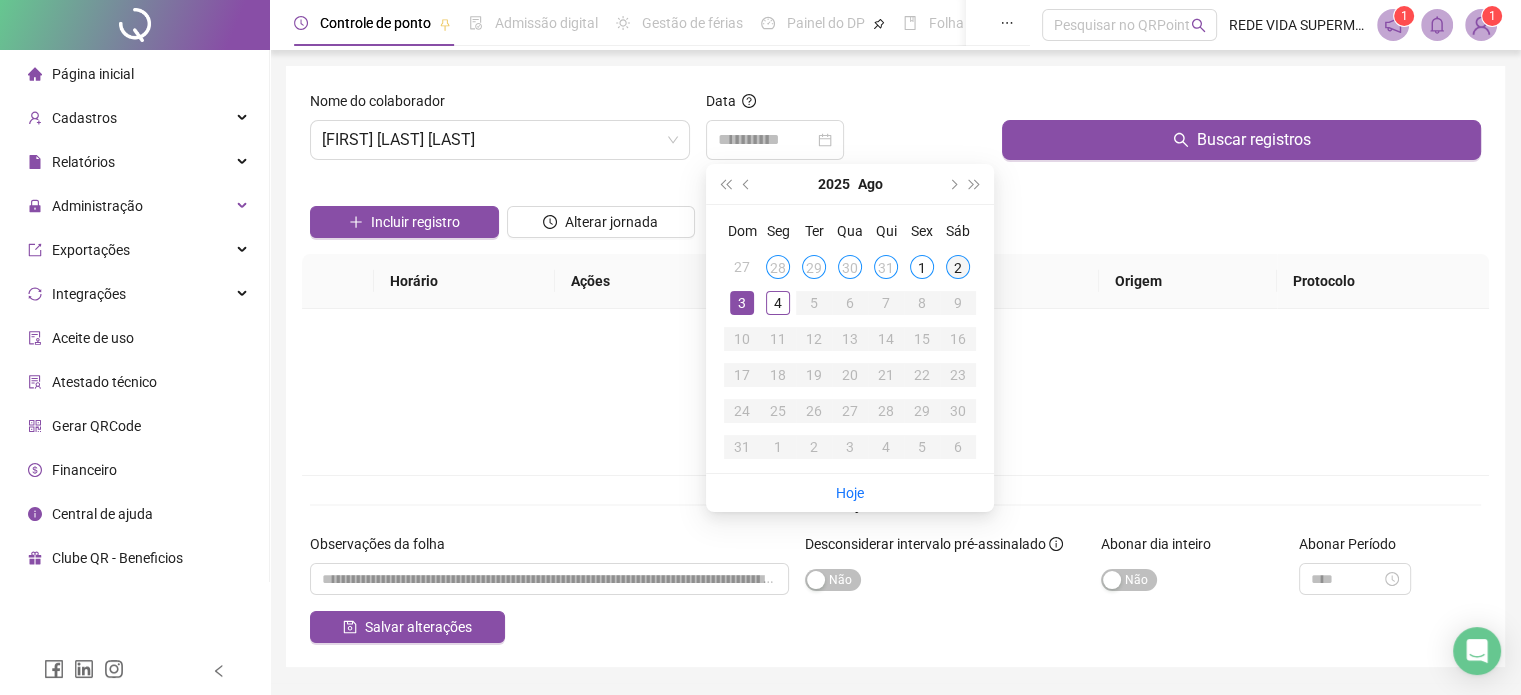 click on "2" at bounding box center [958, 267] 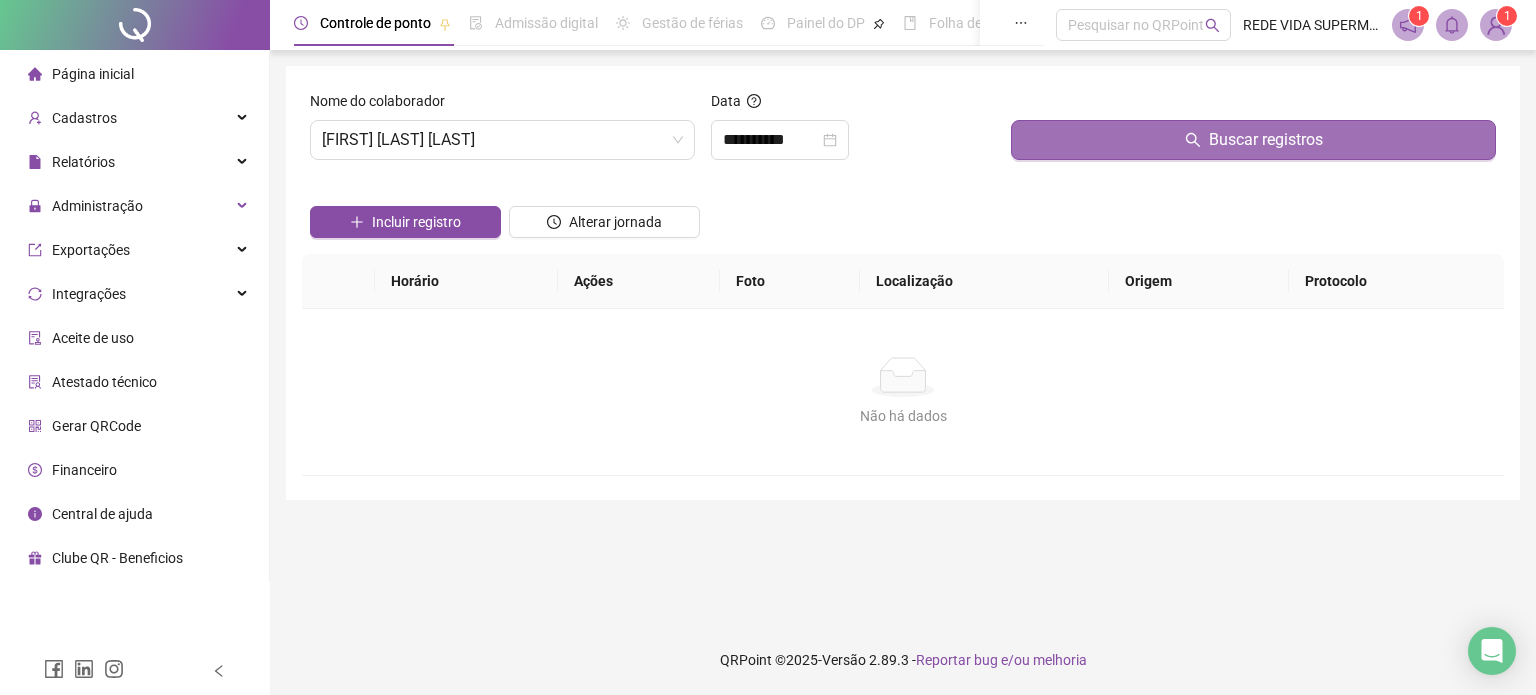 click on "Buscar registros" at bounding box center [1253, 140] 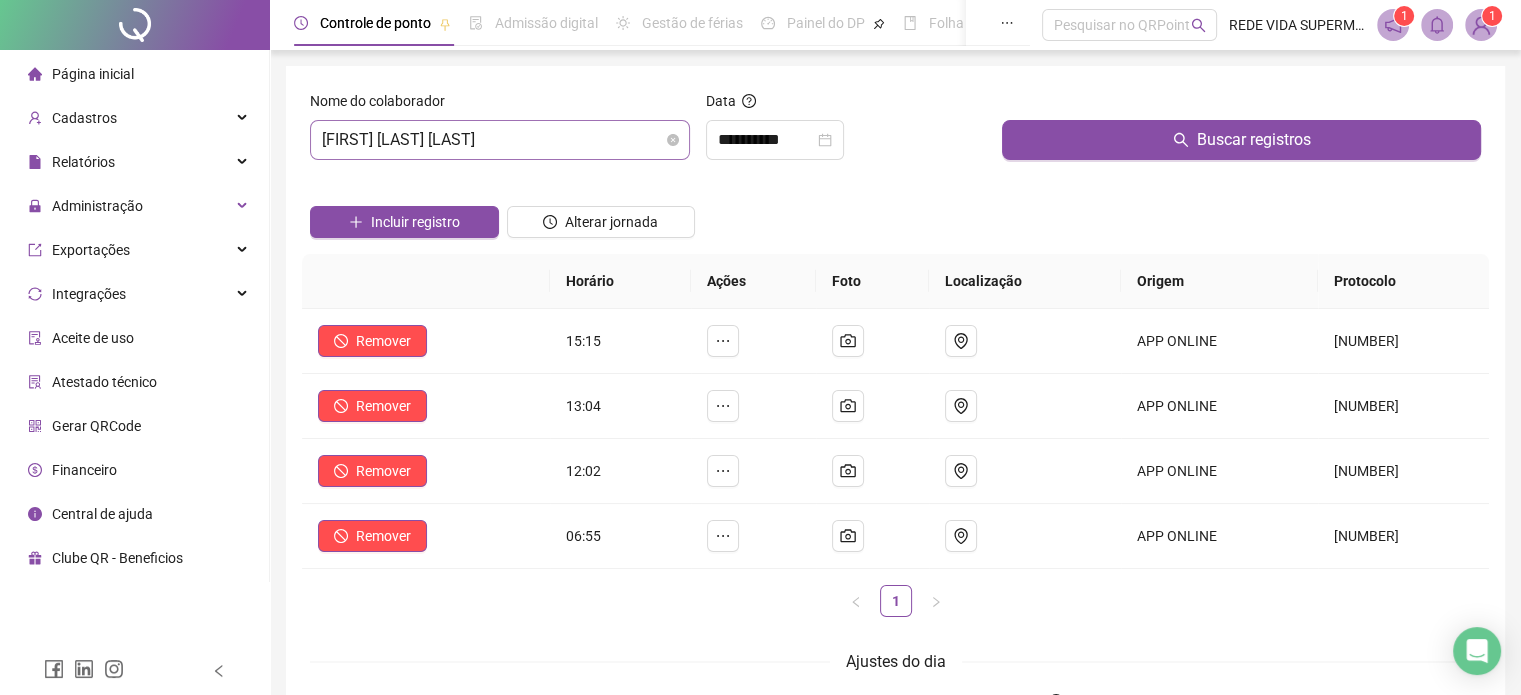 click on "[FIRST] [LAST] [LAST]" at bounding box center [500, 140] 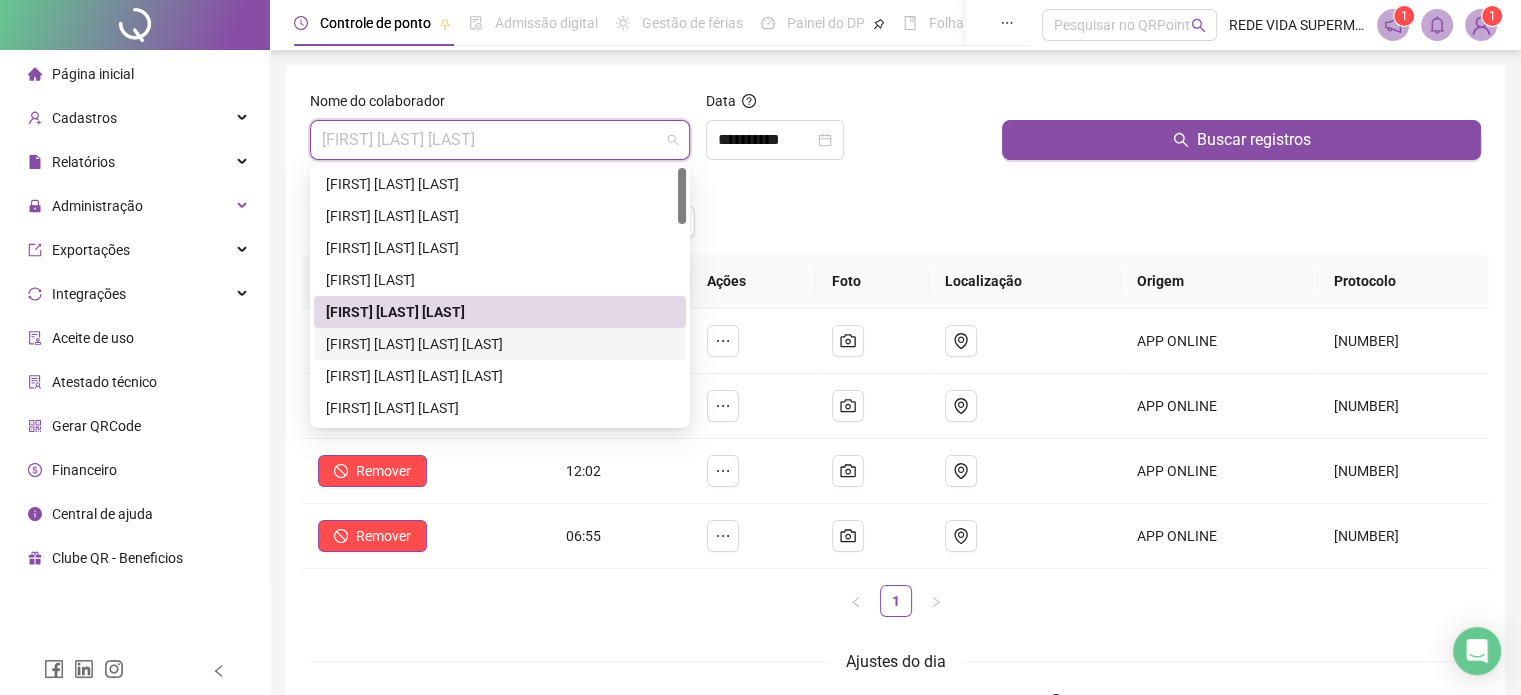click on "[FIRST] [LAST] [LAST] [LAST]" at bounding box center [500, 344] 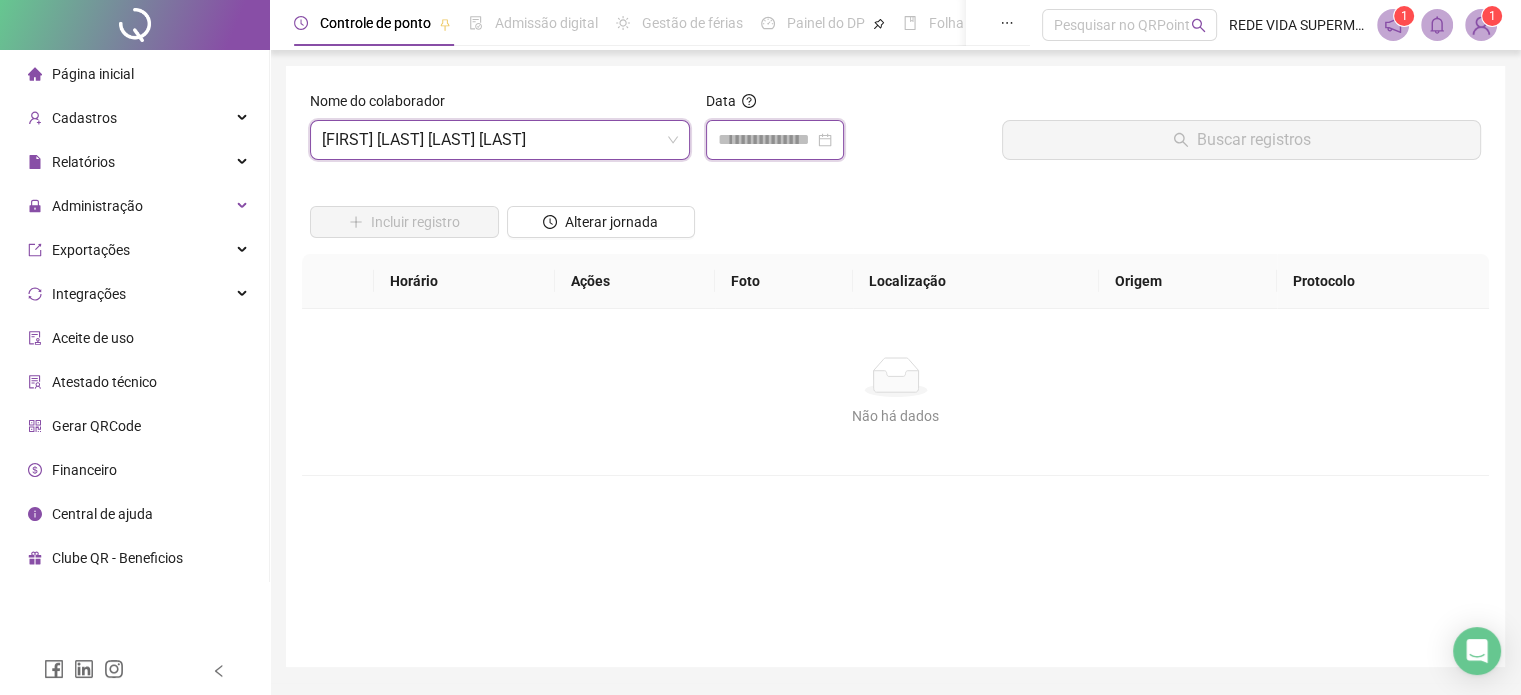 click at bounding box center [766, 140] 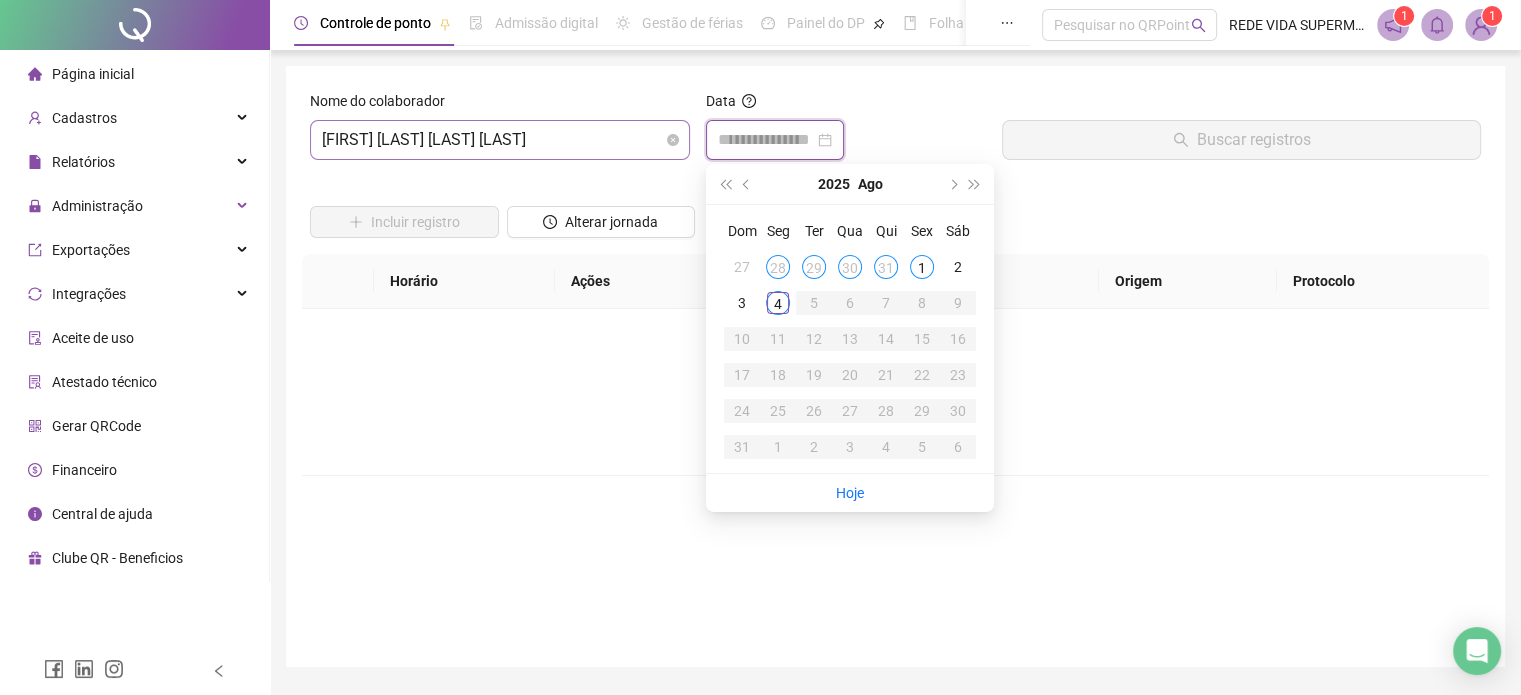 click on "[FIRST] [LAST] [LAST] [LAST]" at bounding box center [500, 140] 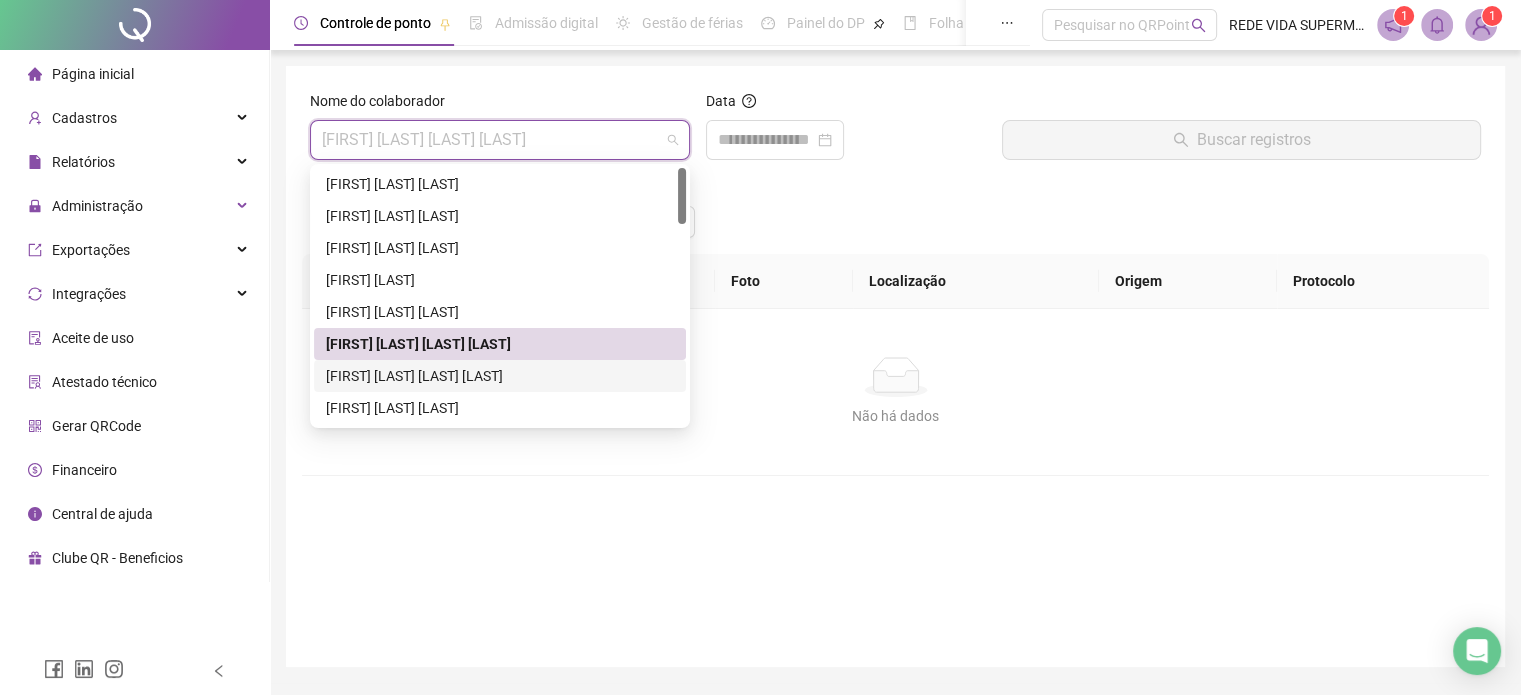 click on "[FIRST] [LAST] [LAST] [LAST]" at bounding box center [500, 376] 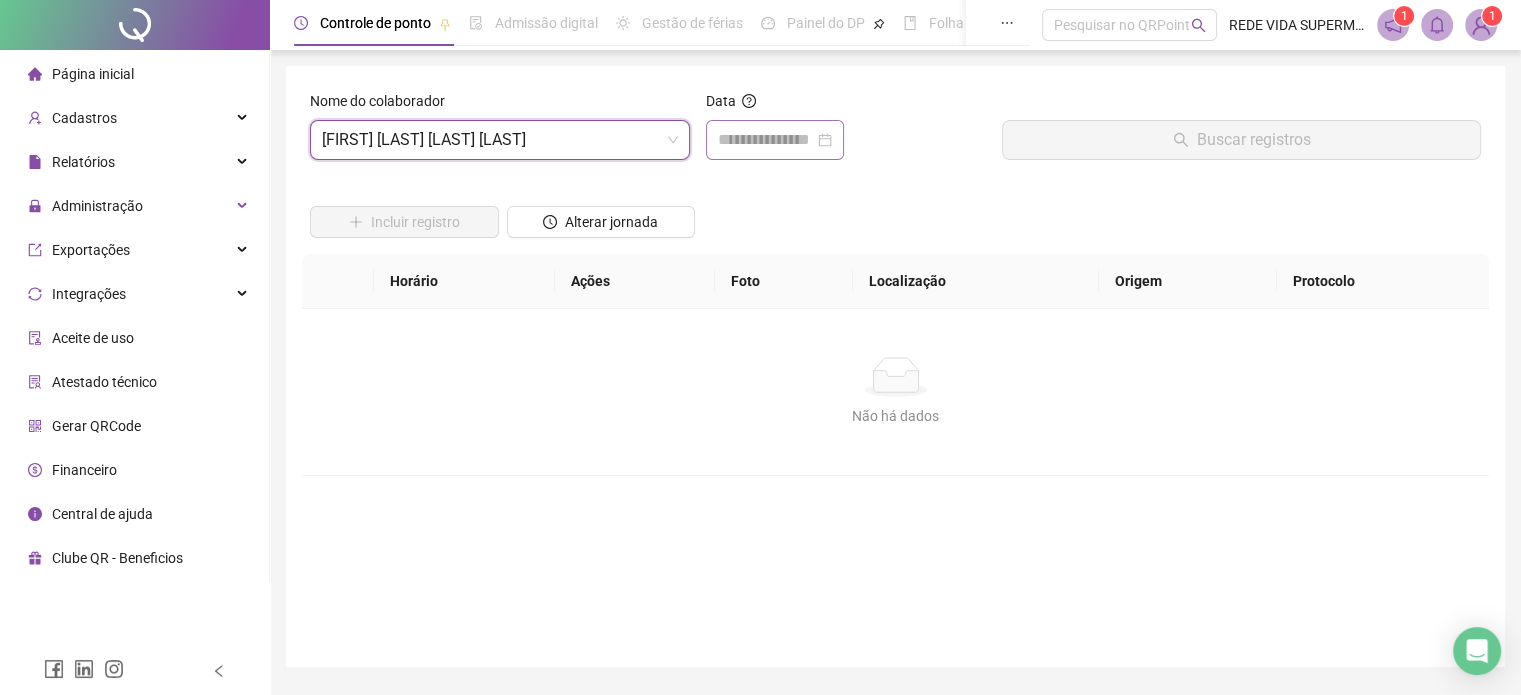 click at bounding box center [775, 140] 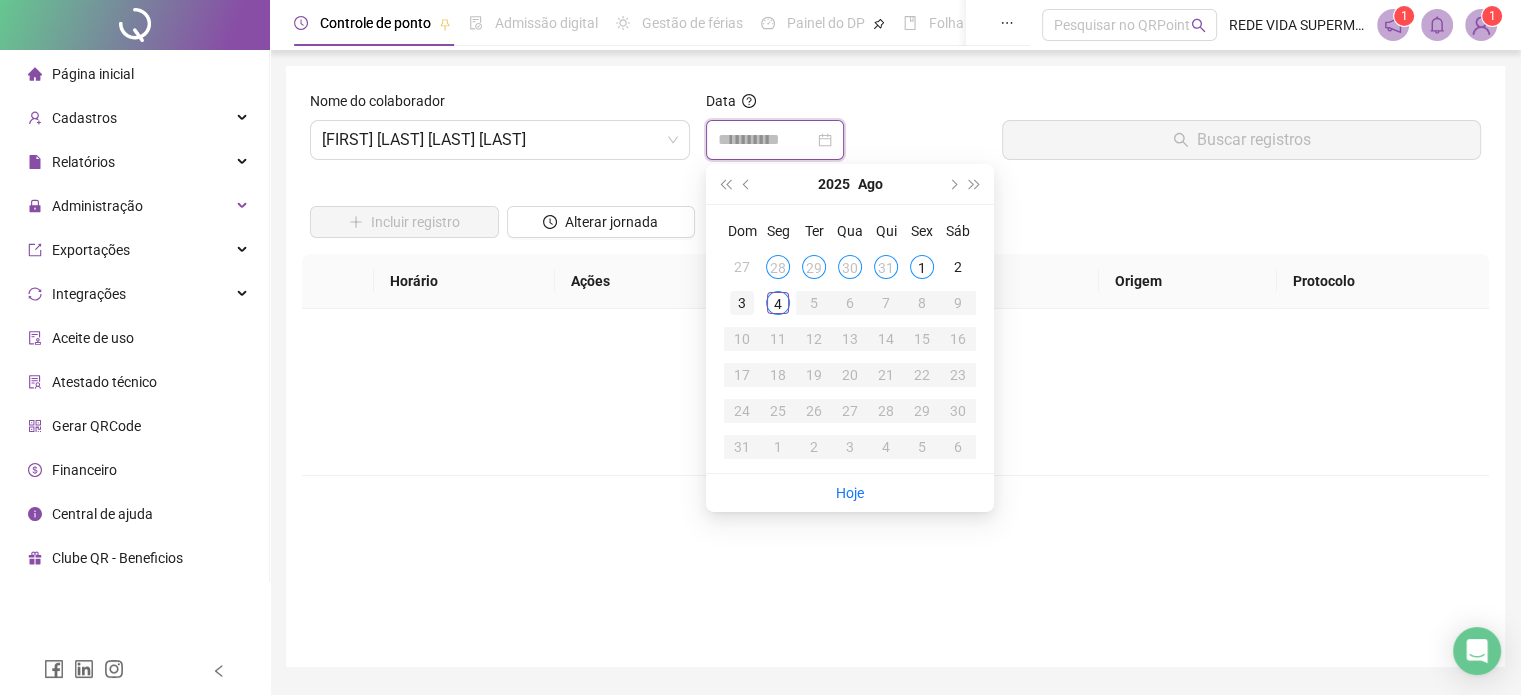 type on "**********" 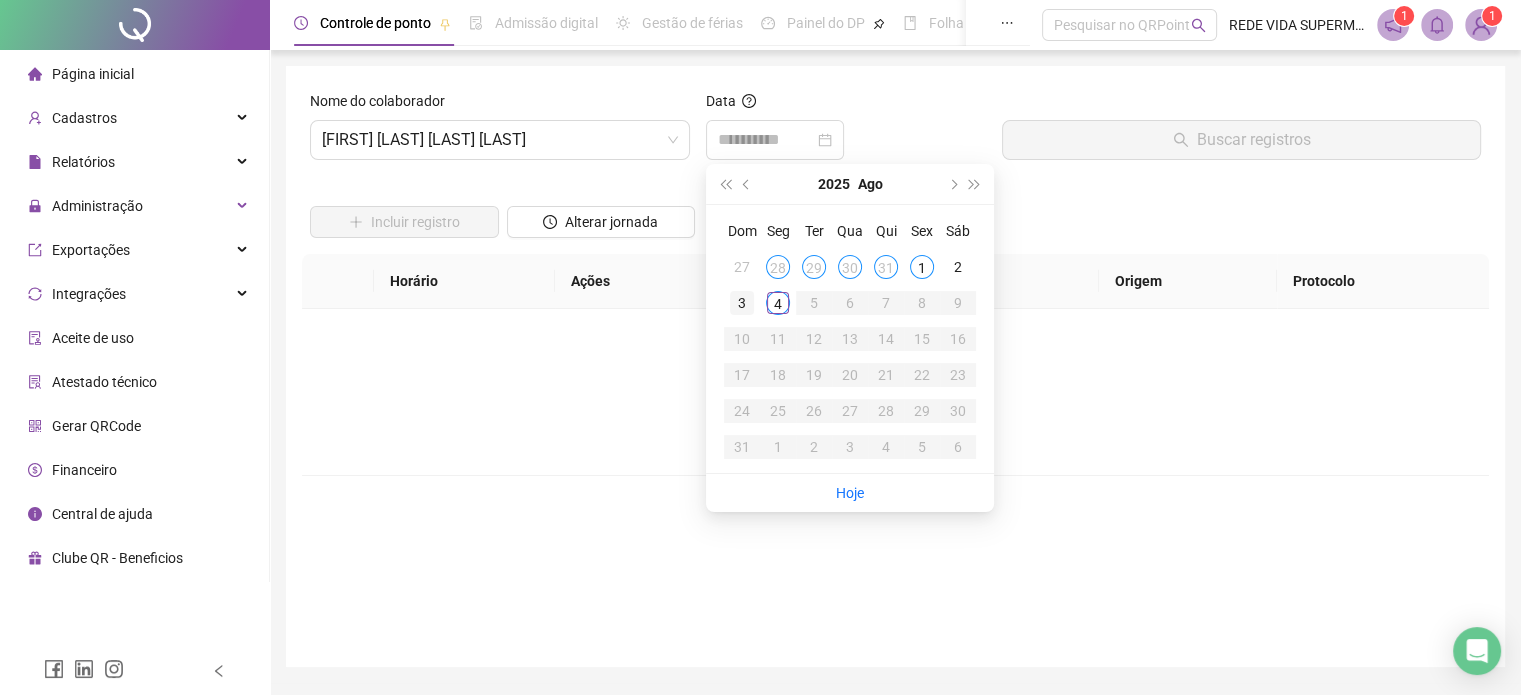 click on "3" at bounding box center [742, 303] 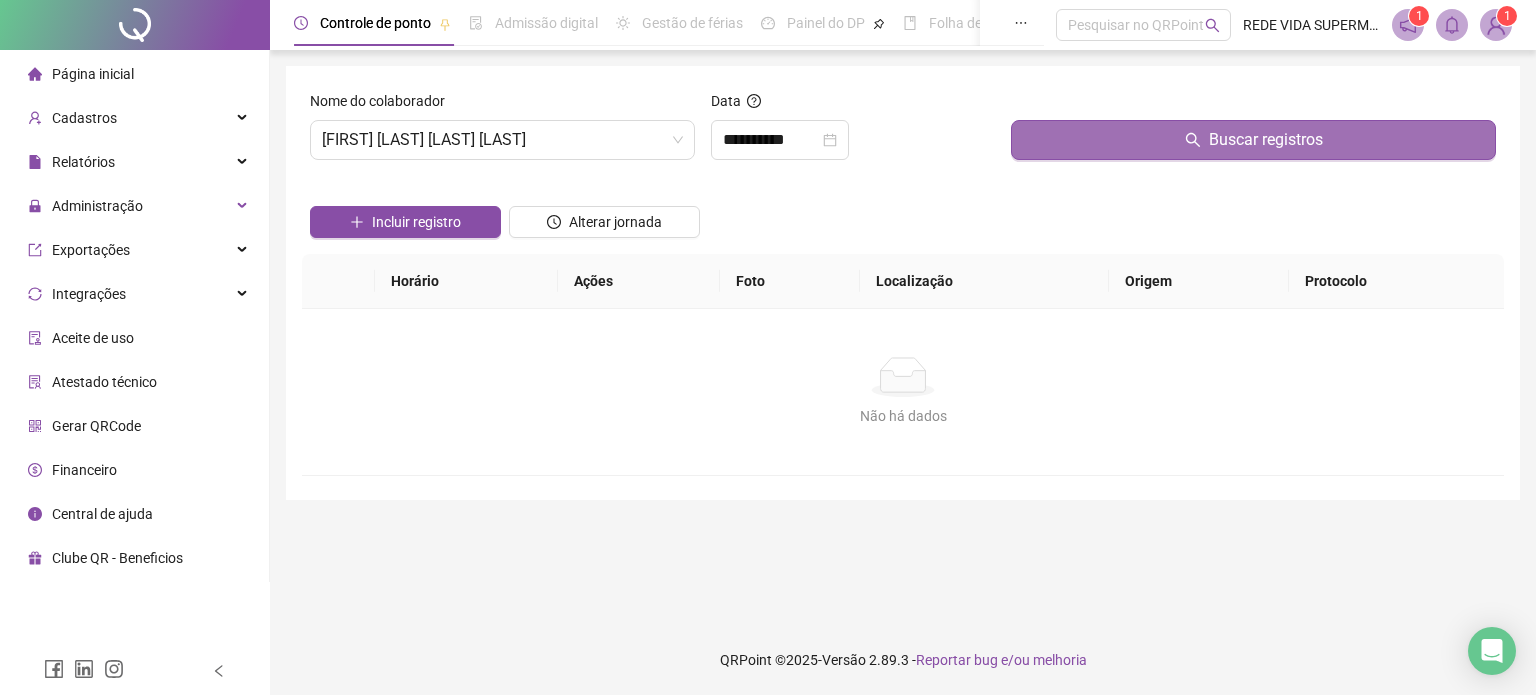 click 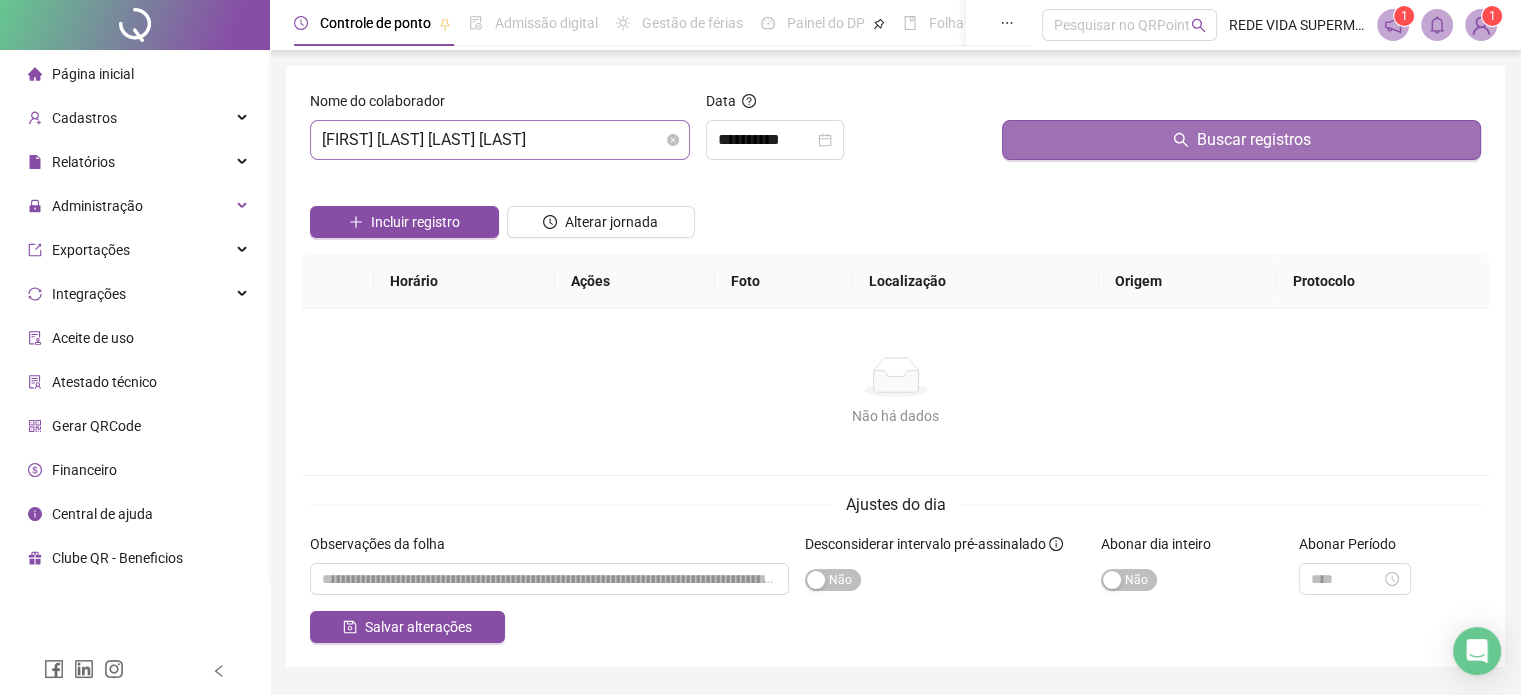 click on "[FIRST] [LAST] [LAST] [LAST]" at bounding box center (500, 140) 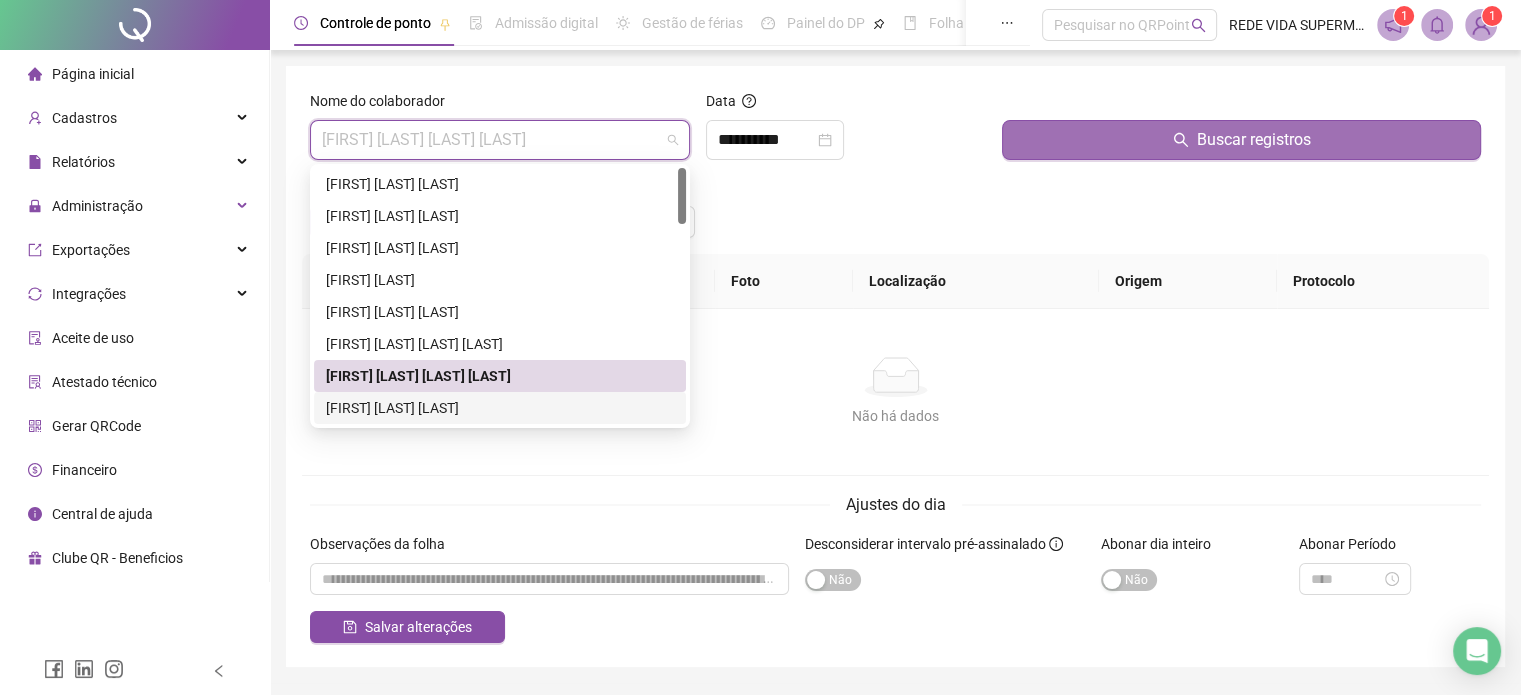 click on "[FIRST] [LAST] [LAST]" at bounding box center (500, 408) 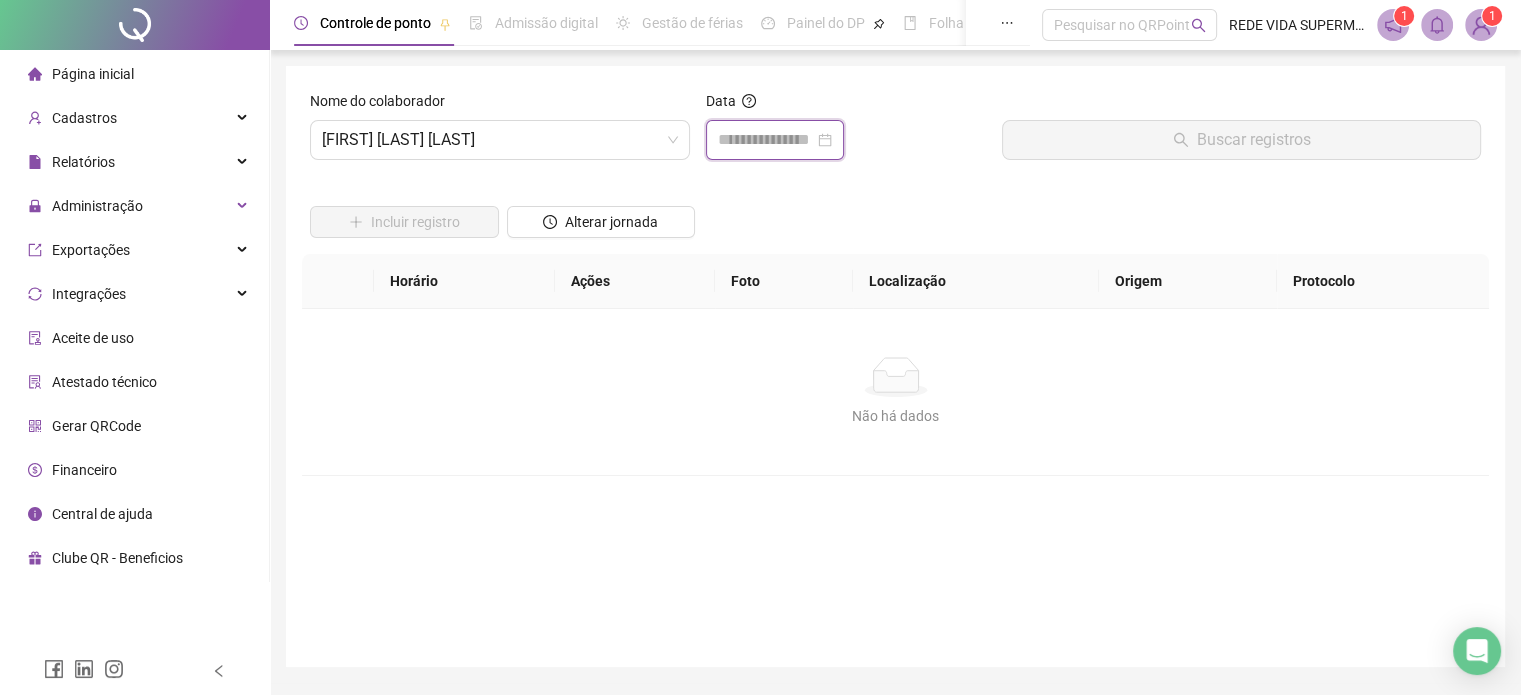 click at bounding box center (766, 140) 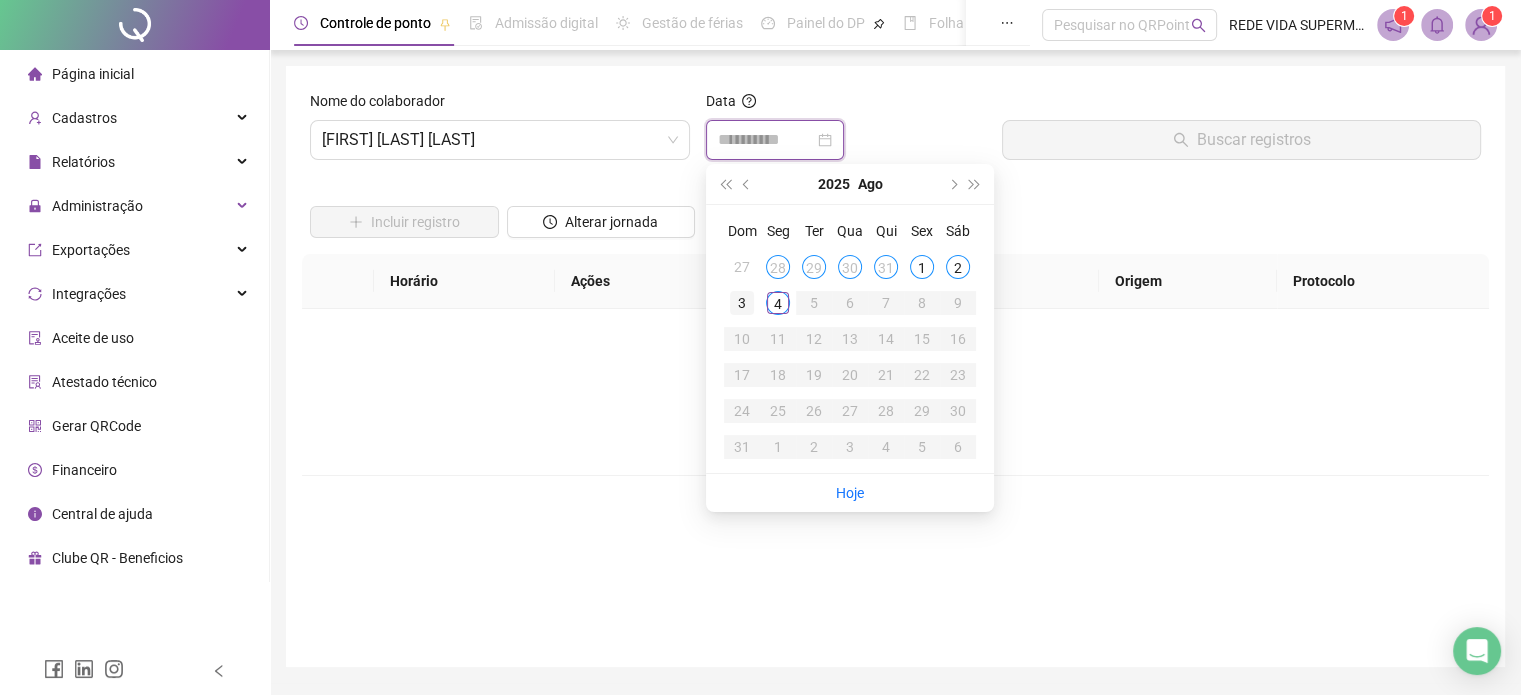 type on "**********" 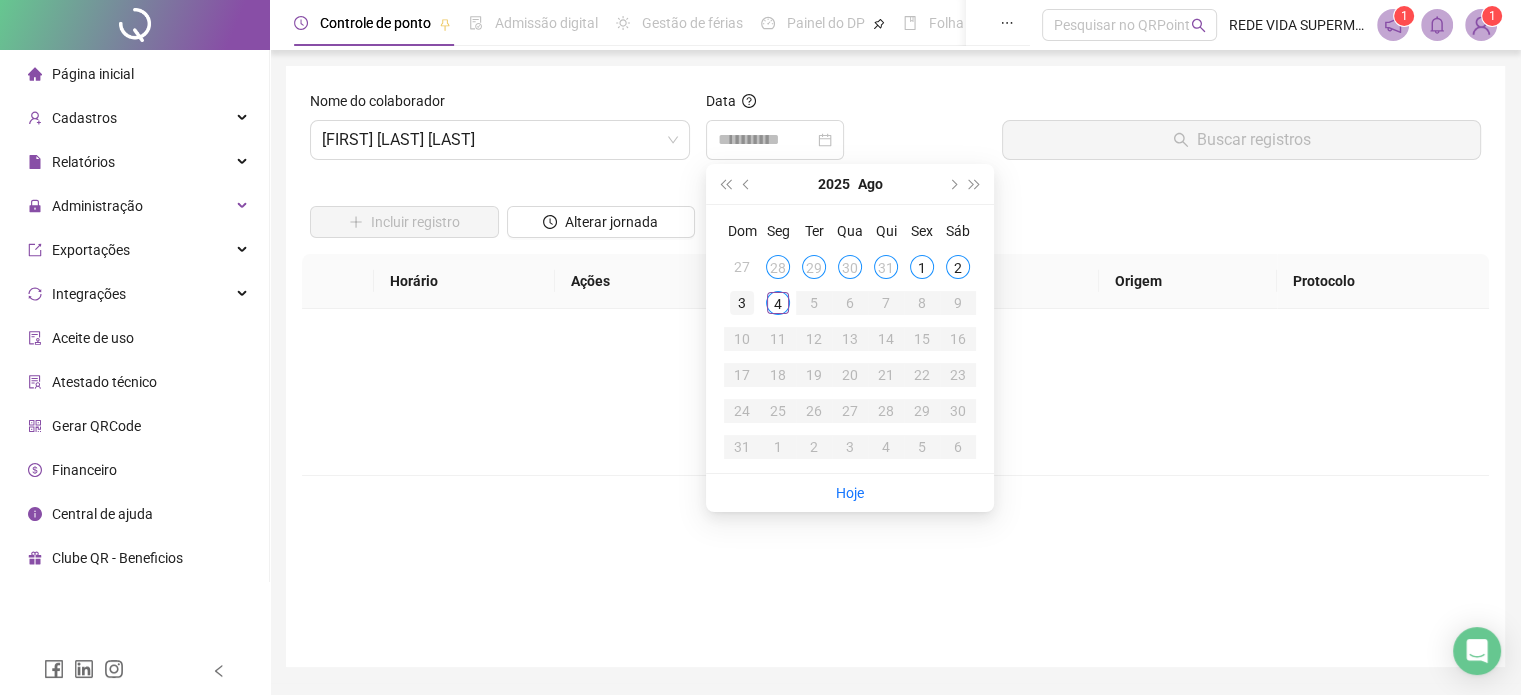 click on "3" at bounding box center (742, 303) 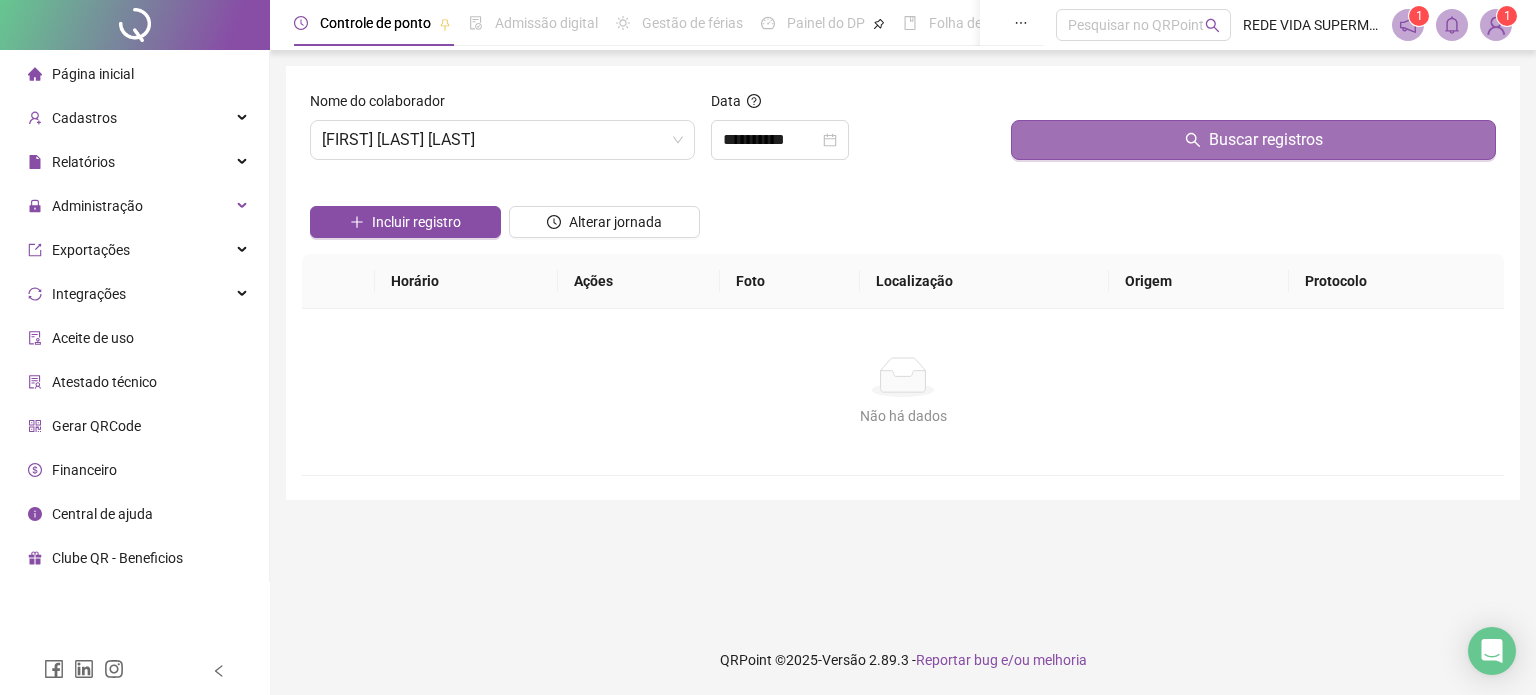 click on "Buscar registros" at bounding box center [1253, 140] 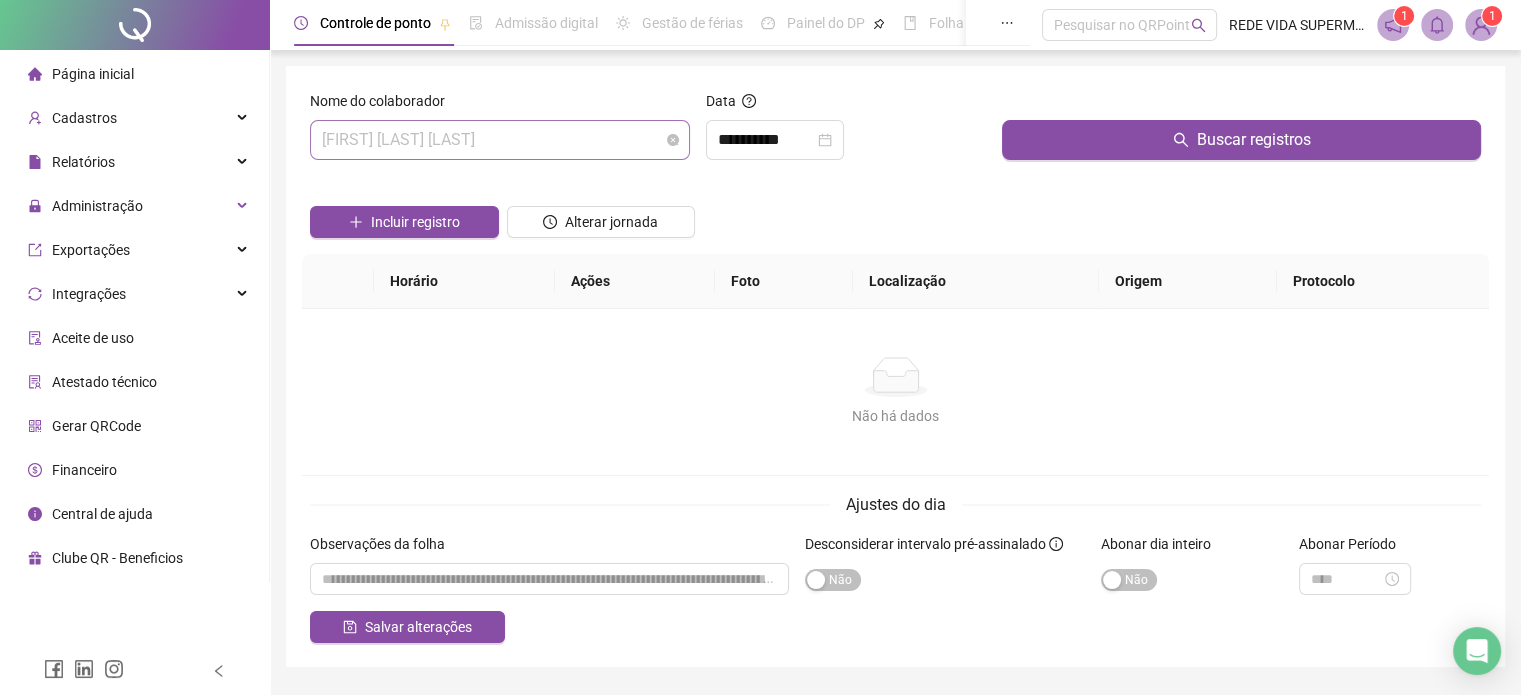 click on "[FIRST] [LAST] [LAST]" at bounding box center [500, 140] 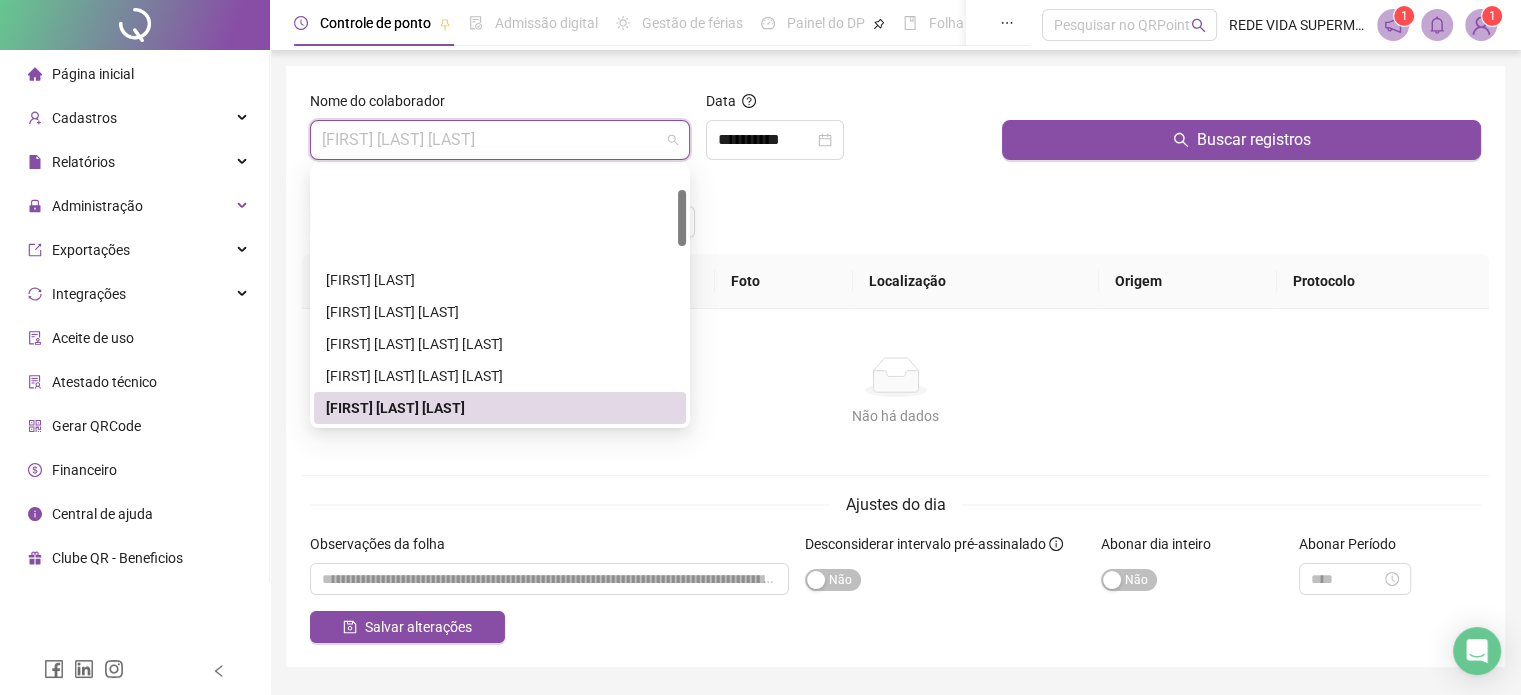 scroll, scrollTop: 100, scrollLeft: 0, axis: vertical 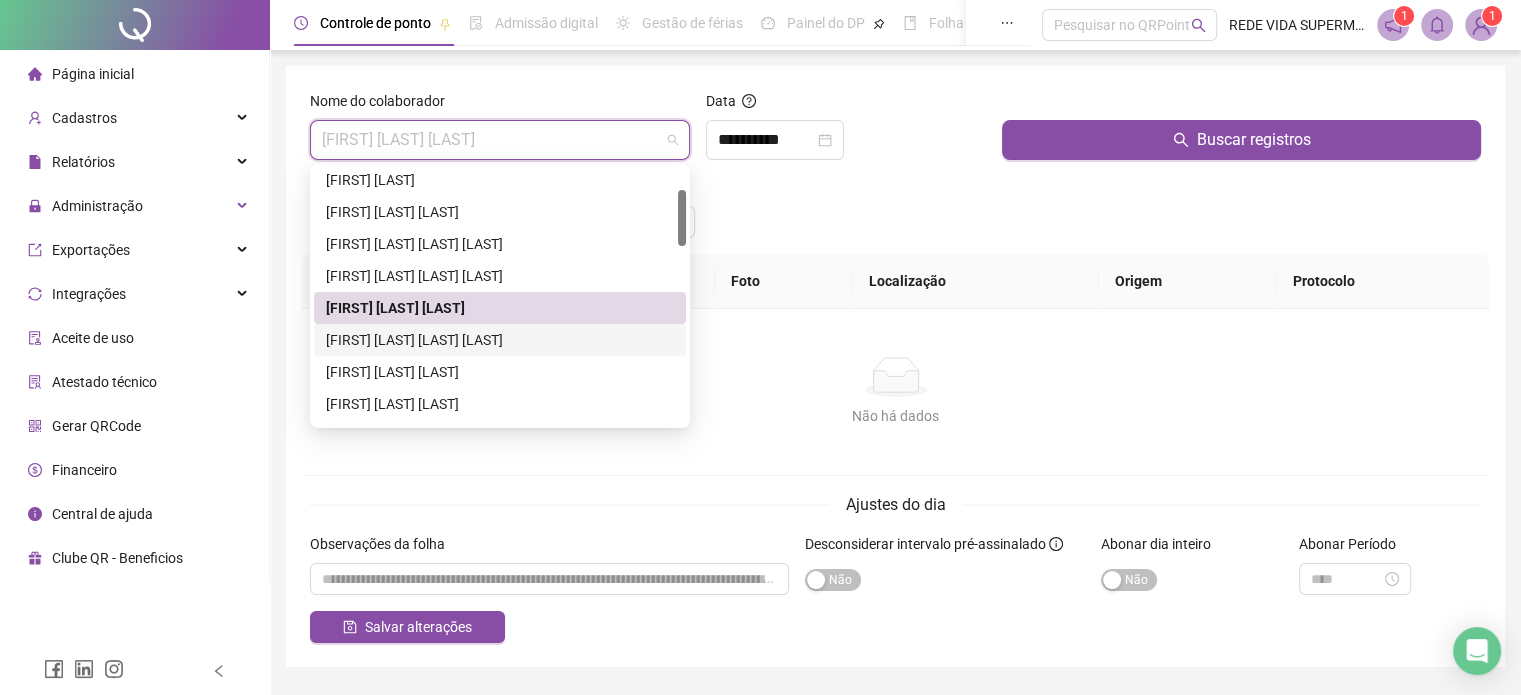 drag, startPoint x: 444, startPoint y: 334, endPoint x: 635, endPoint y: 263, distance: 203.76947 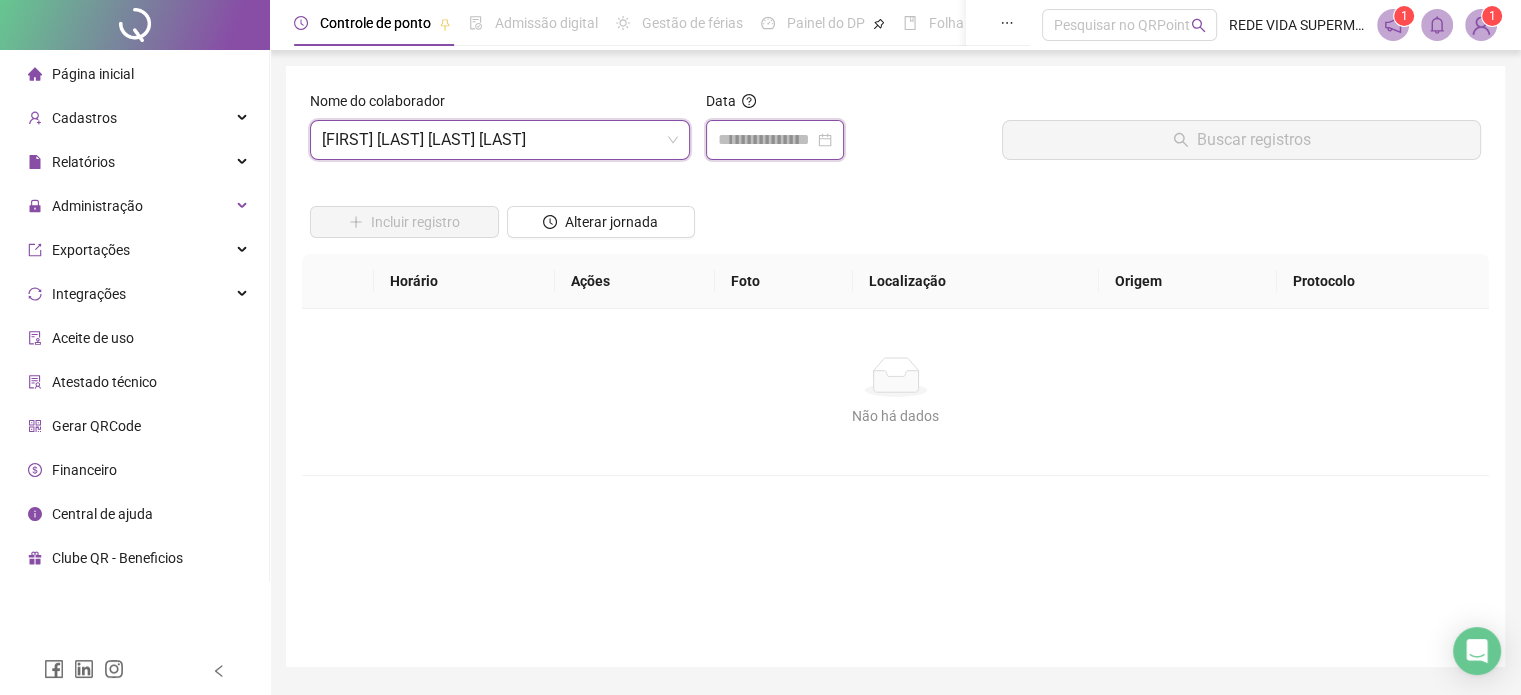 click at bounding box center (766, 140) 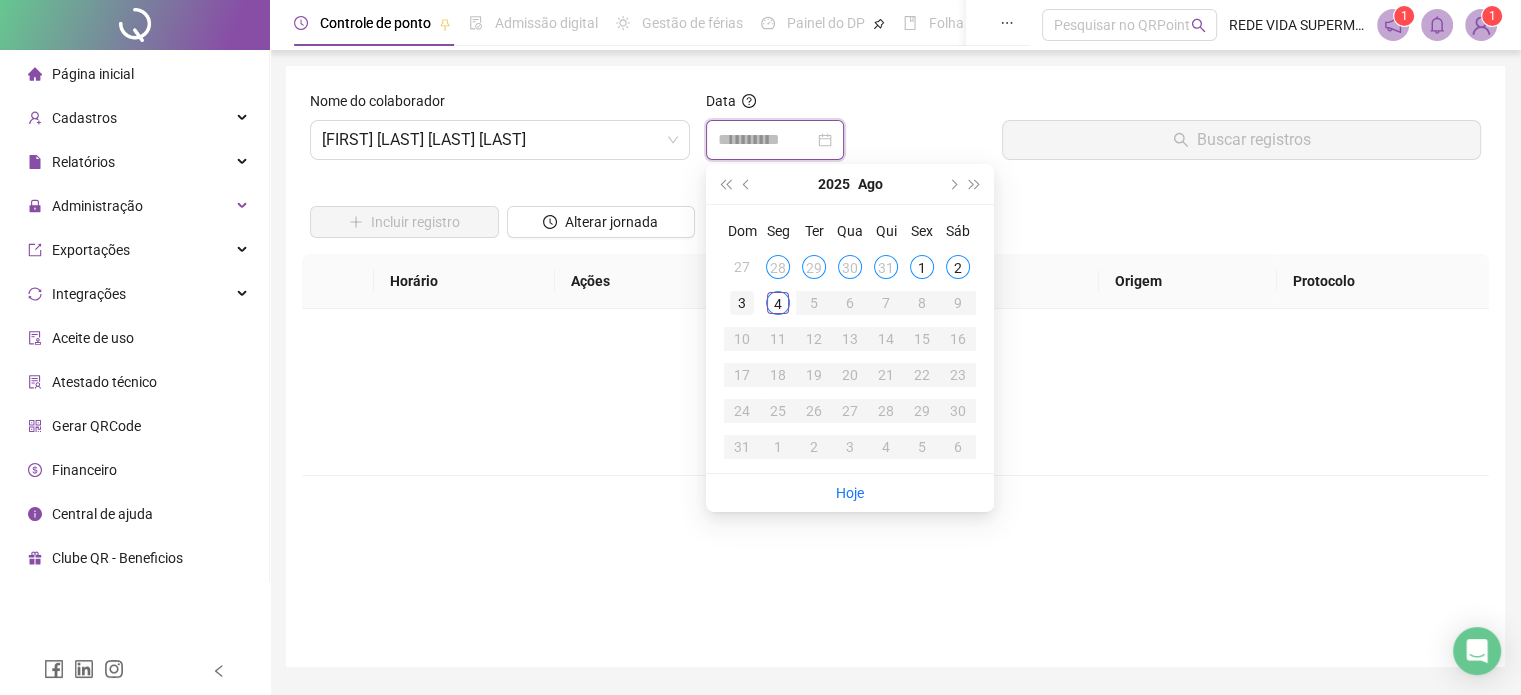 type on "**********" 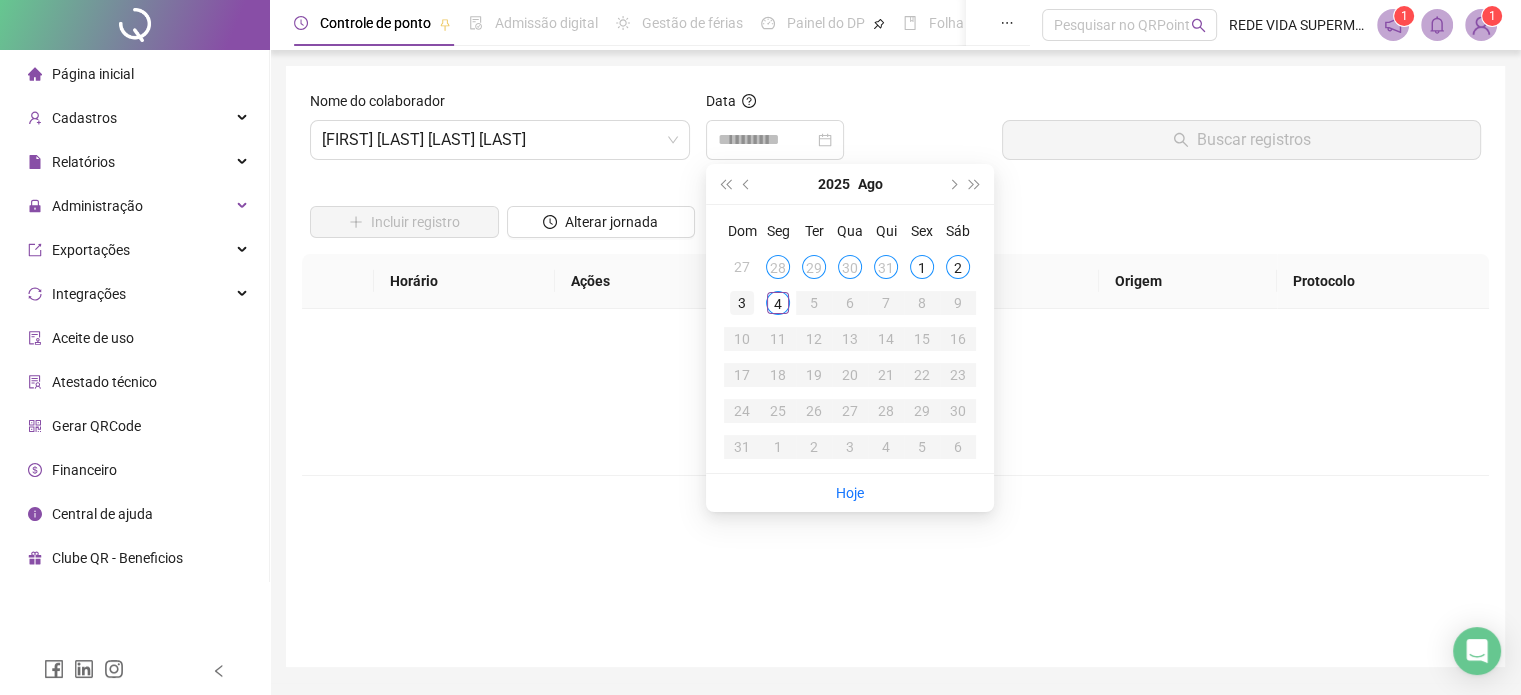 click on "3" at bounding box center [742, 303] 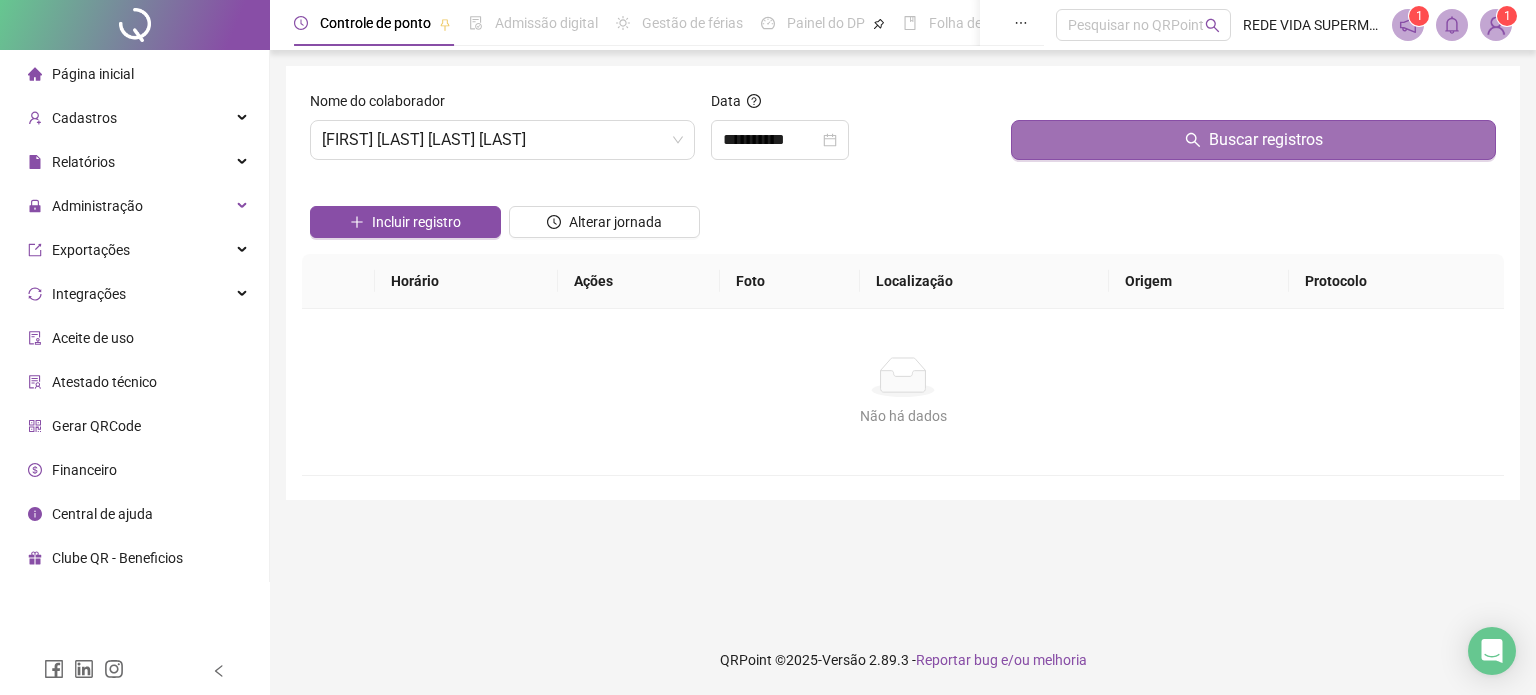 click on "Buscar registros" at bounding box center (1253, 140) 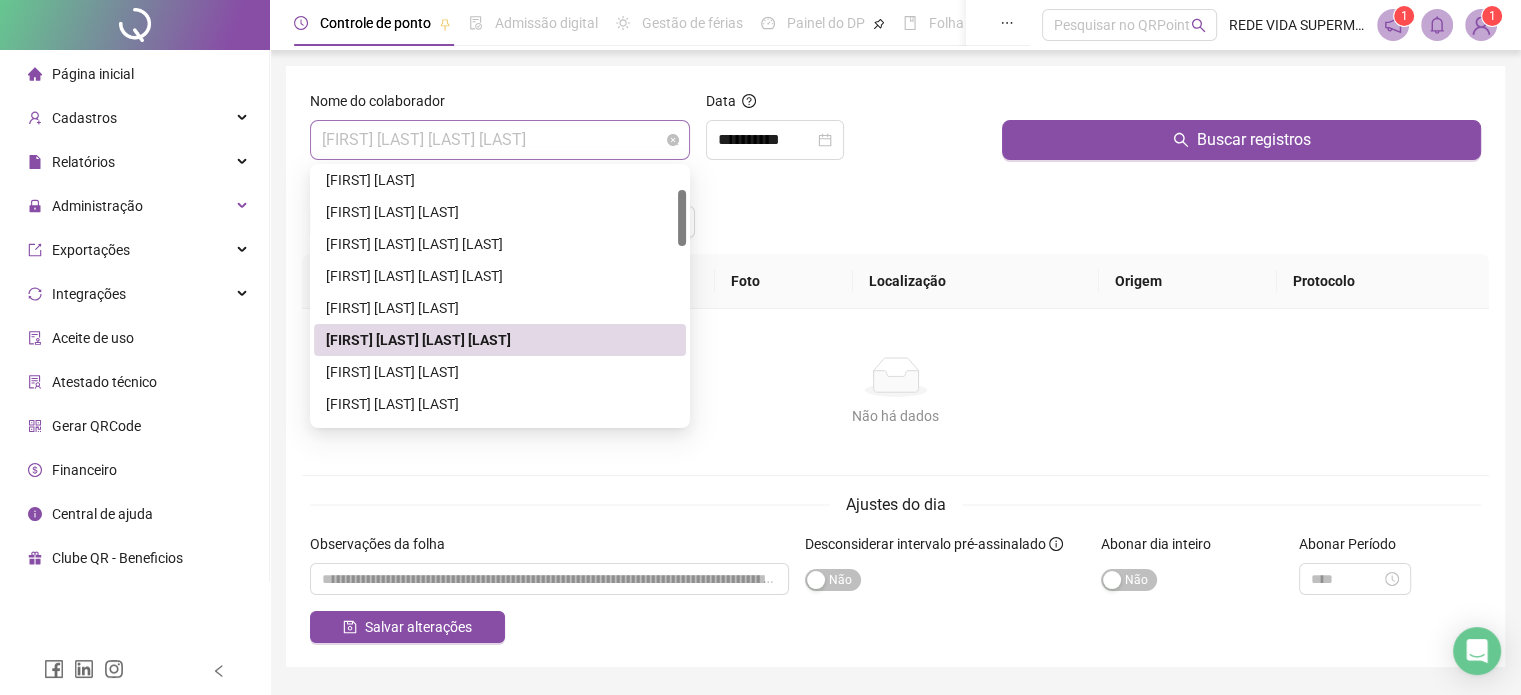 click on "[FIRST] [LAST] [LAST] [LAST]" at bounding box center [500, 140] 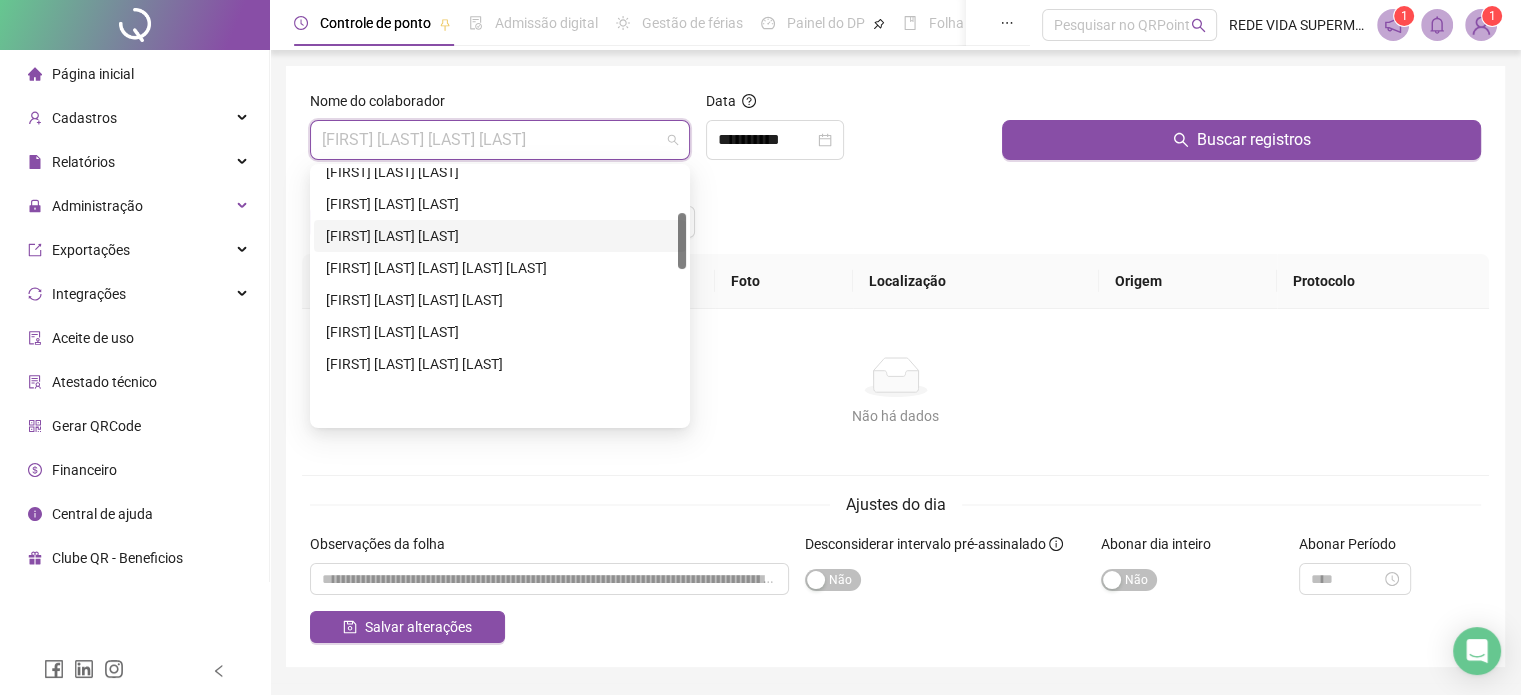 scroll, scrollTop: 200, scrollLeft: 0, axis: vertical 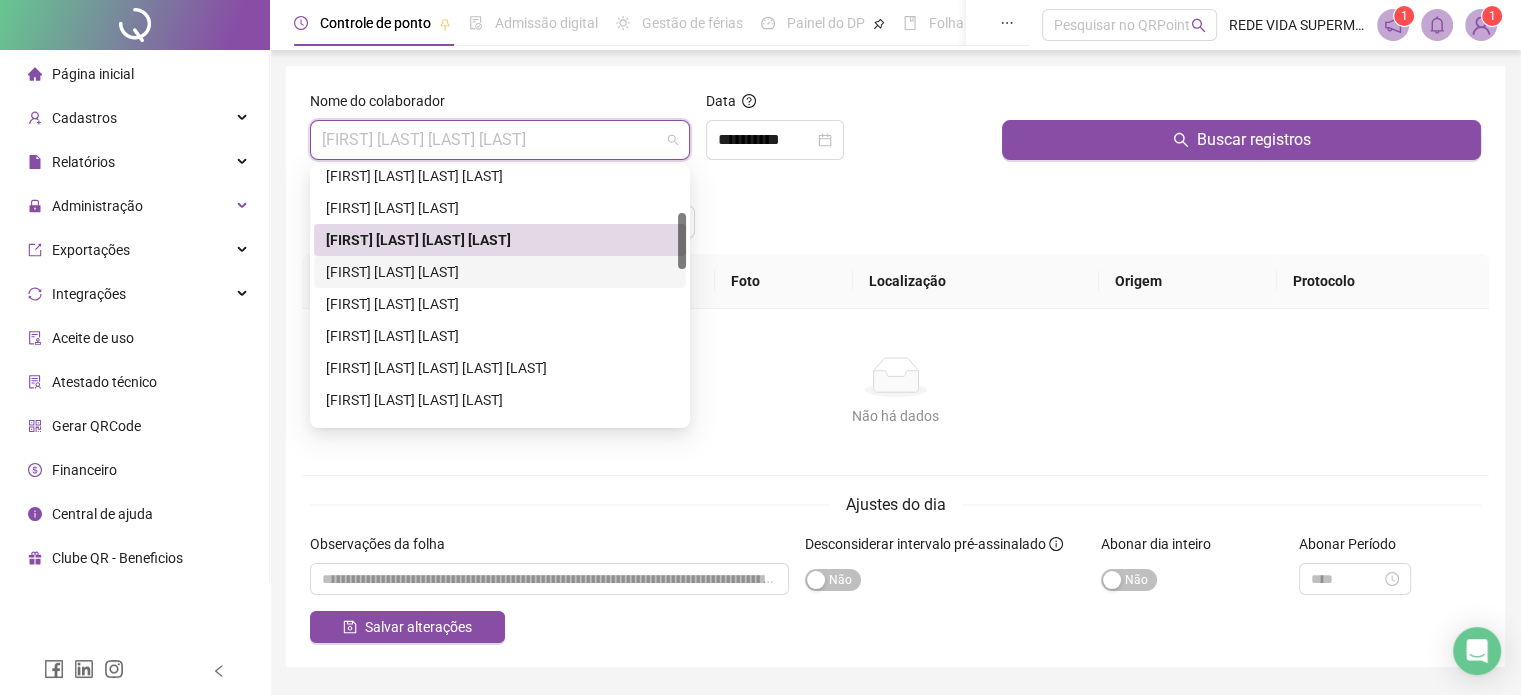click on "[FIRST] [LAST] [LAST]" at bounding box center [500, 272] 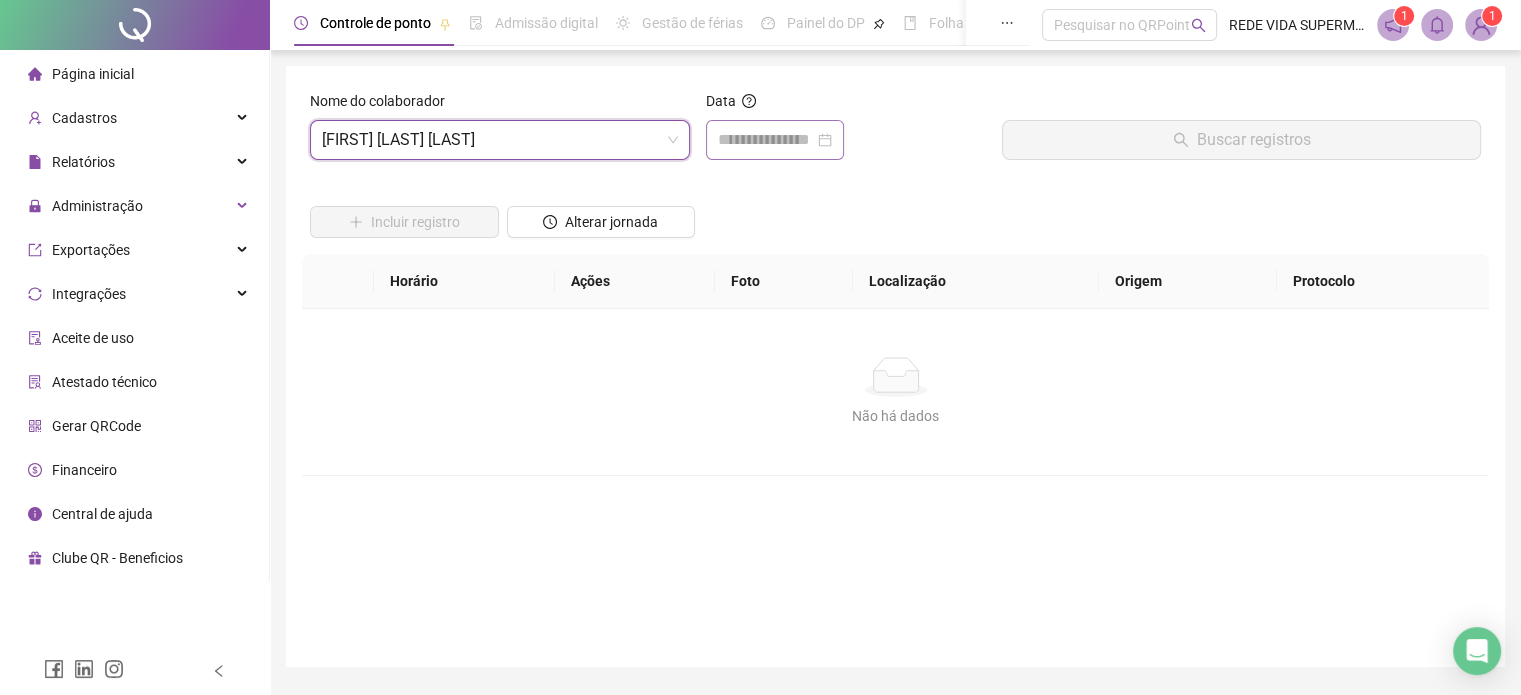 click at bounding box center (775, 140) 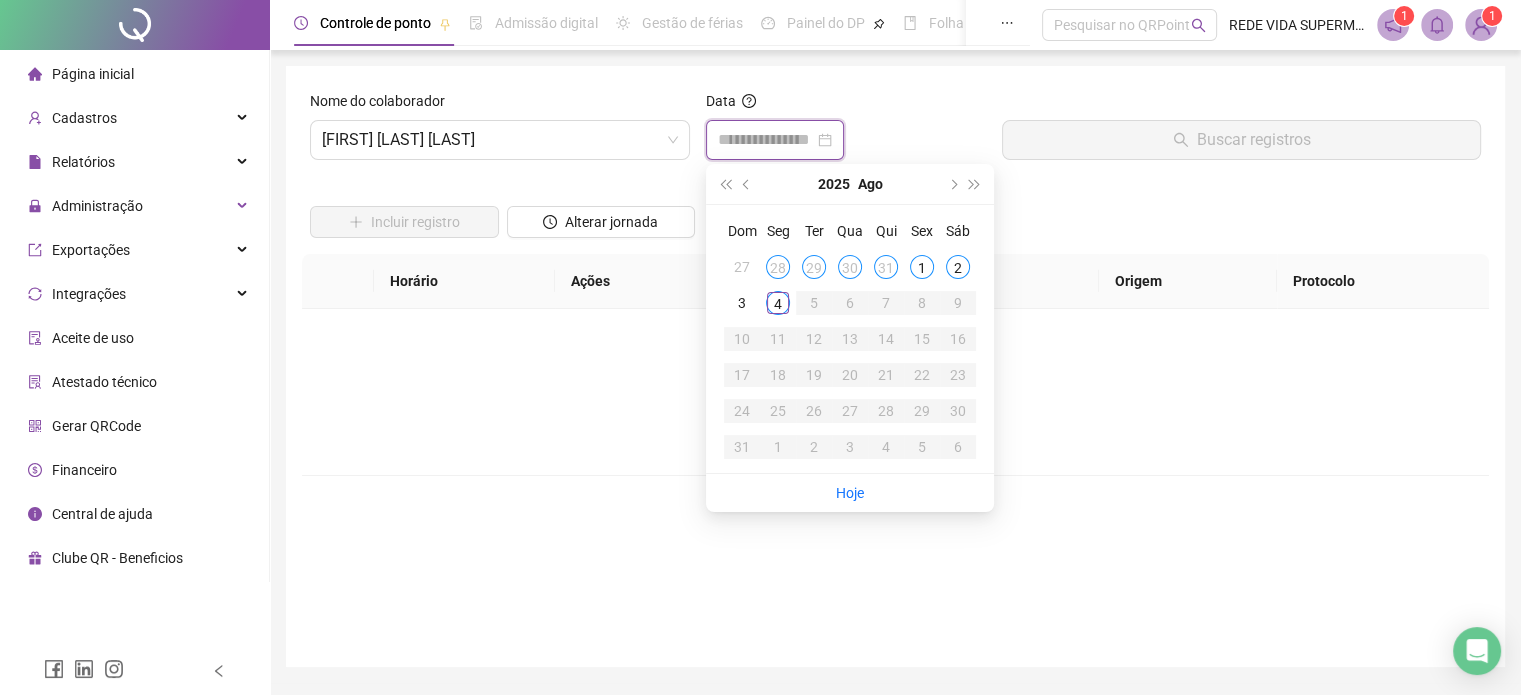 click at bounding box center (766, 140) 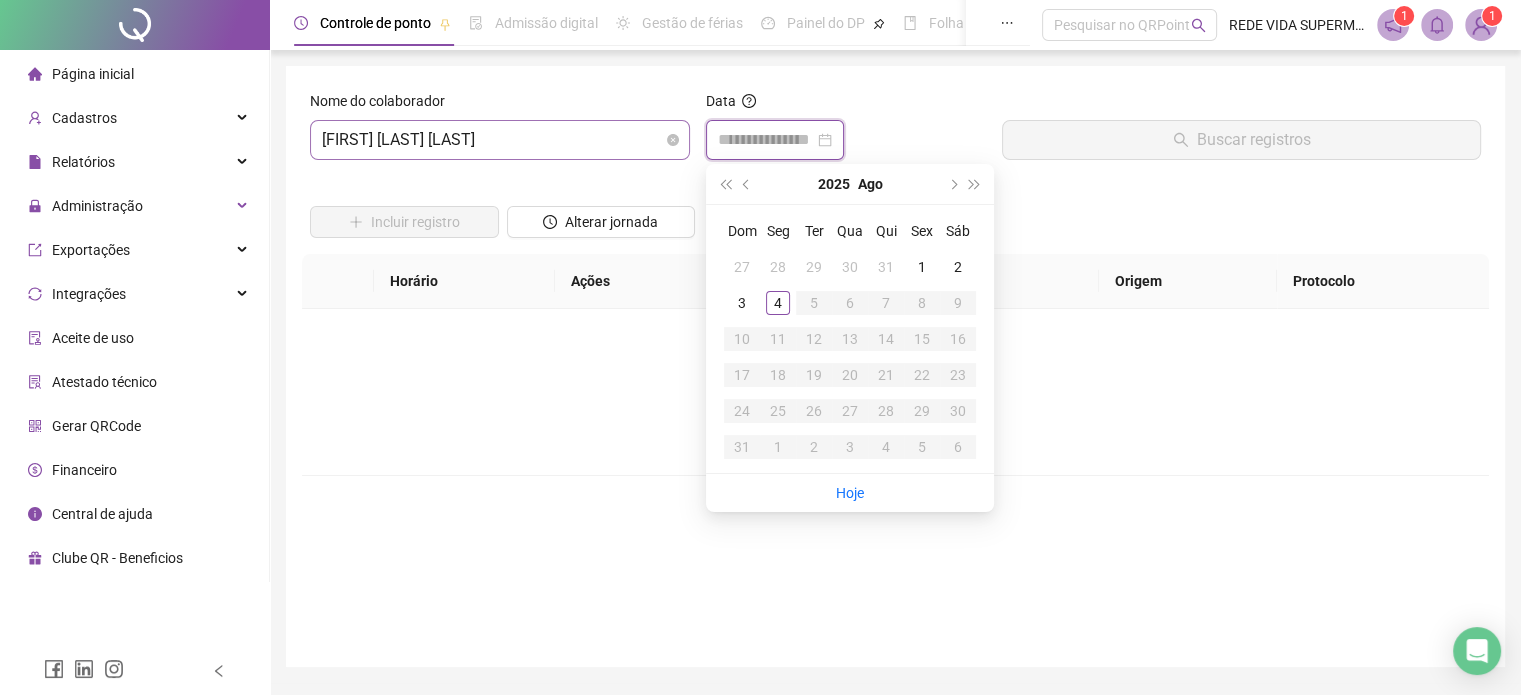 drag, startPoint x: 555, startPoint y: 138, endPoint x: 524, endPoint y: 166, distance: 41.773197 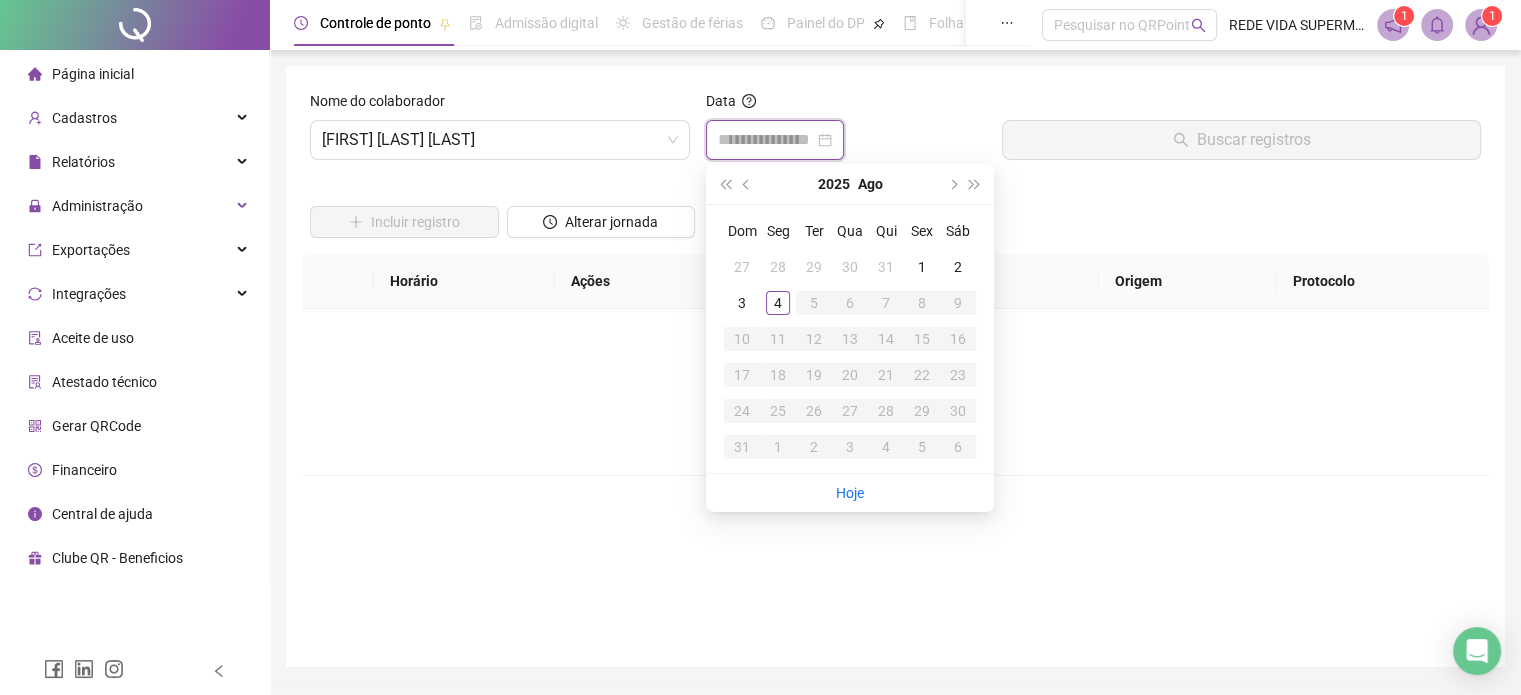 click on "[FIRST] [LAST] [LAST]" at bounding box center (500, 140) 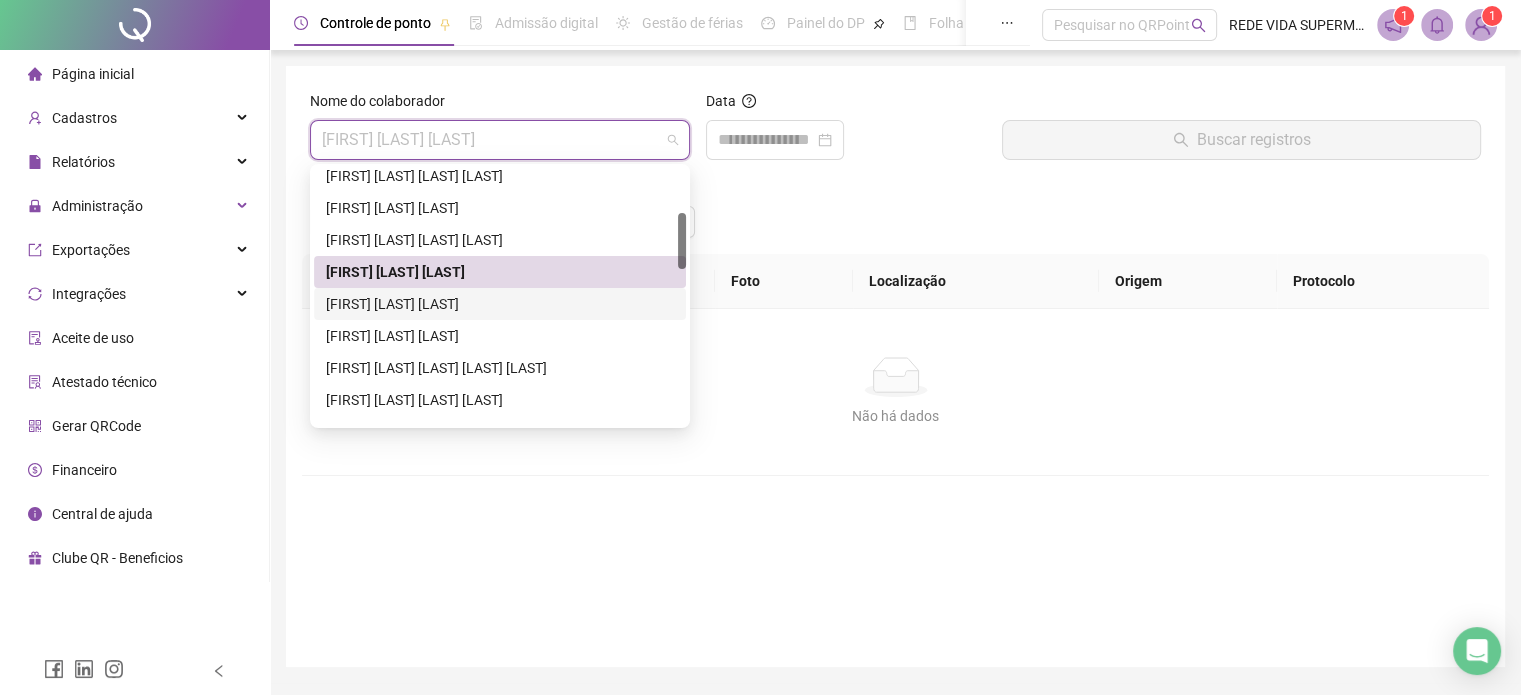 drag, startPoint x: 384, startPoint y: 301, endPoint x: 580, endPoint y: 251, distance: 202.27704 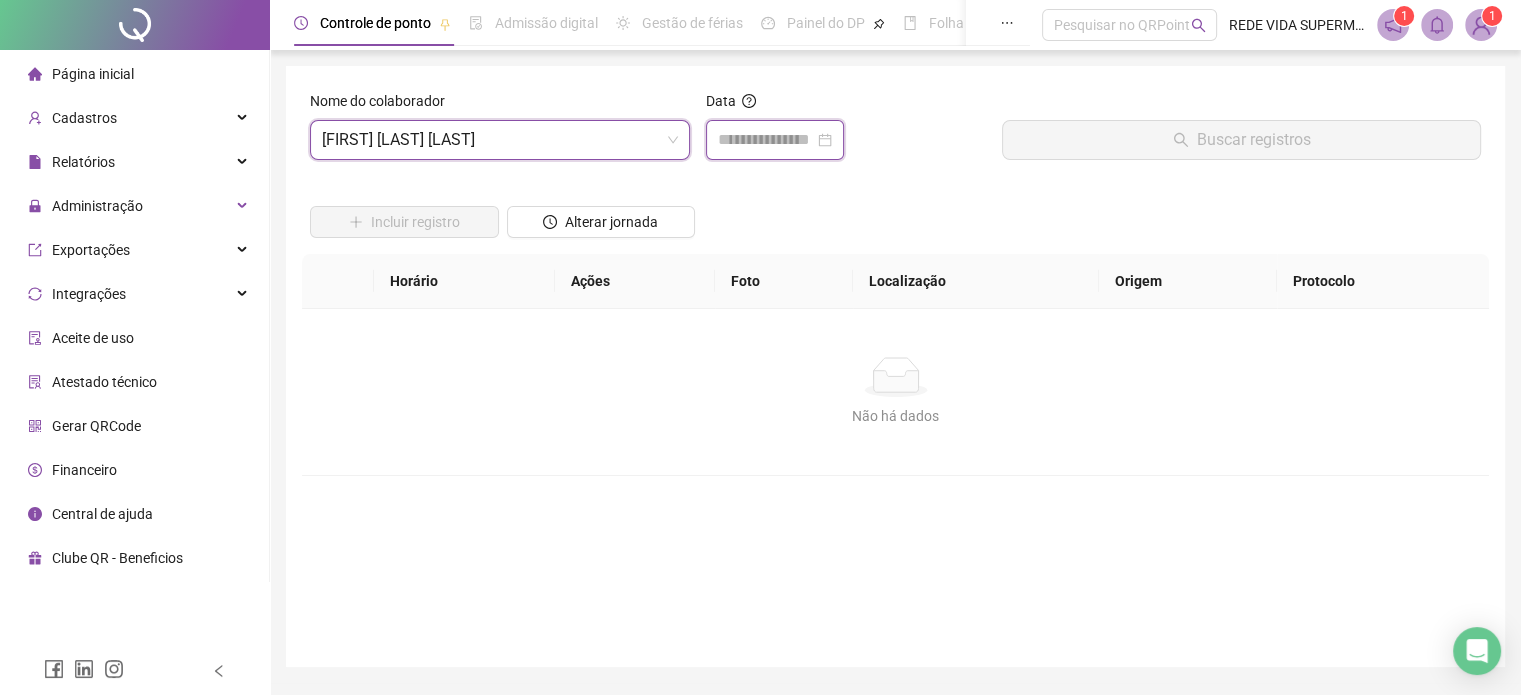 click at bounding box center (766, 140) 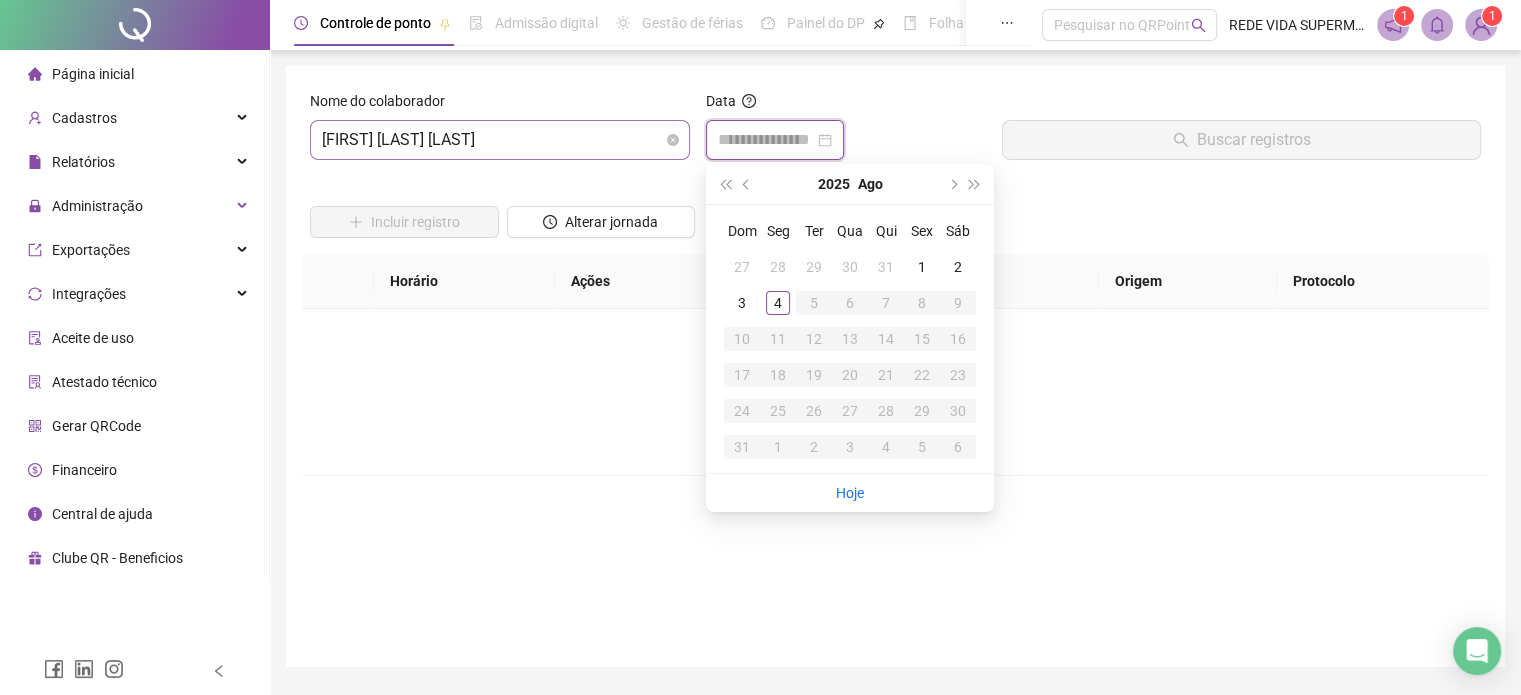 click on "[FIRST] [LAST] [LAST]" at bounding box center (500, 140) 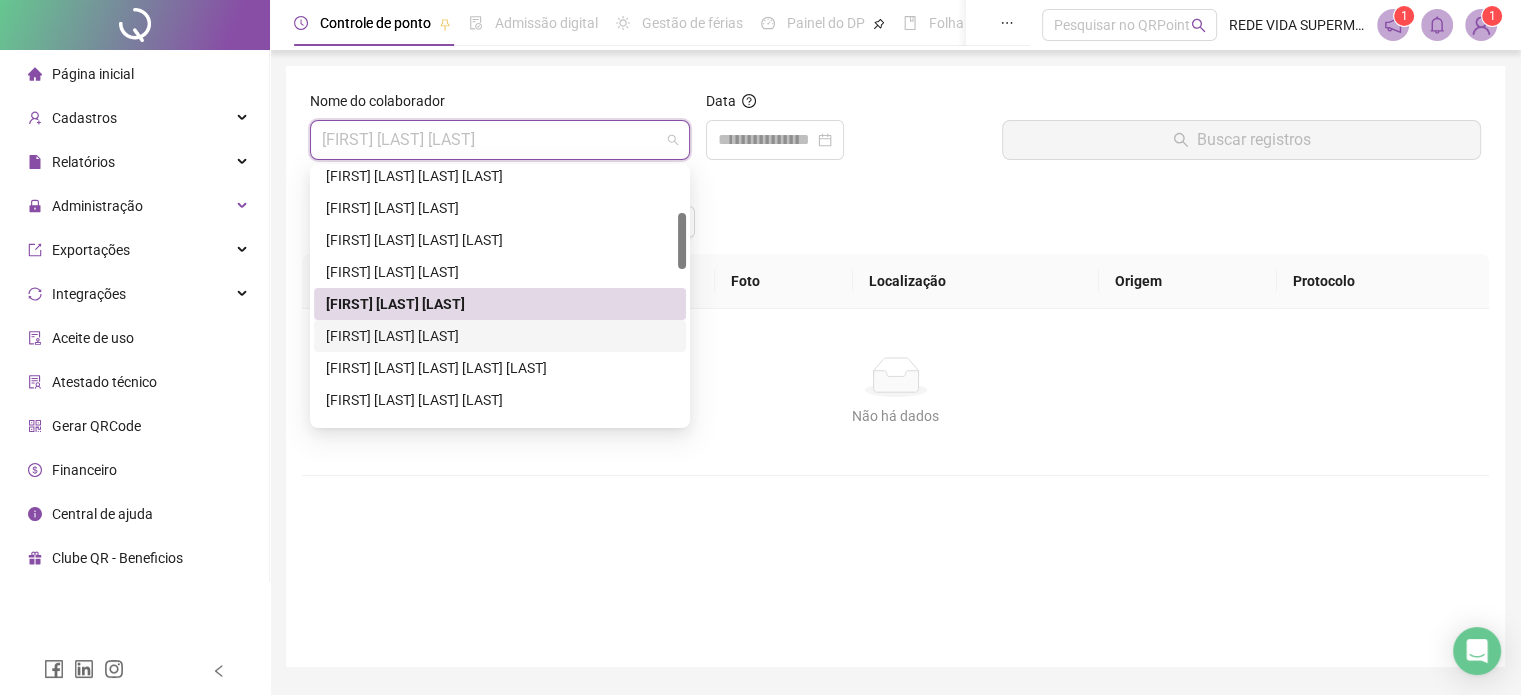 click on "[FIRST] [LAST] [LAST]" at bounding box center [500, 336] 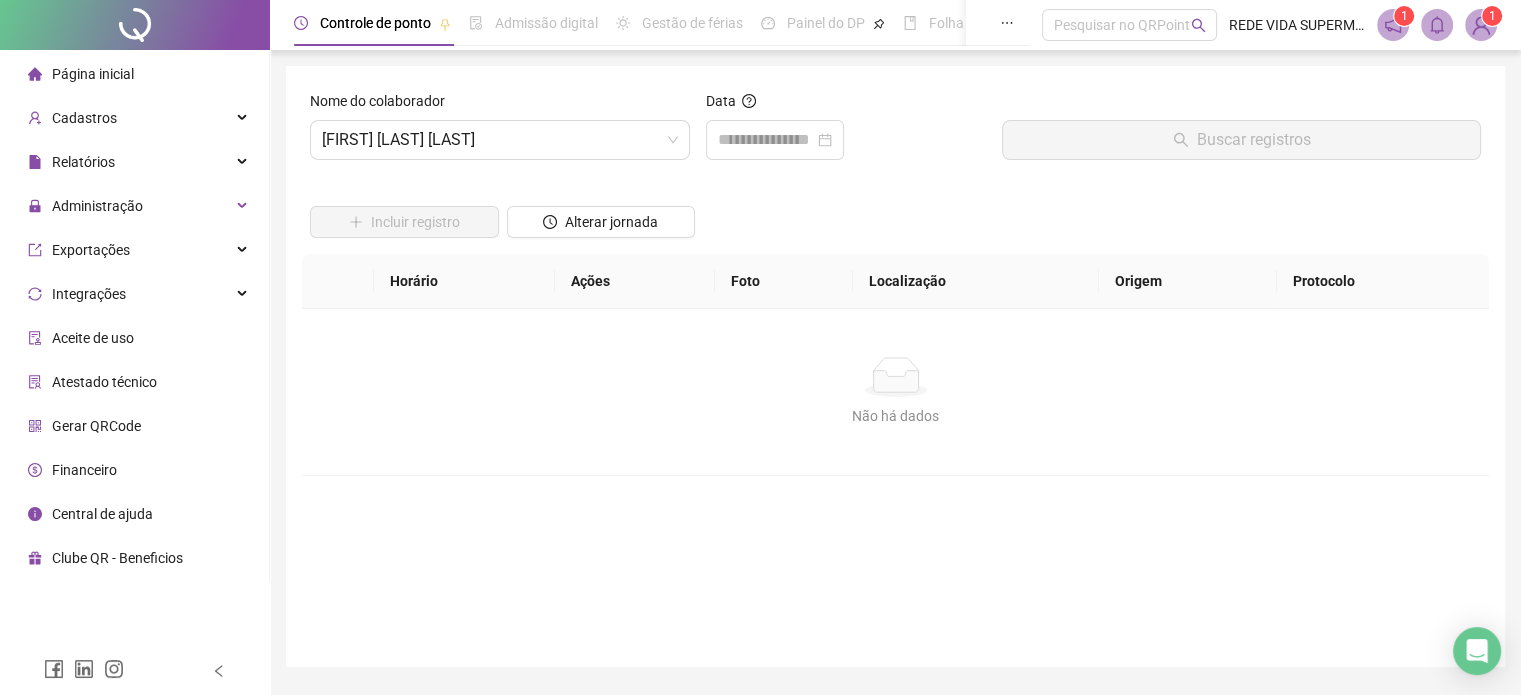 click on "Data" at bounding box center [737, 101] 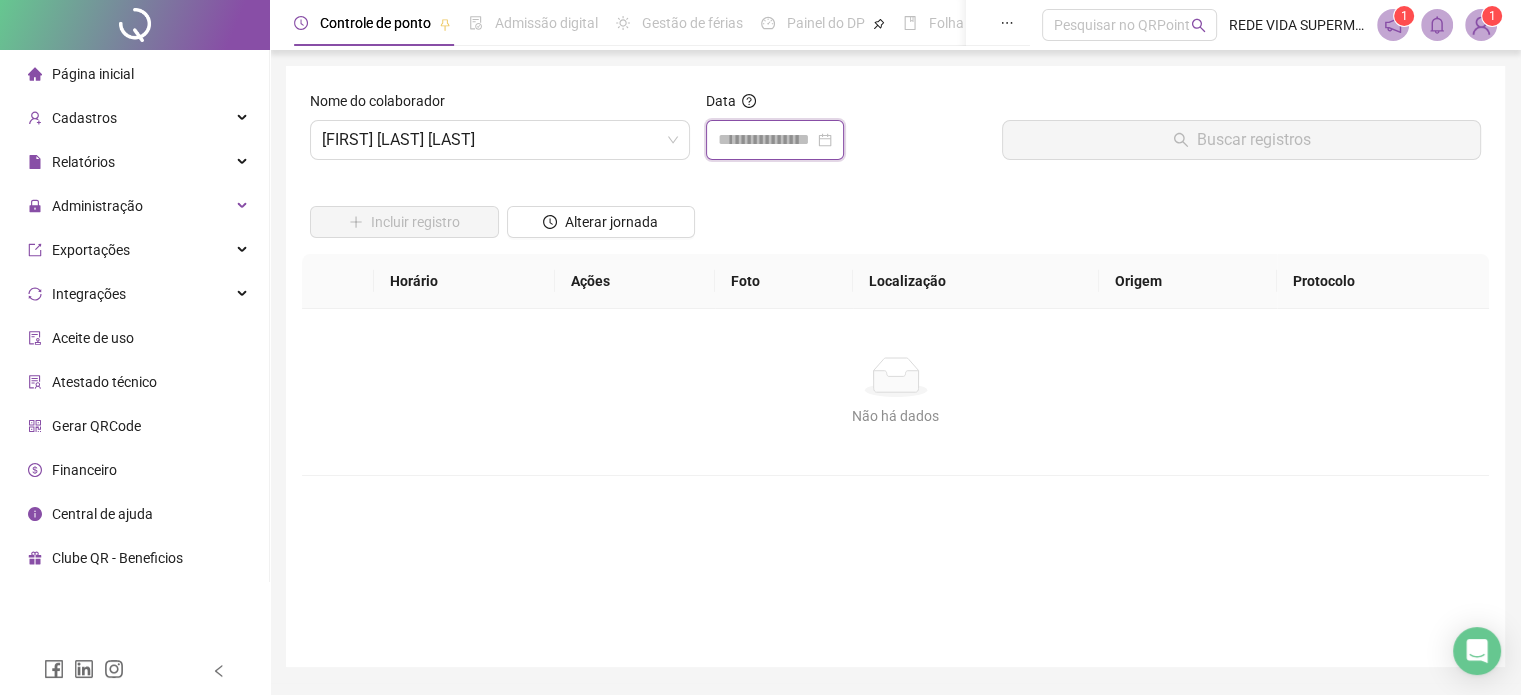 click at bounding box center (766, 140) 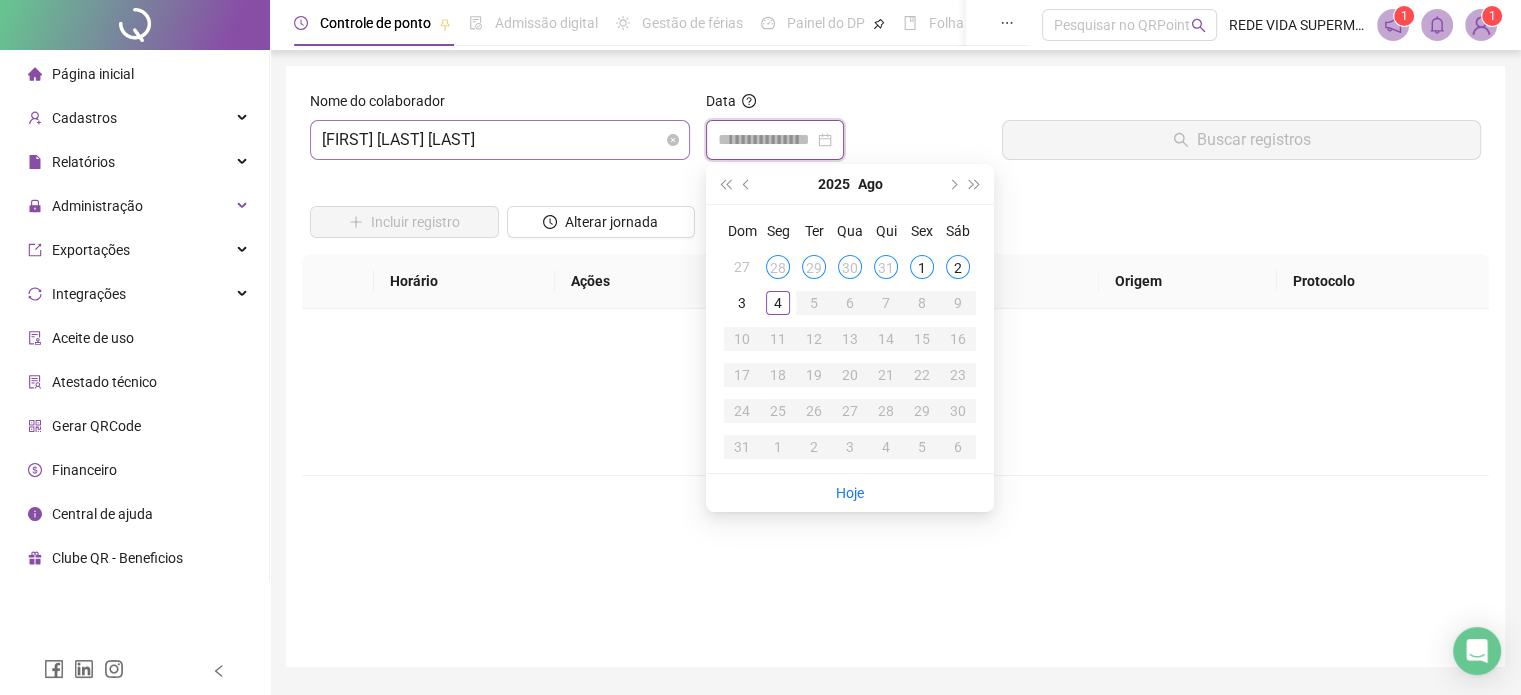 click on "[FIRST] [LAST] [LAST]" at bounding box center [500, 140] 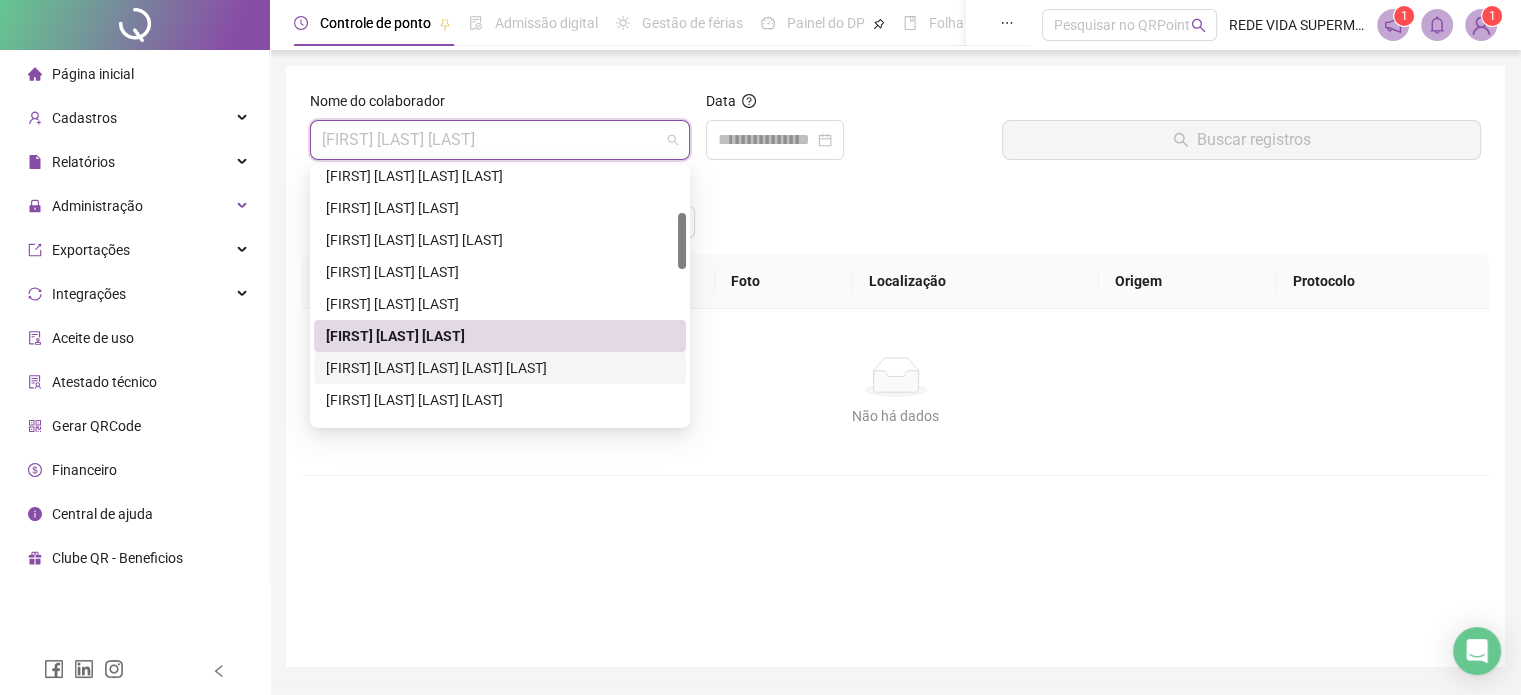click on "[FIRST] [LAST] [LAST] [LAST] [LAST]" at bounding box center (500, 368) 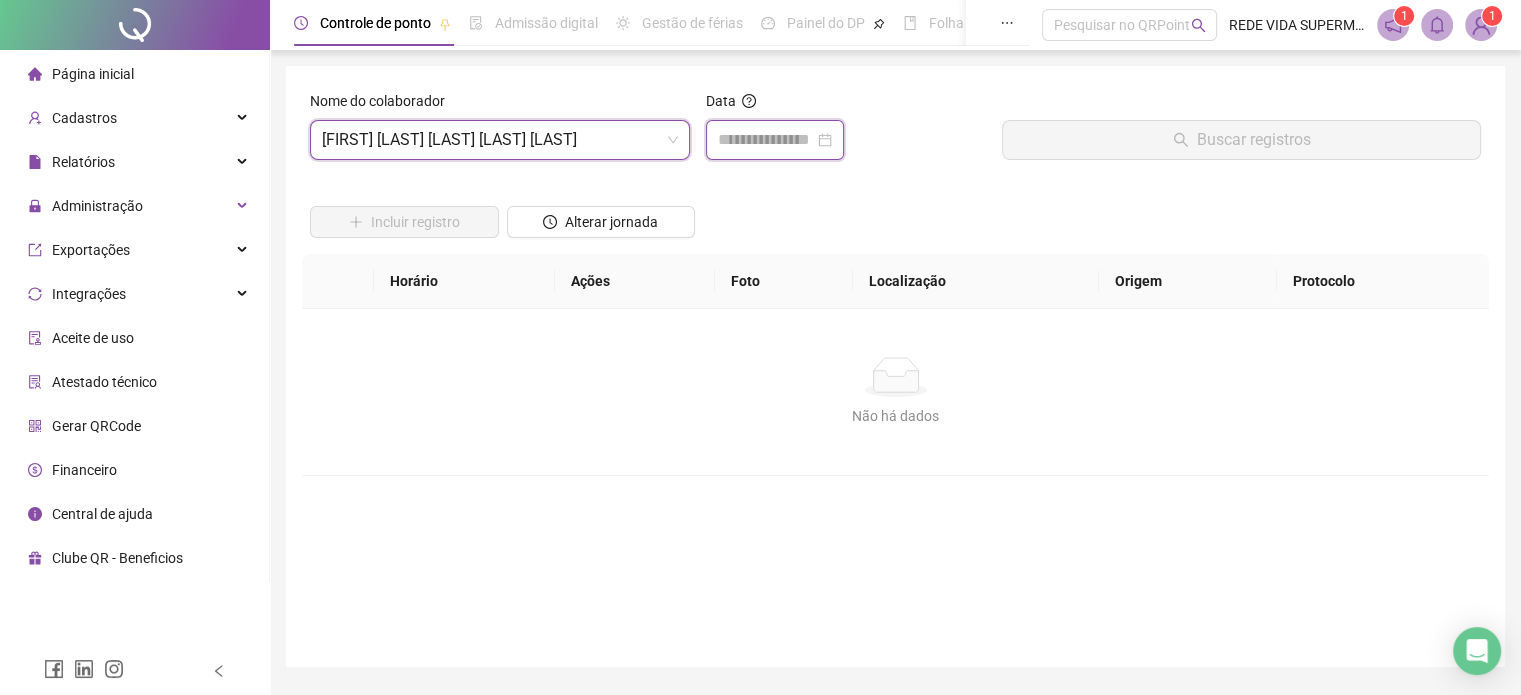 click at bounding box center (766, 140) 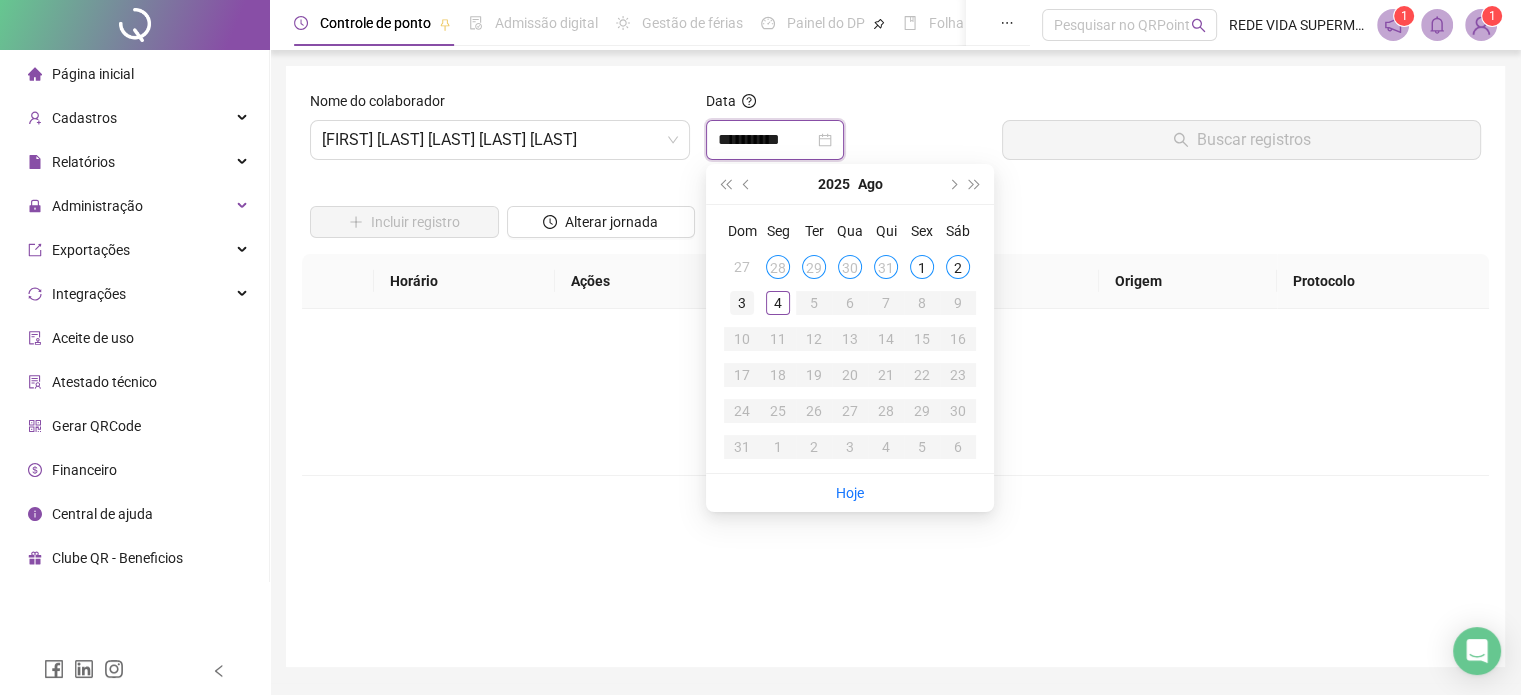 type on "**********" 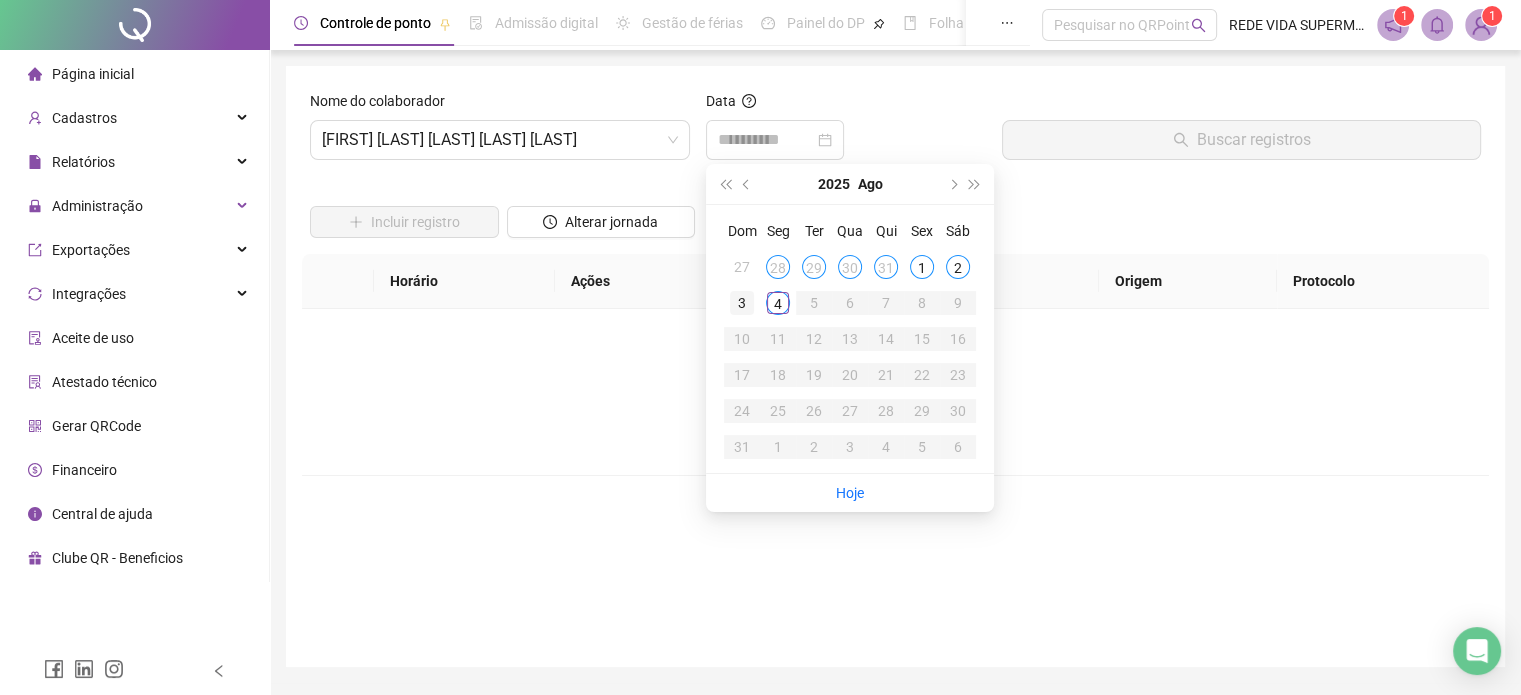 click on "3" at bounding box center [742, 303] 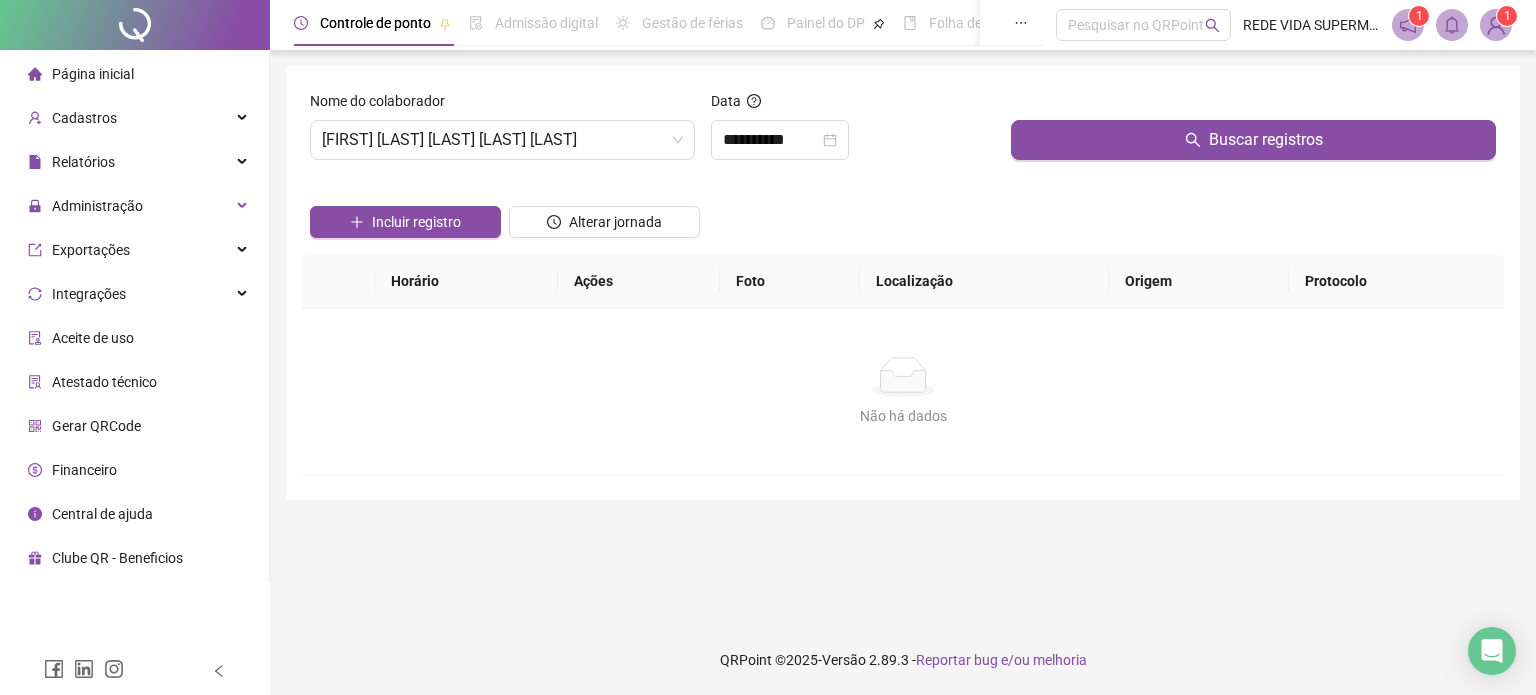 drag, startPoint x: 1063, startPoint y: 152, endPoint x: 1048, endPoint y: 163, distance: 18.601076 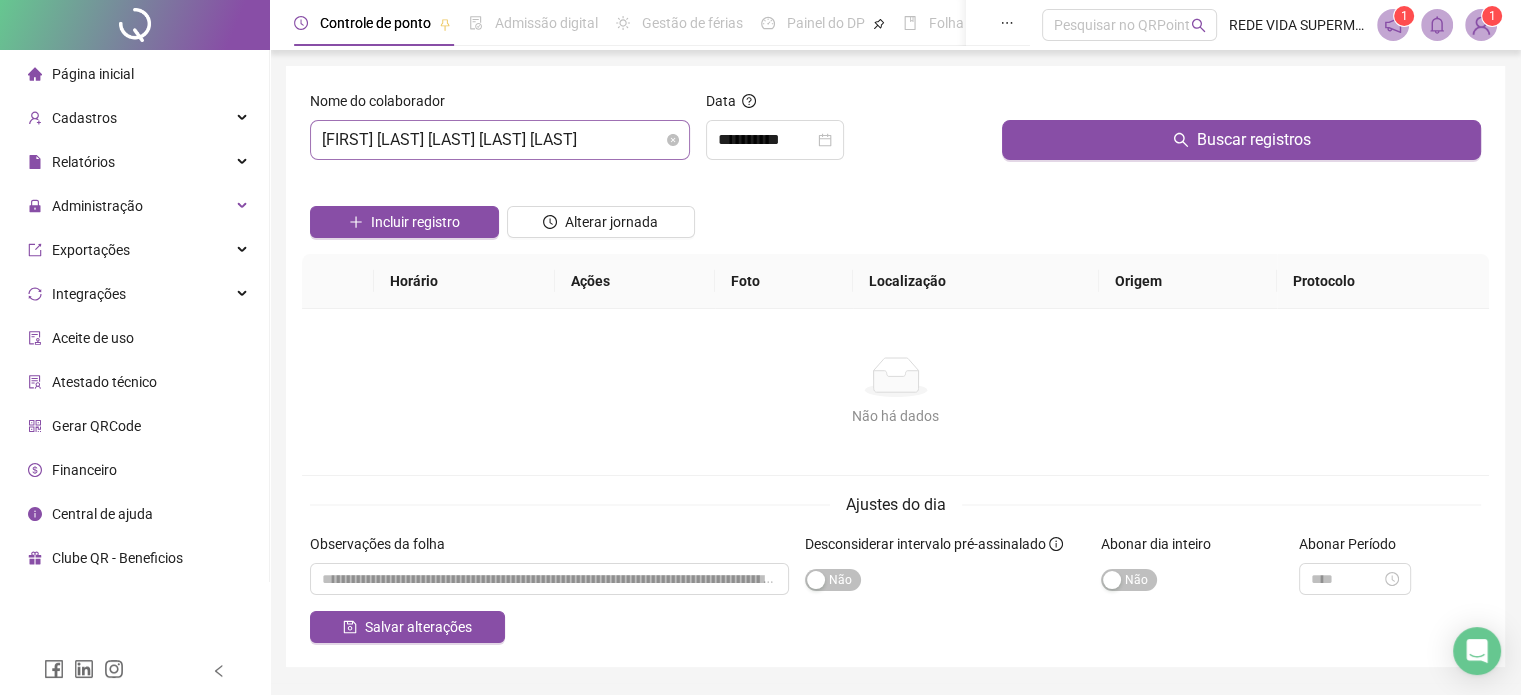 click on "[FIRST] [LAST] [LAST] [LAST] [LAST]" at bounding box center (500, 140) 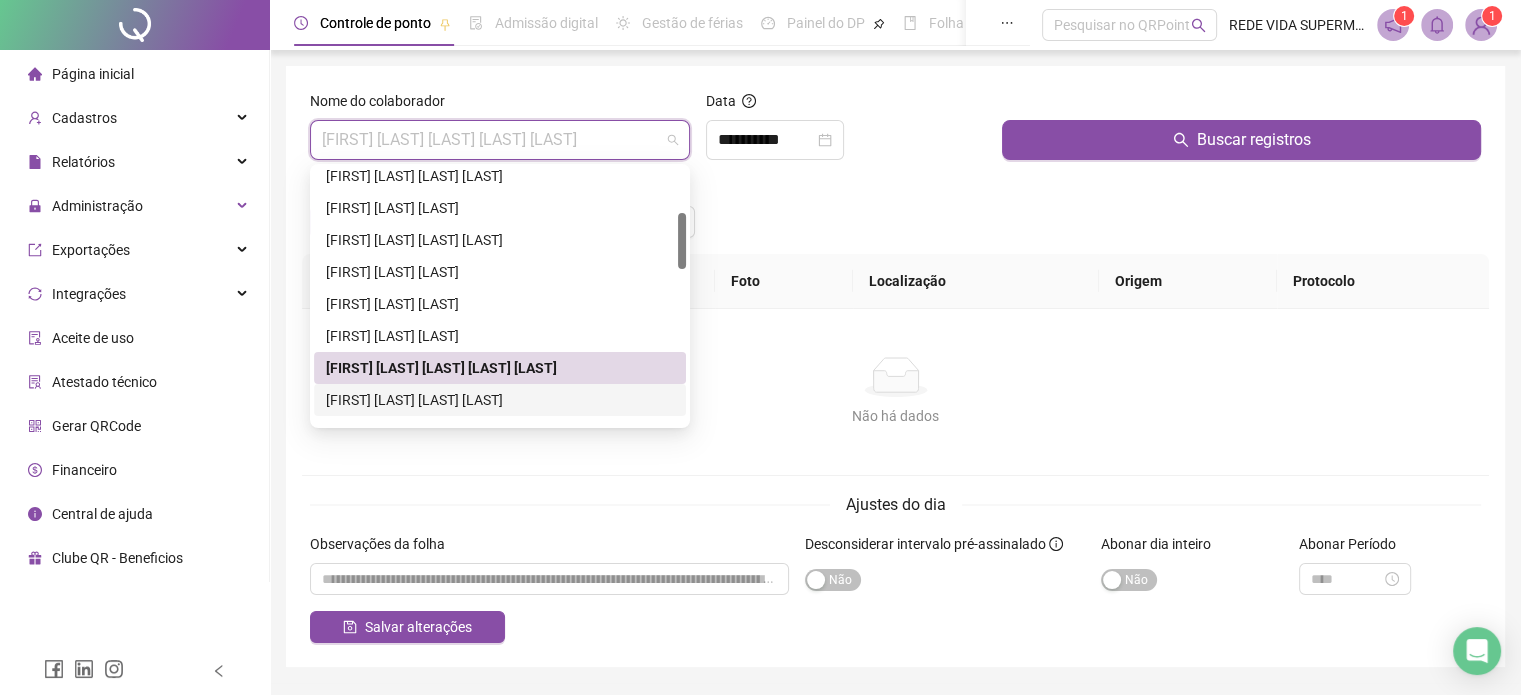 click on "[FIRST] [LAST] [LAST] [LAST]" at bounding box center [500, 400] 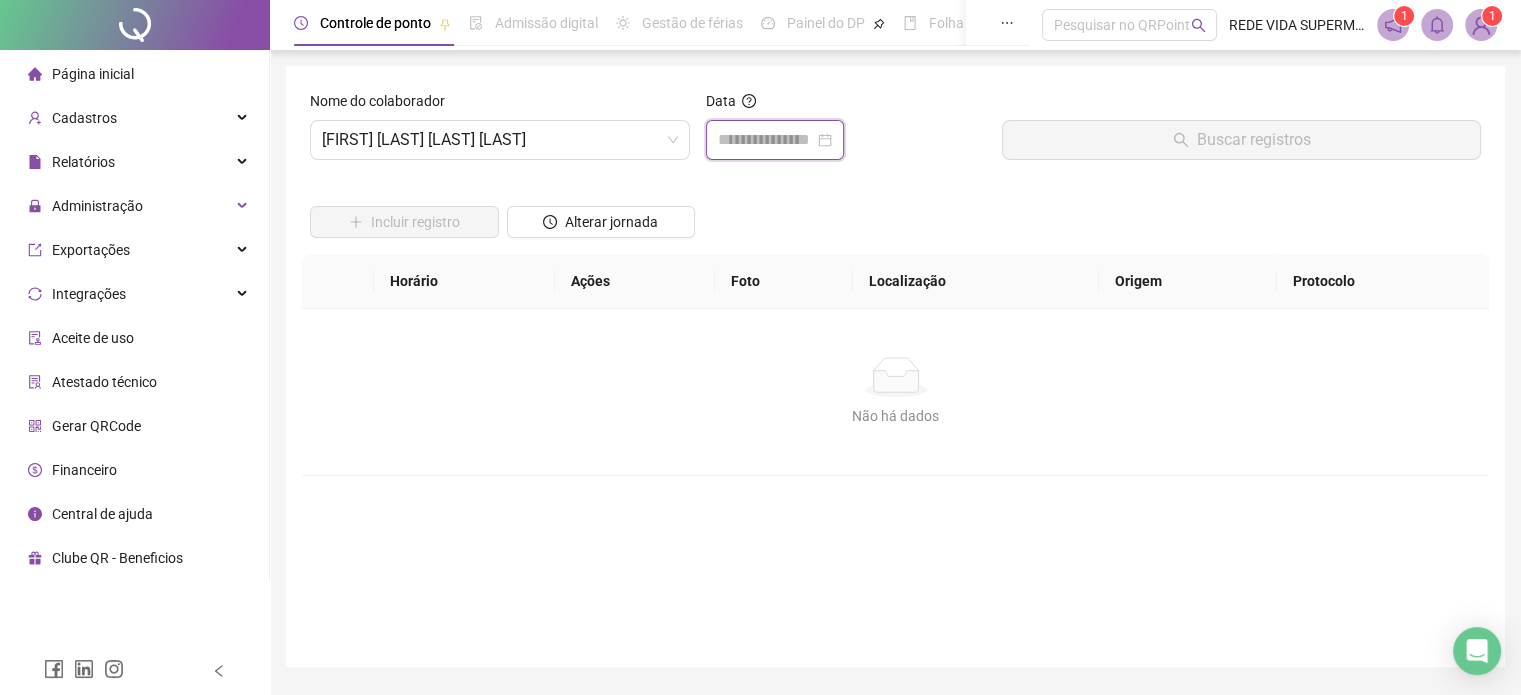 click at bounding box center (766, 140) 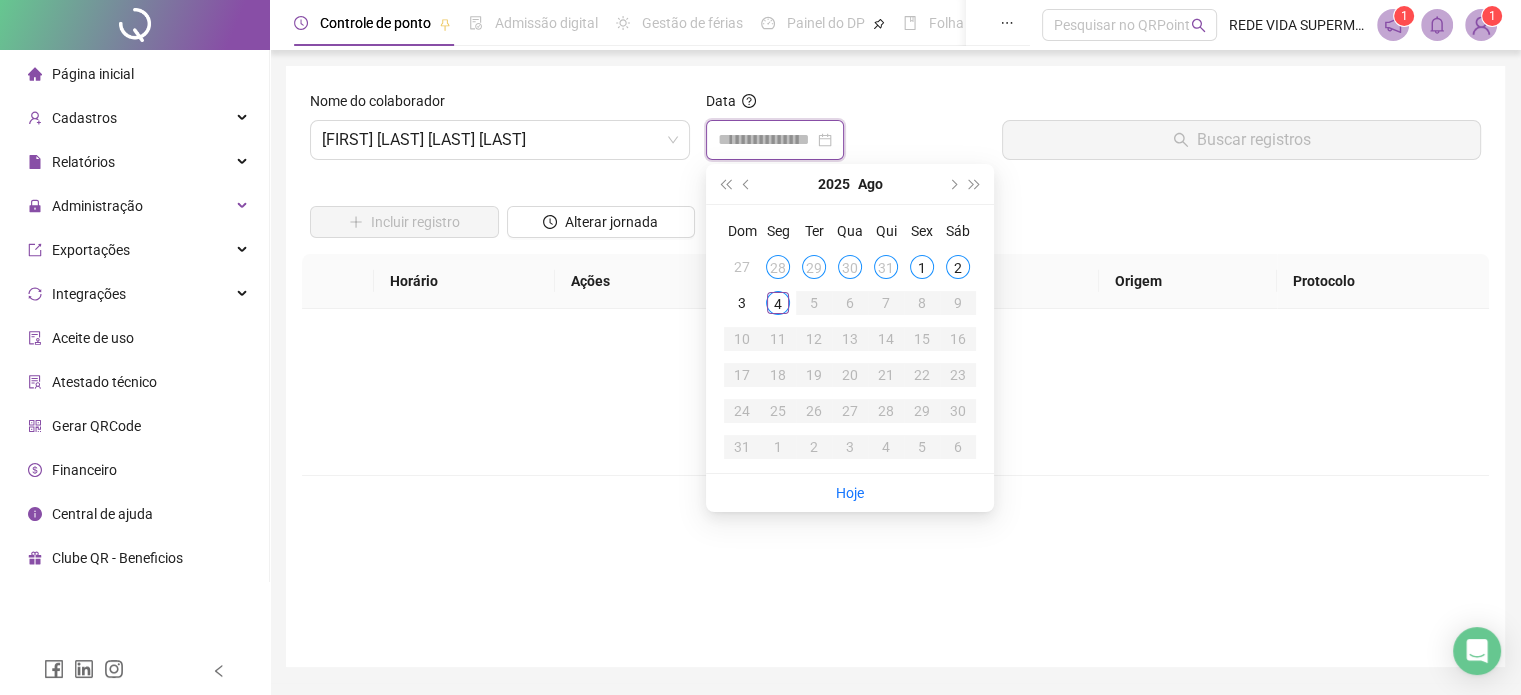 type on "**********" 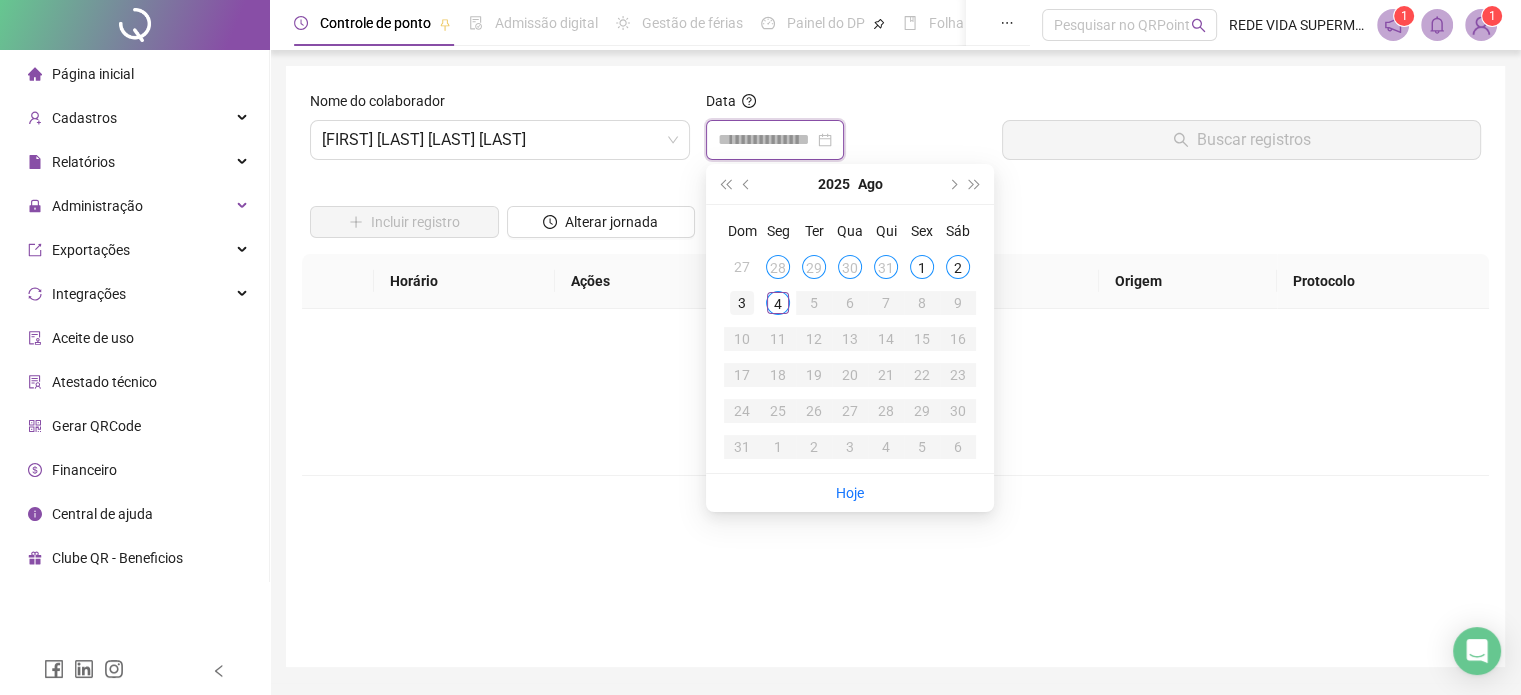 type on "**********" 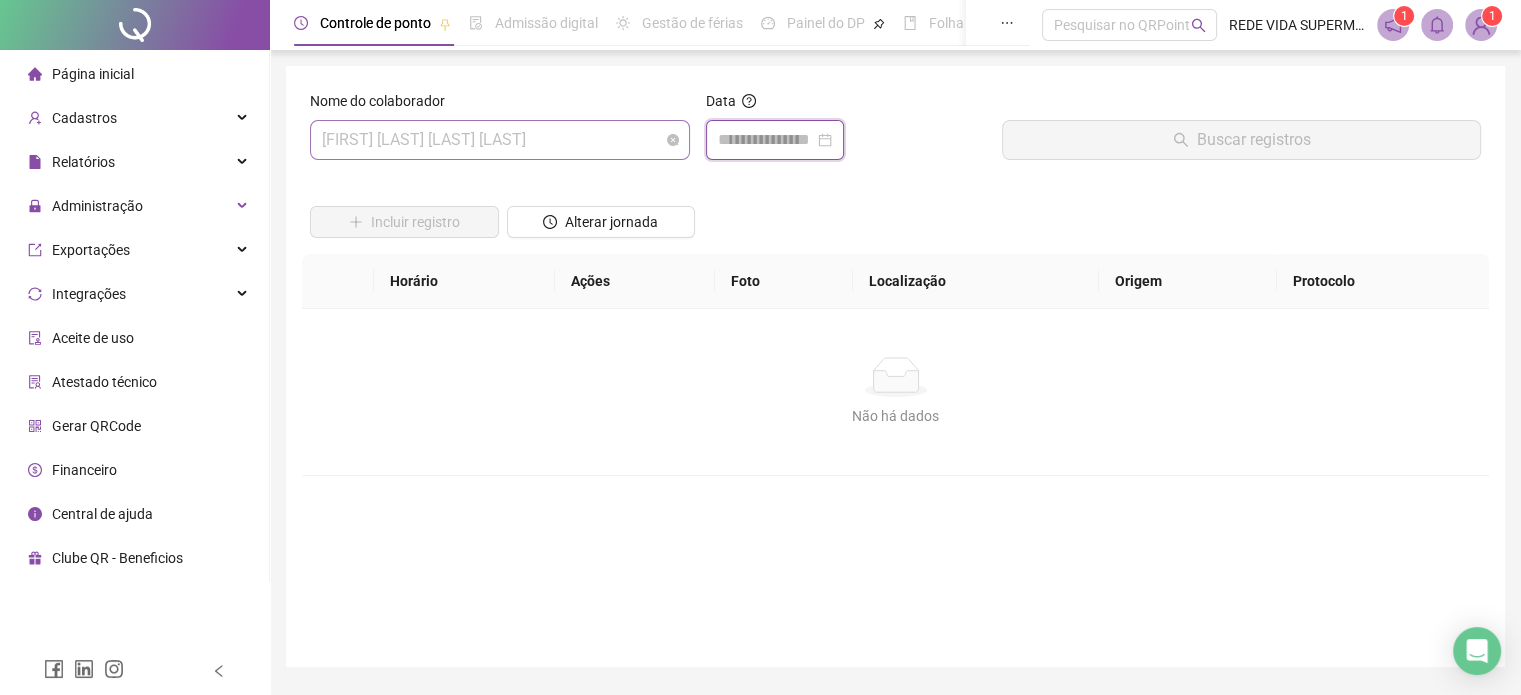 click on "[FIRST] [LAST] [LAST] [LAST]" at bounding box center (500, 140) 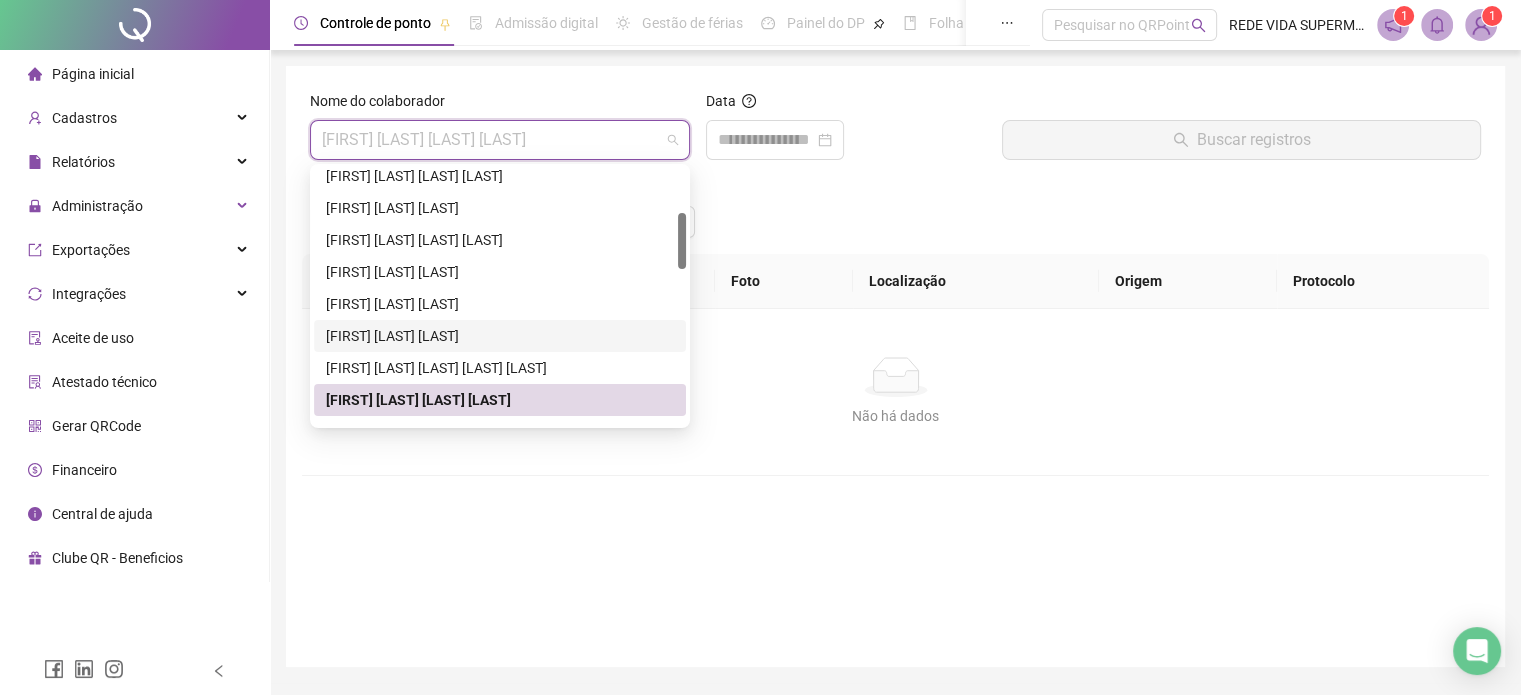 scroll, scrollTop: 300, scrollLeft: 0, axis: vertical 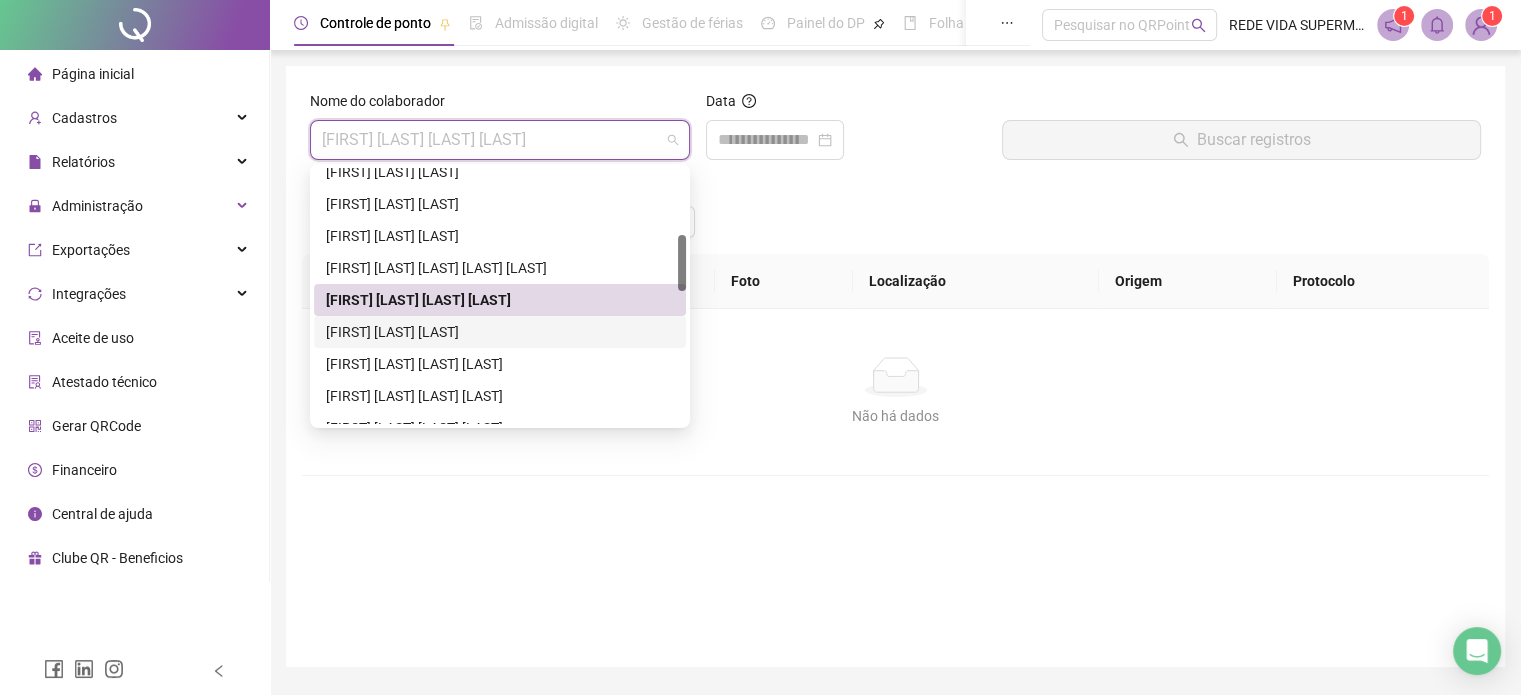 click on "[FIRST] [LAST] [LAST]" at bounding box center (500, 332) 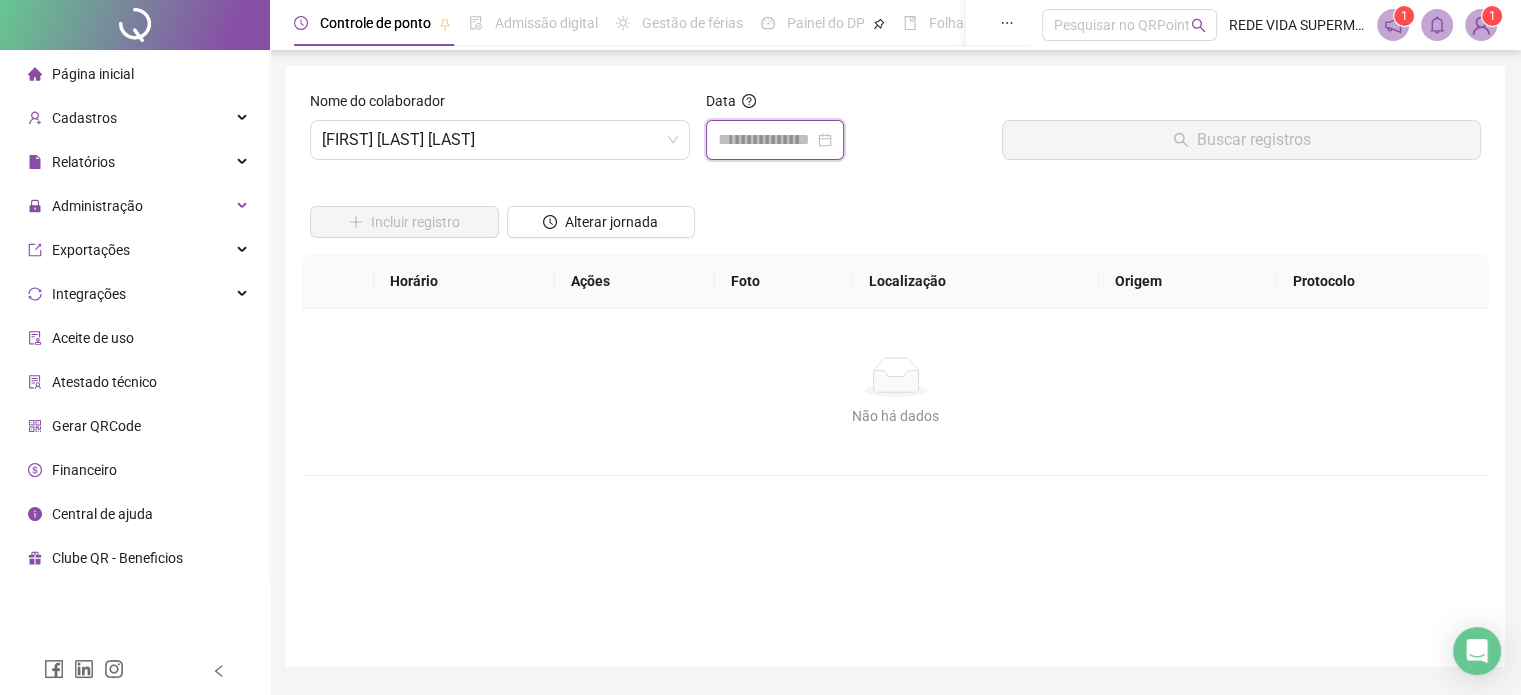 click at bounding box center (766, 140) 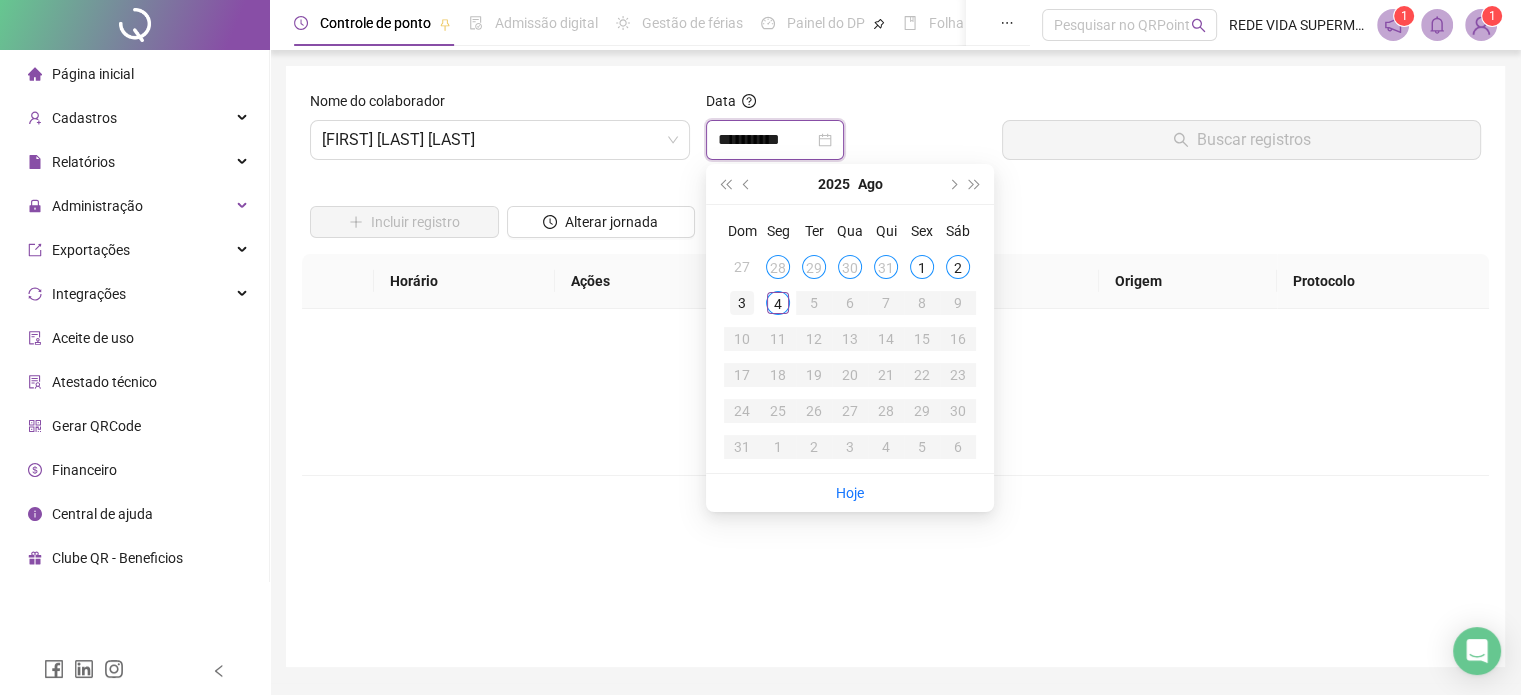 type on "**********" 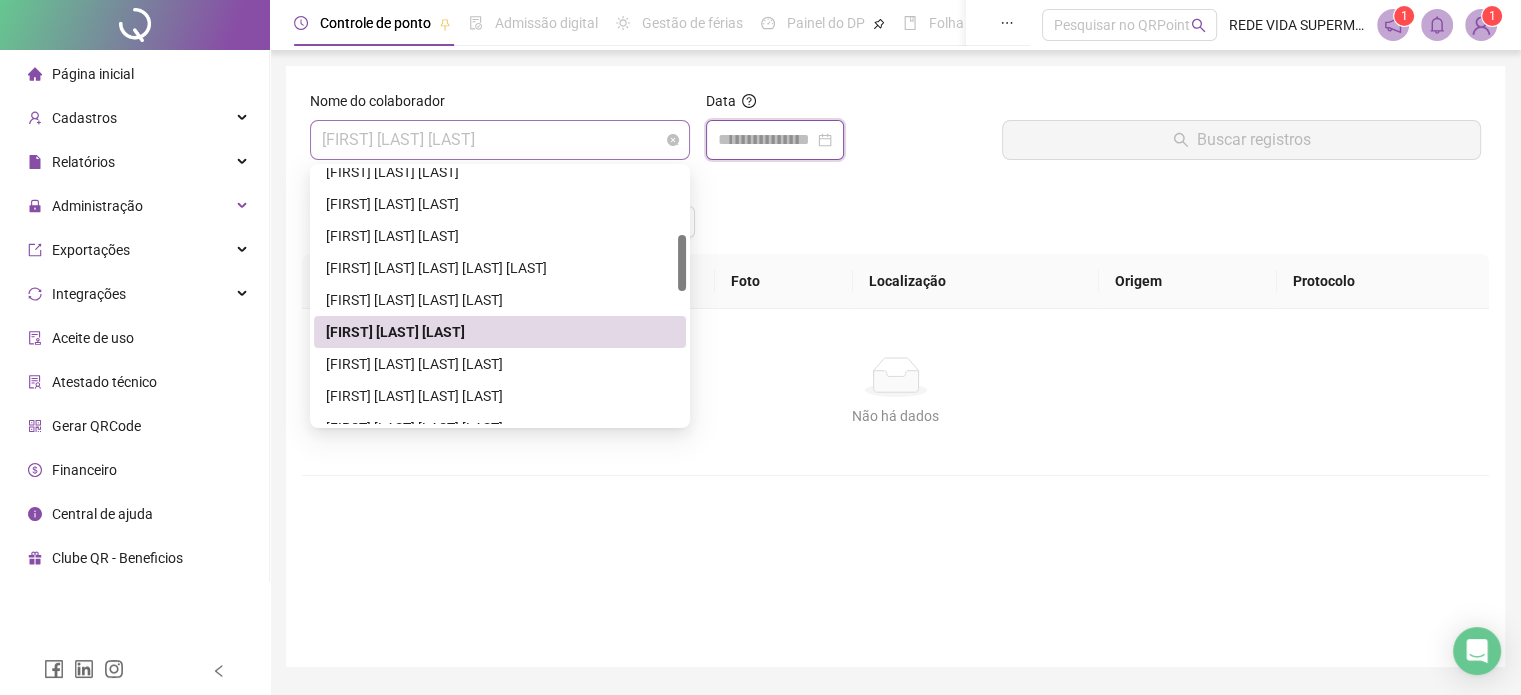 click on "[FIRST] [LAST] [LAST]" at bounding box center [500, 140] 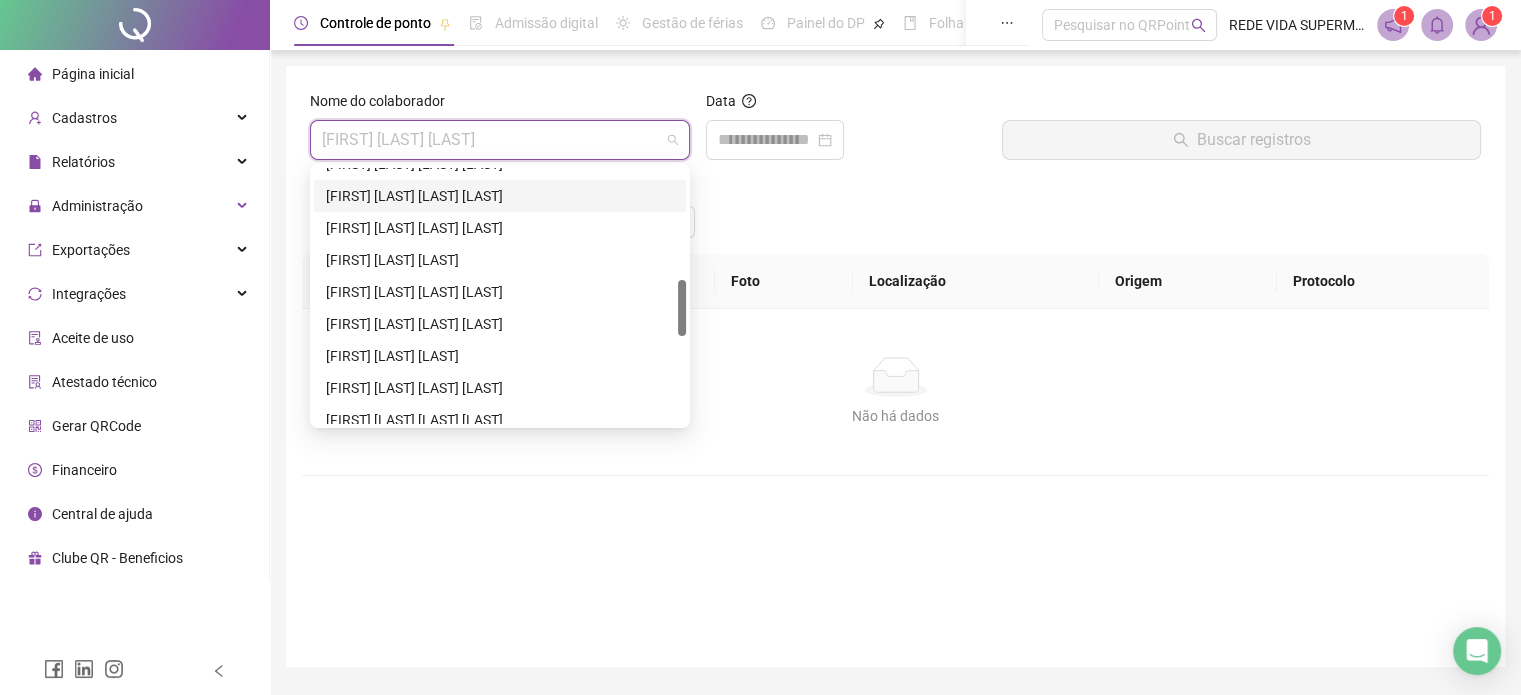 scroll, scrollTop: 400, scrollLeft: 0, axis: vertical 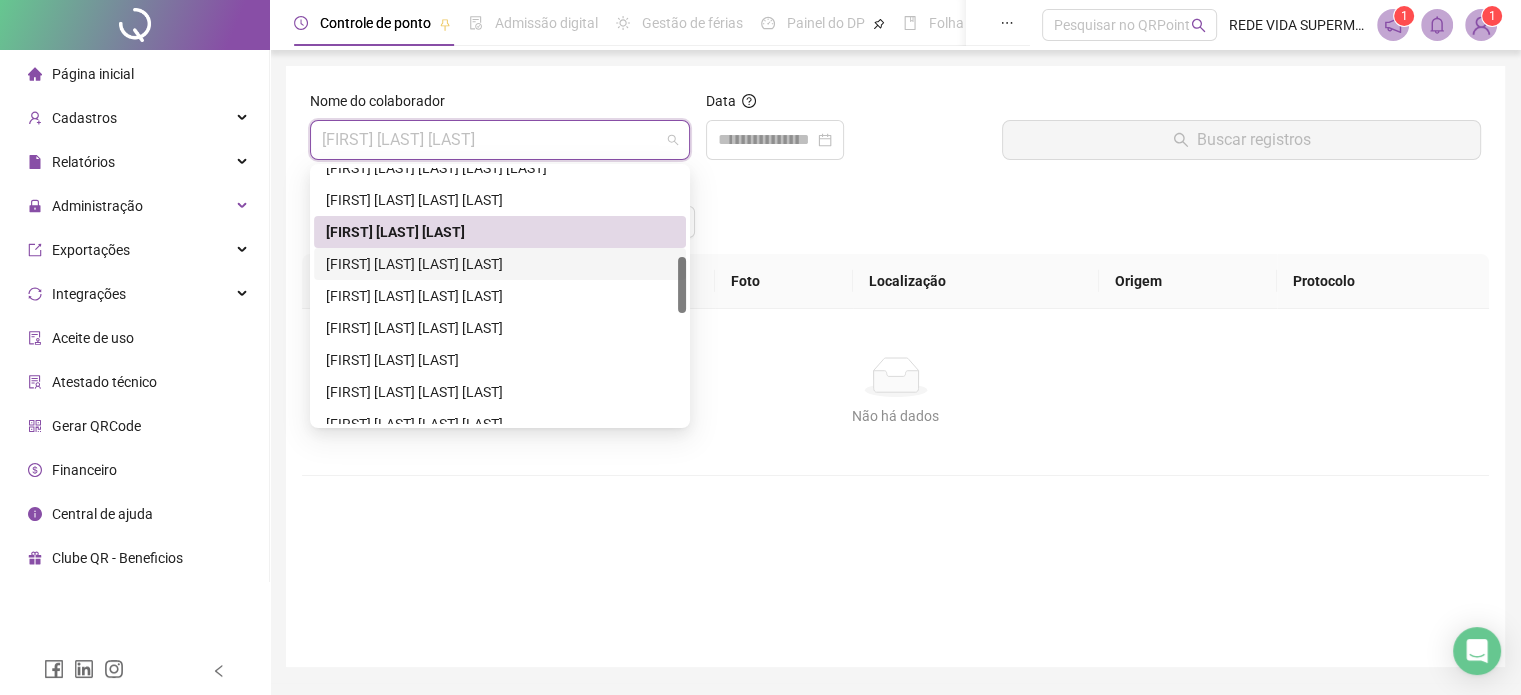 click on "[FIRST] [LAST] [LAST] [LAST]" at bounding box center (500, 264) 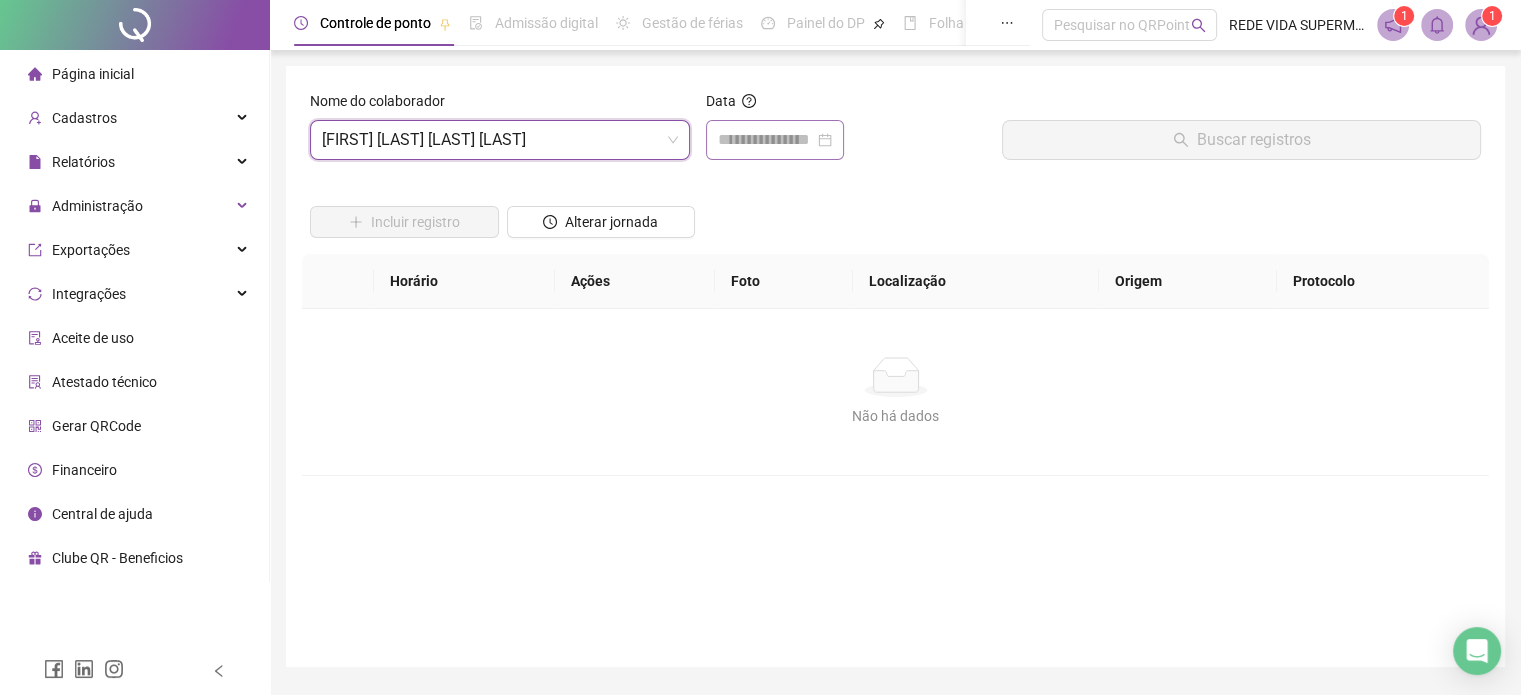 click at bounding box center [775, 140] 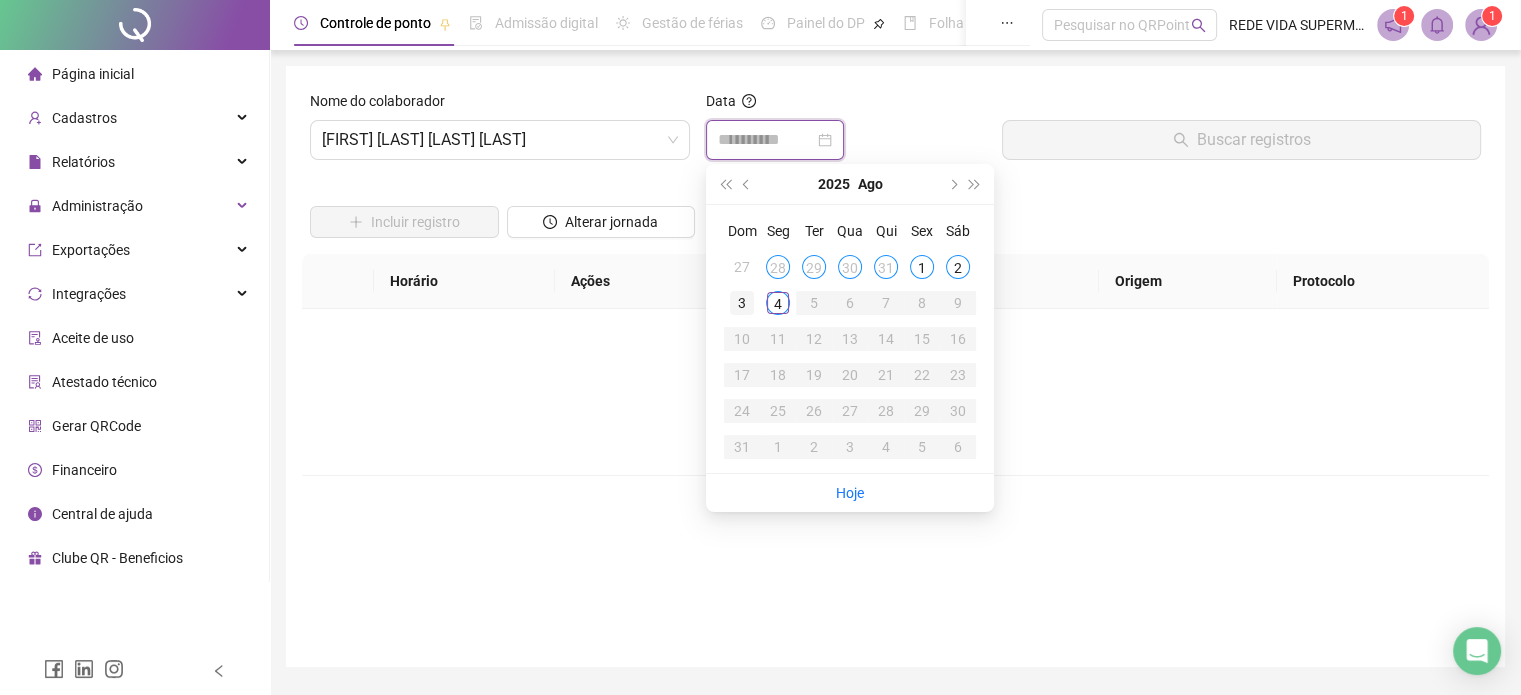 type on "**********" 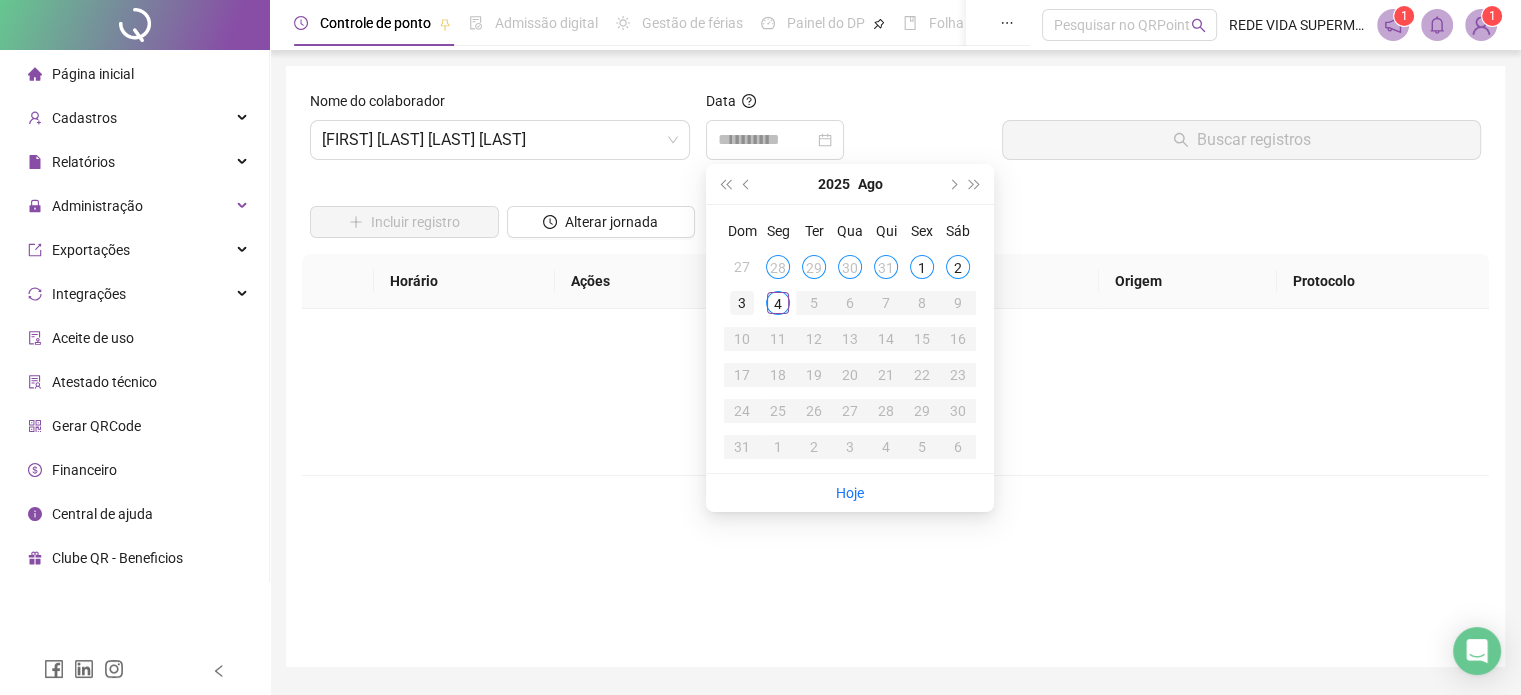 click on "3" at bounding box center [742, 303] 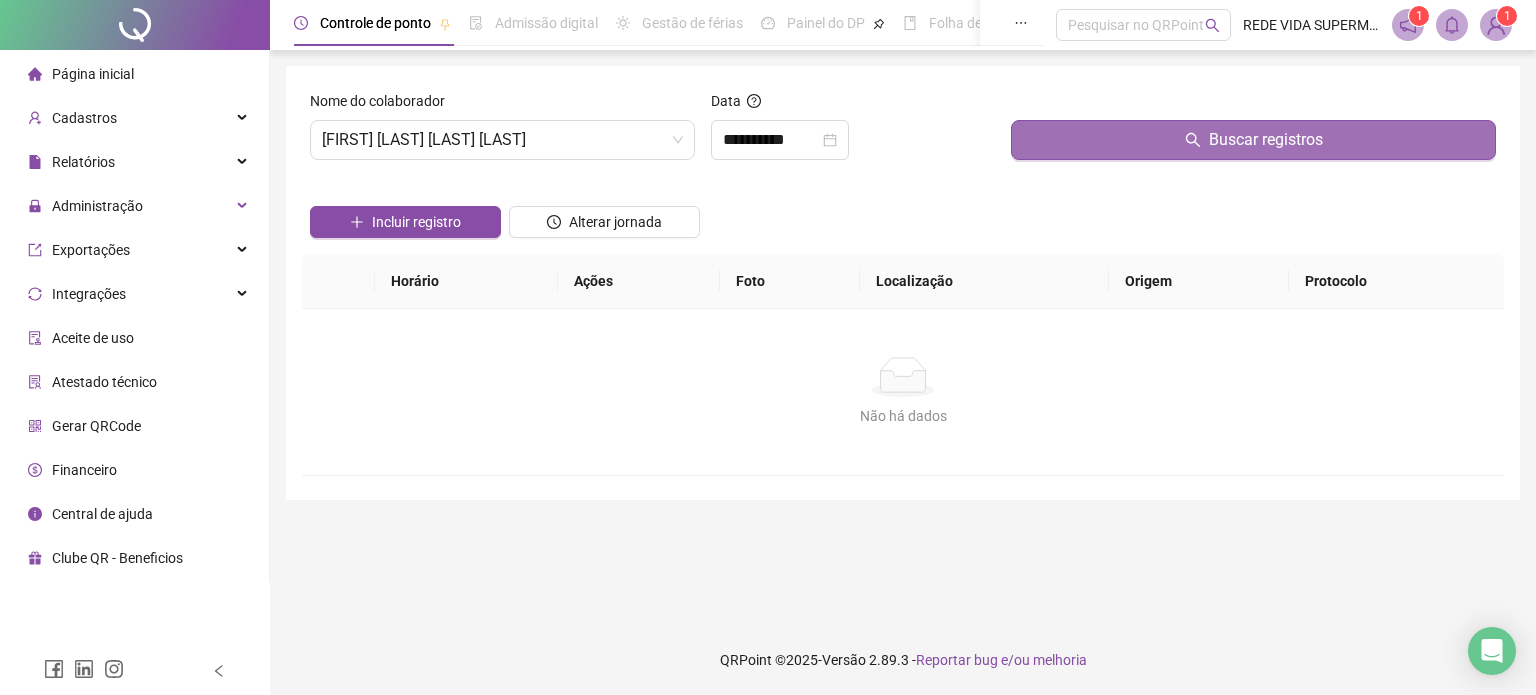 click on "Buscar registros" at bounding box center (1253, 140) 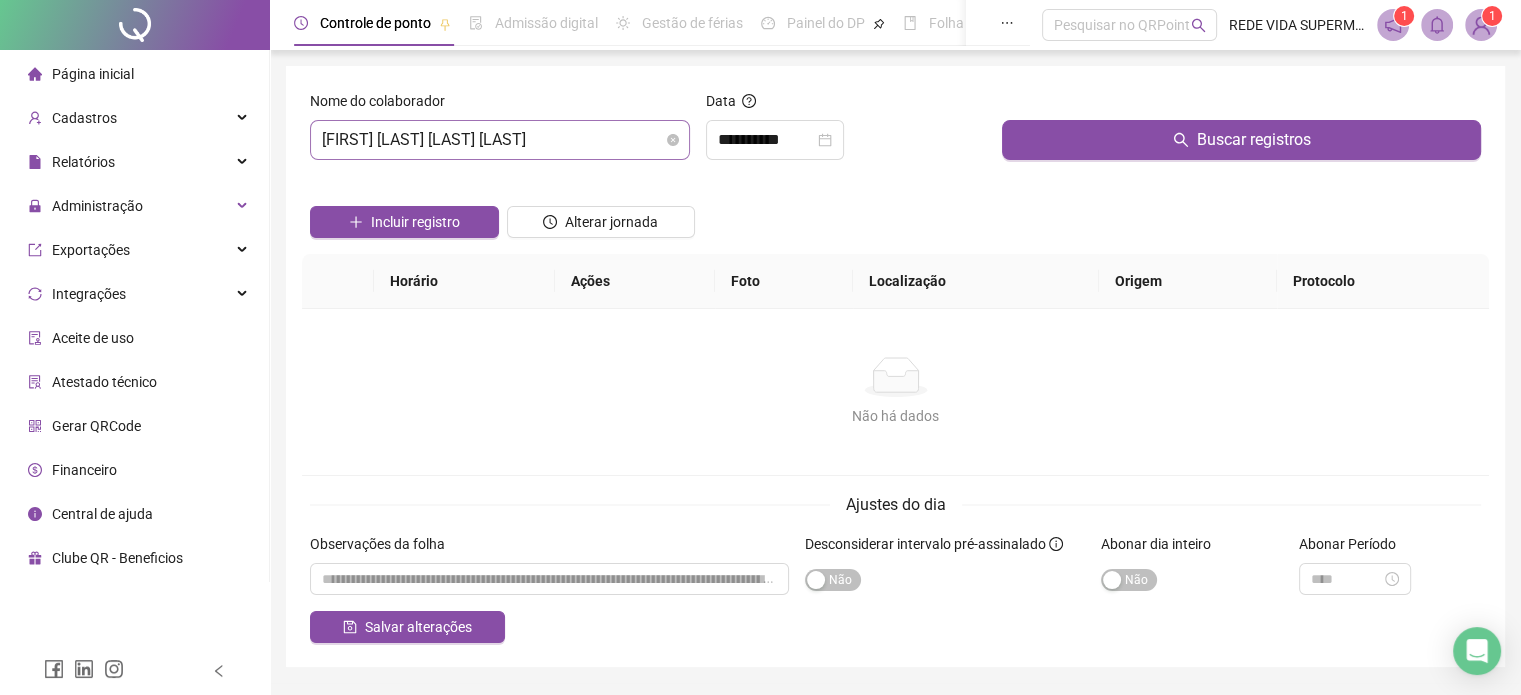 click on "[FIRST] [LAST] [LAST] [LAST]" at bounding box center (500, 140) 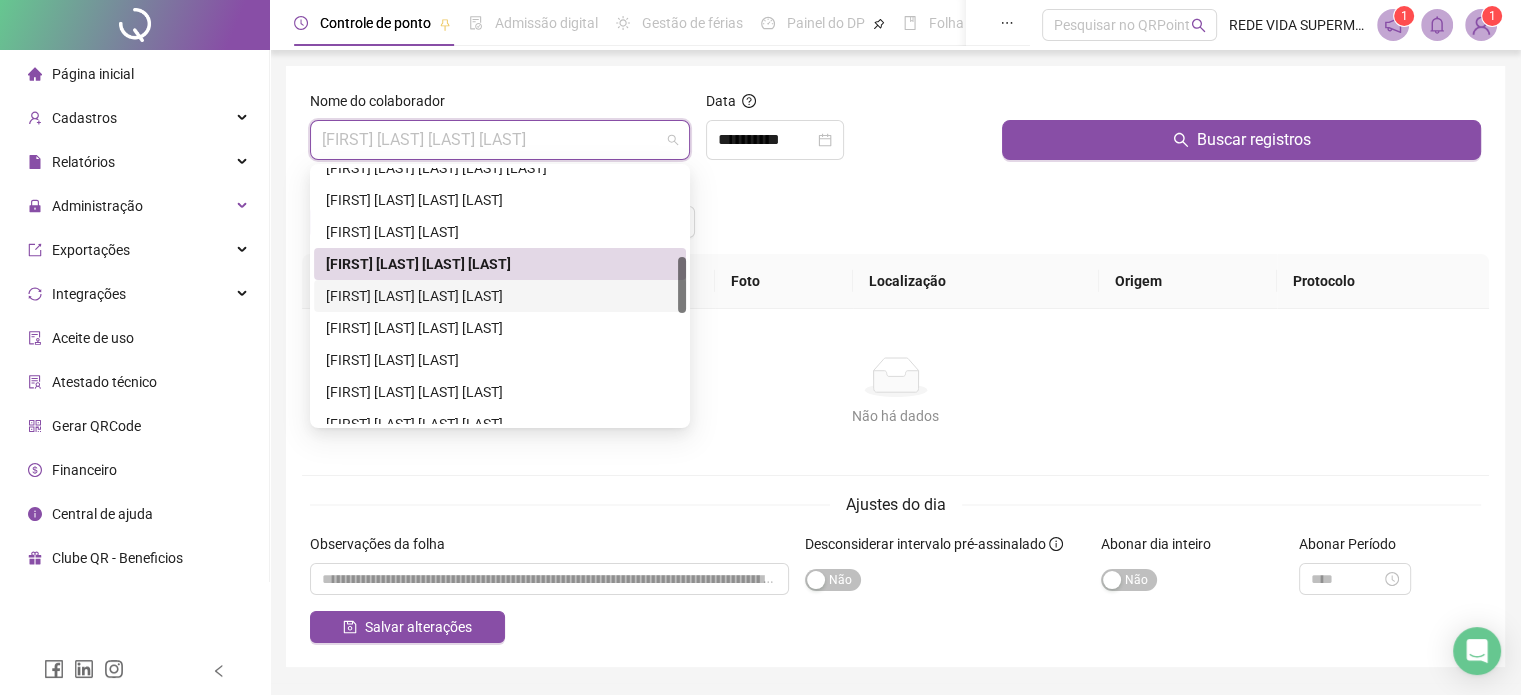 drag, startPoint x: 489, startPoint y: 294, endPoint x: 679, endPoint y: 203, distance: 210.66798 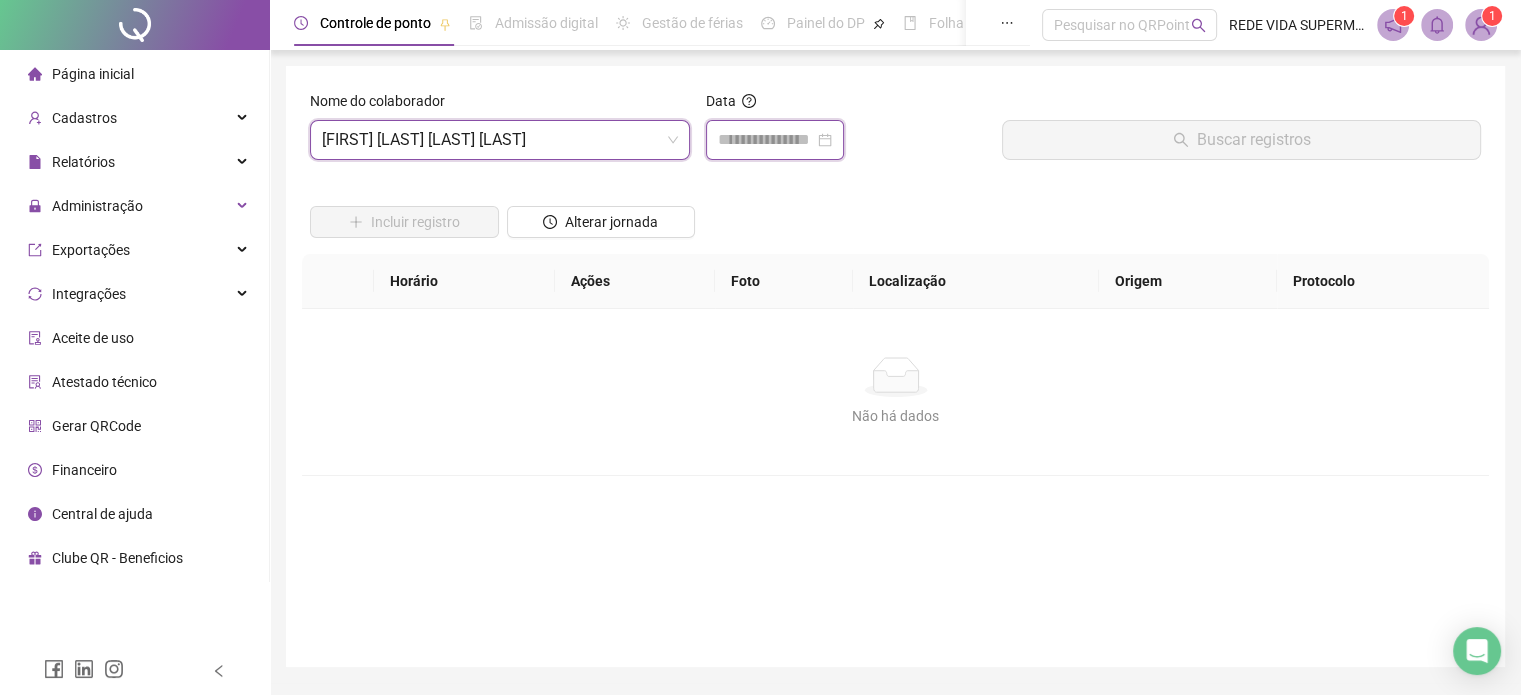 click at bounding box center [766, 140] 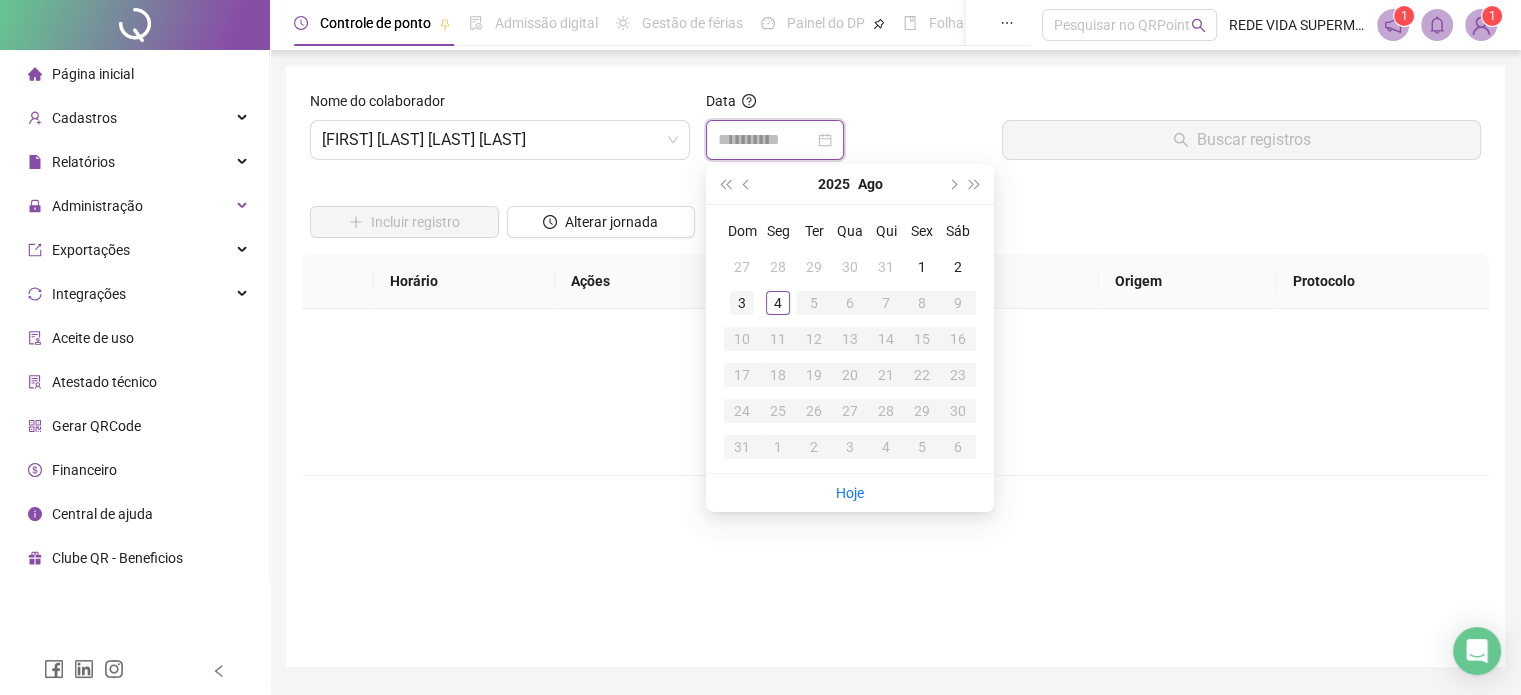type on "**********" 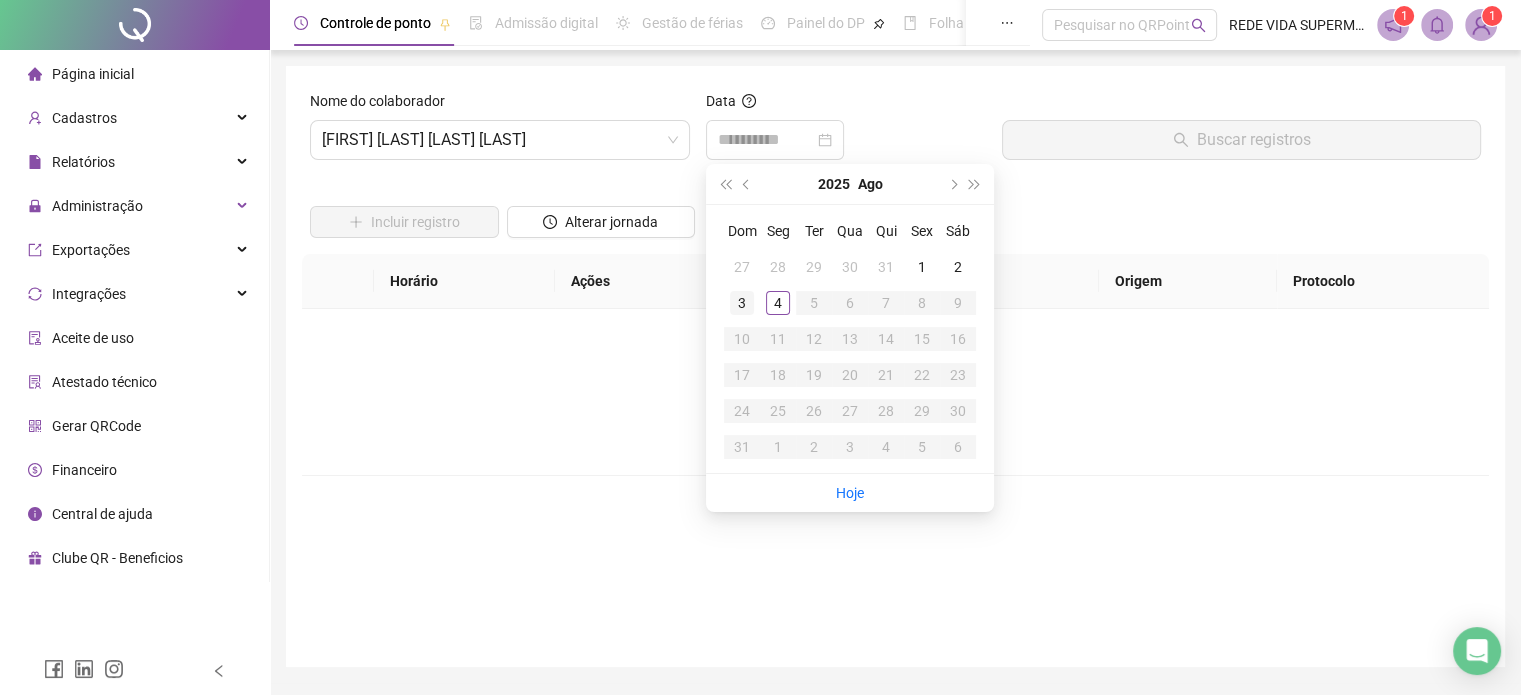 click on "3" at bounding box center (742, 303) 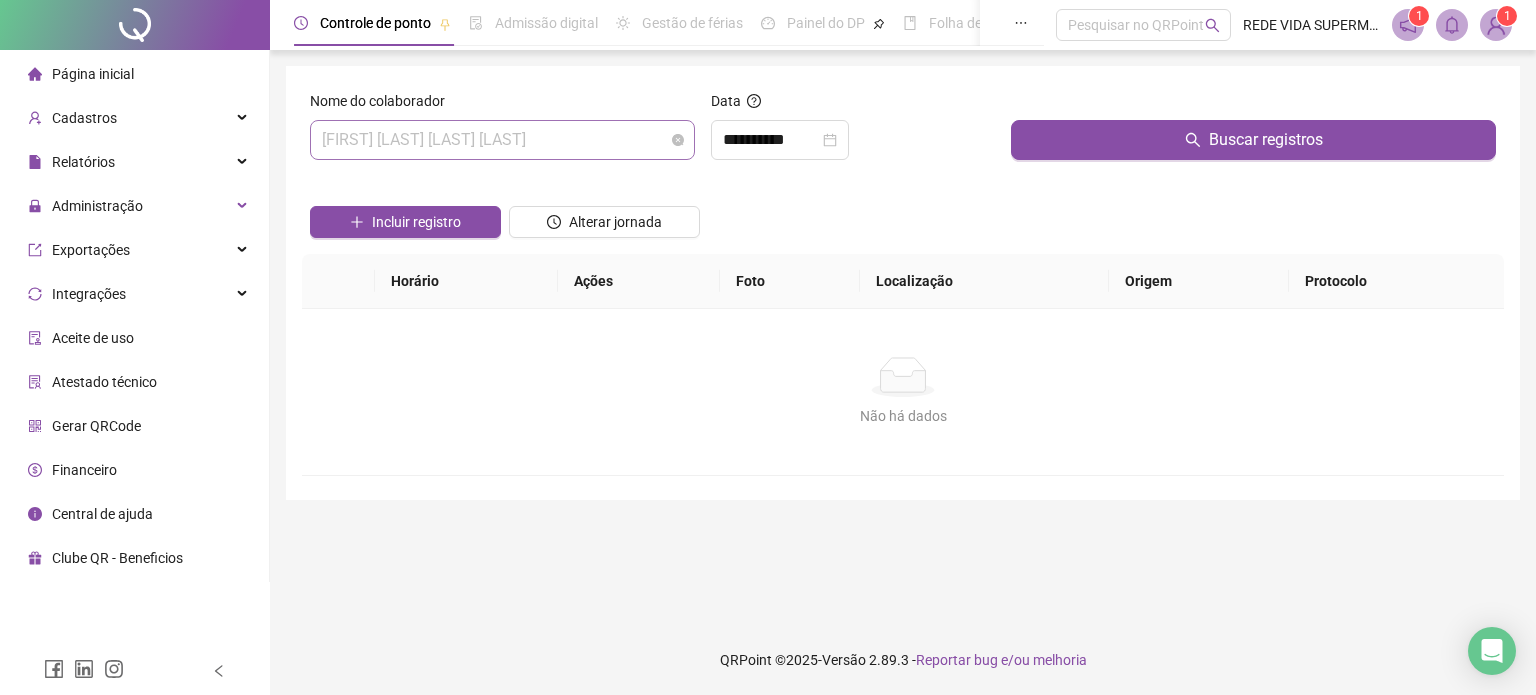 click on "[FIRST] [LAST] [LAST] [LAST]" at bounding box center (502, 140) 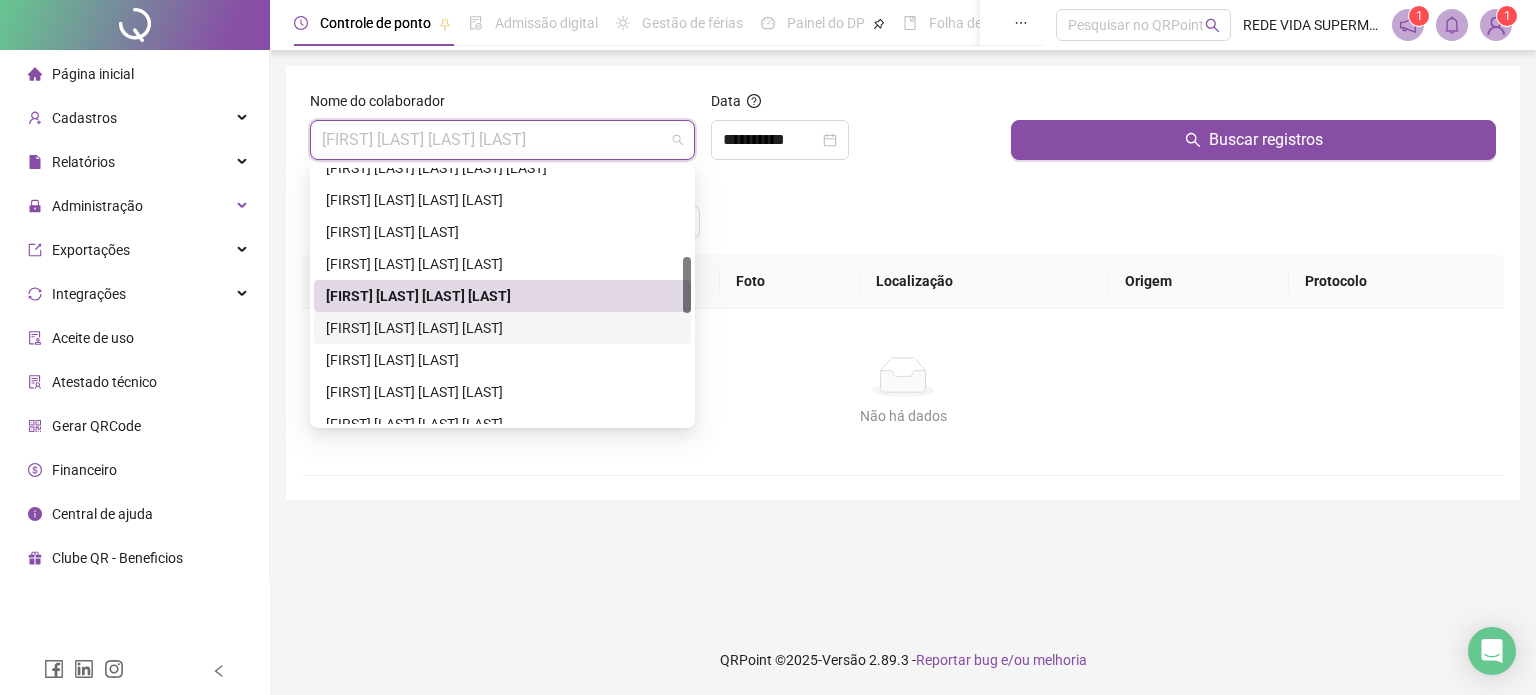 click on "[FIRST] [LAST] [LAST] [LAST]" at bounding box center [502, 328] 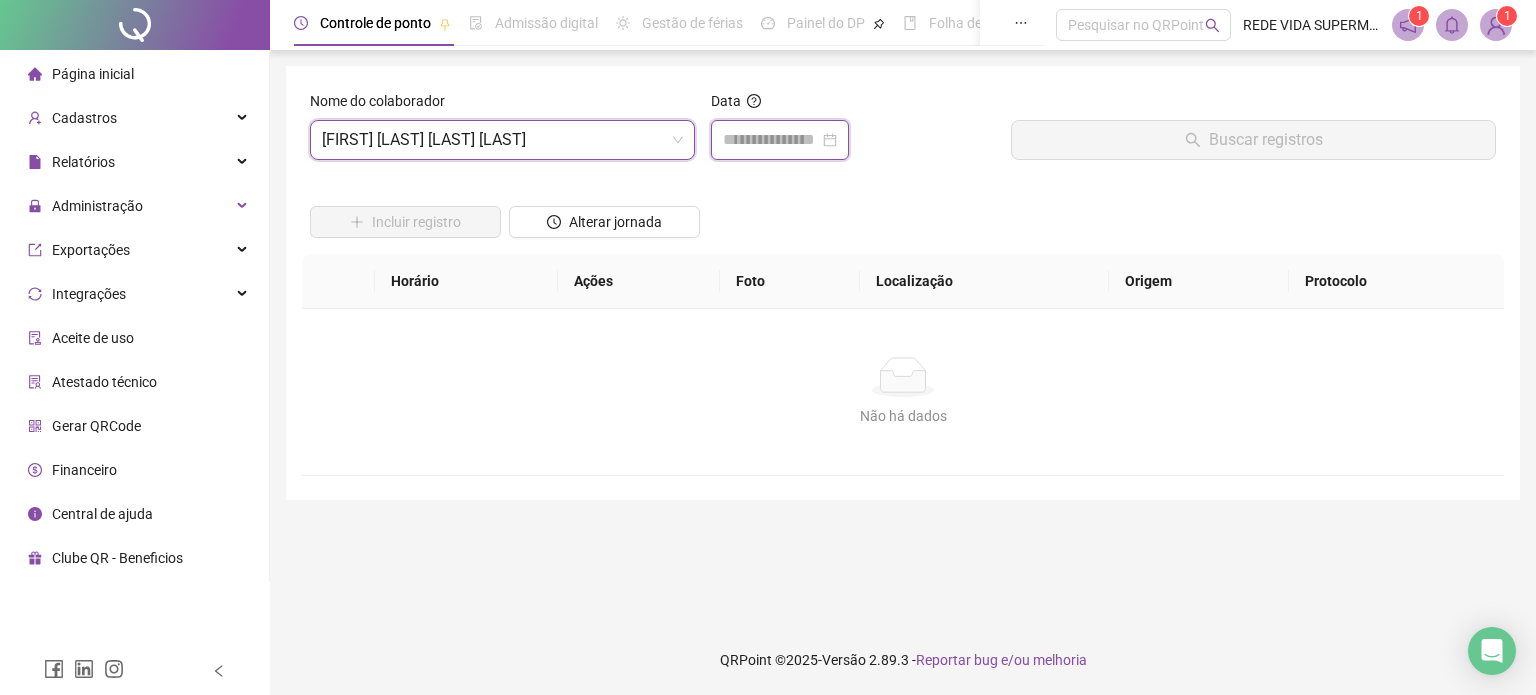 click at bounding box center [771, 140] 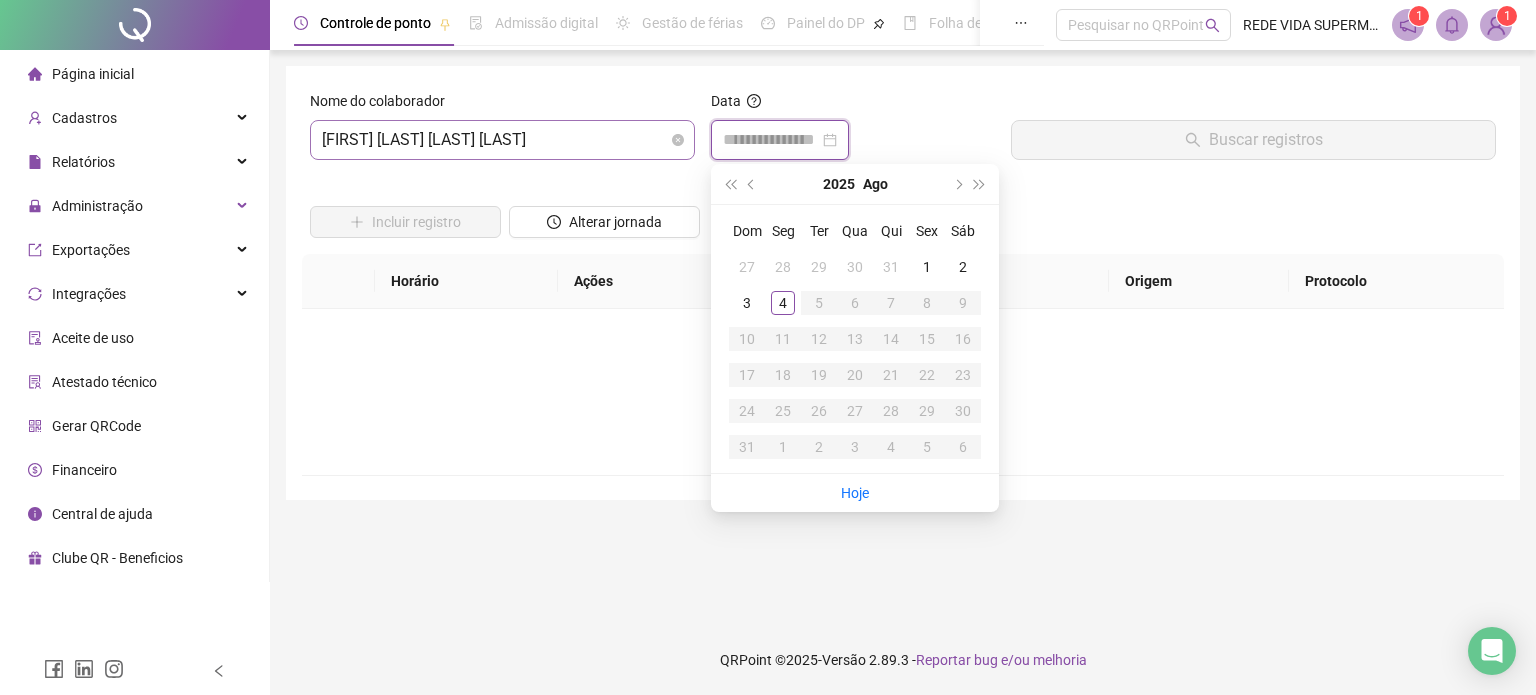 click on "[FIRST] [LAST] [LAST] [LAST]" at bounding box center [502, 140] 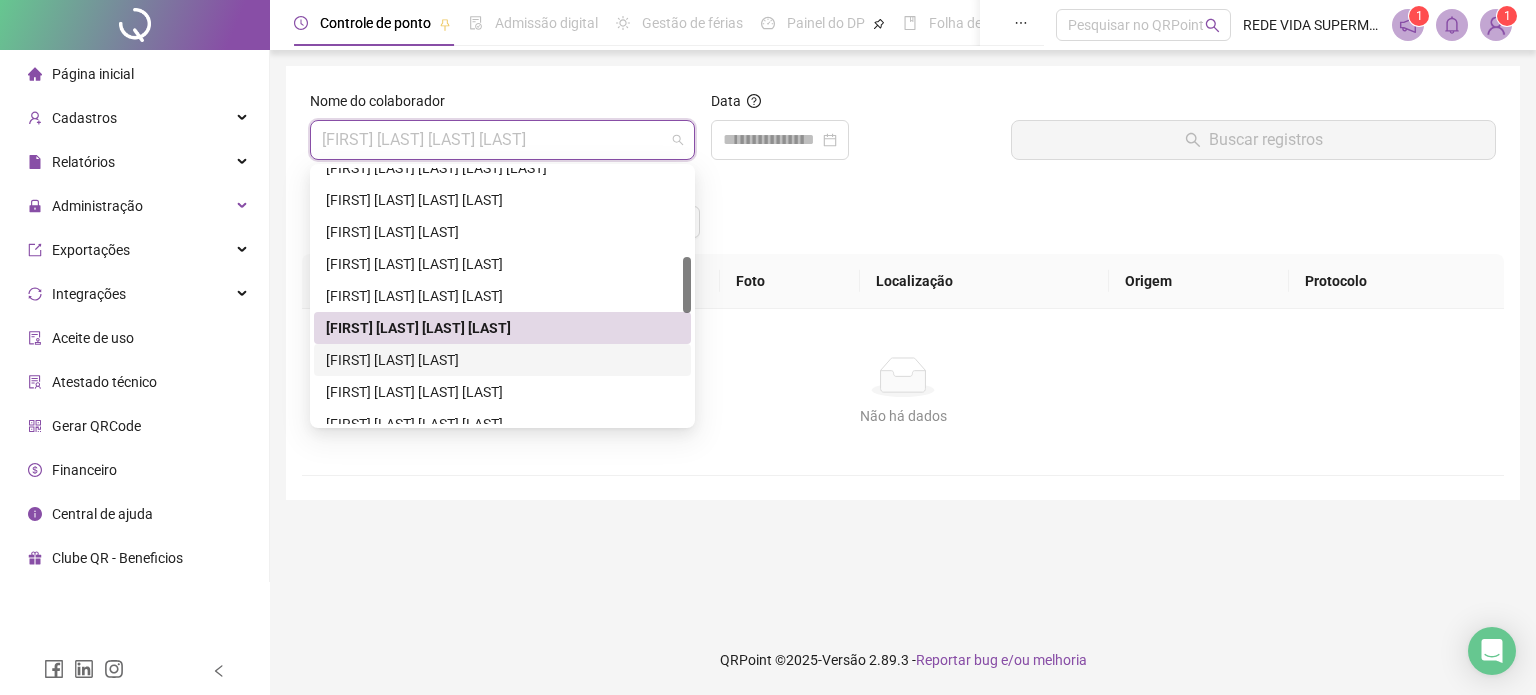 click on "[FIRST] [LAST] [LAST]" at bounding box center [502, 360] 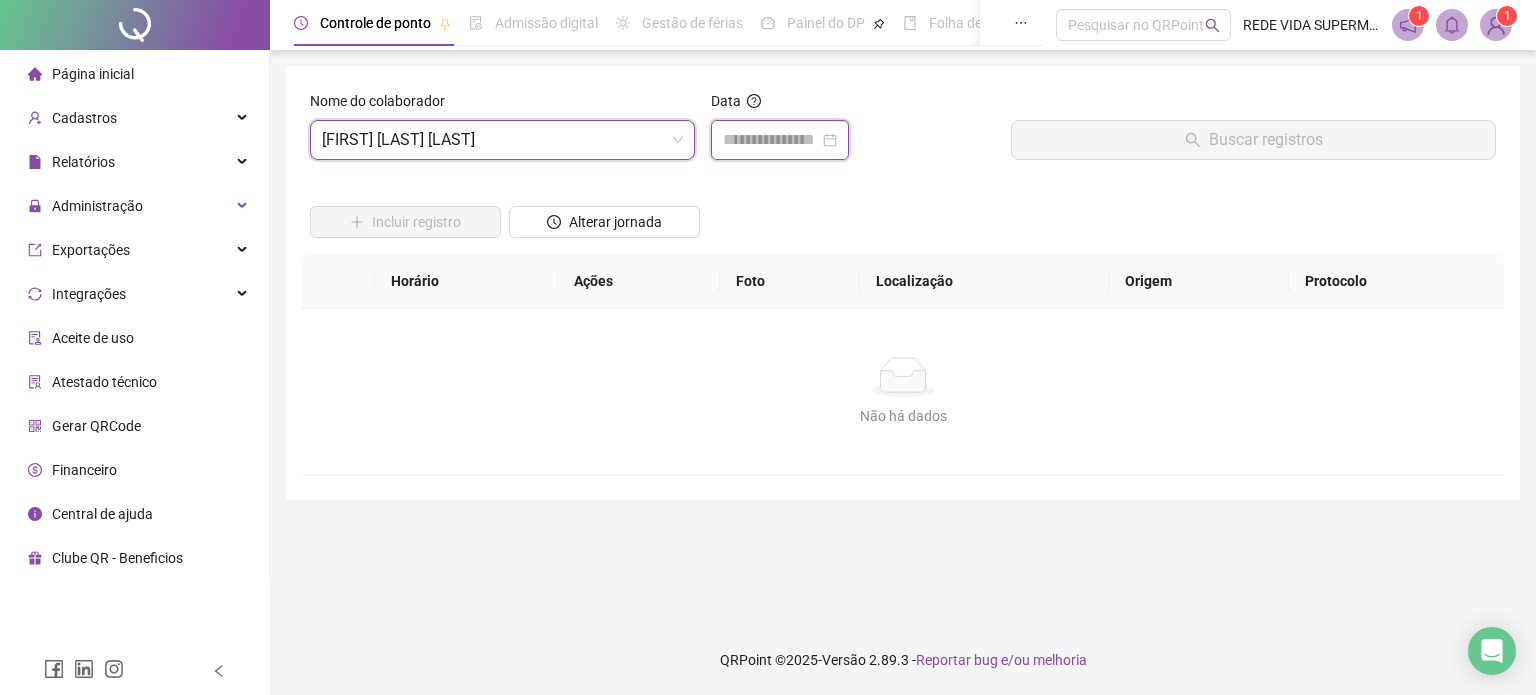 click at bounding box center [771, 140] 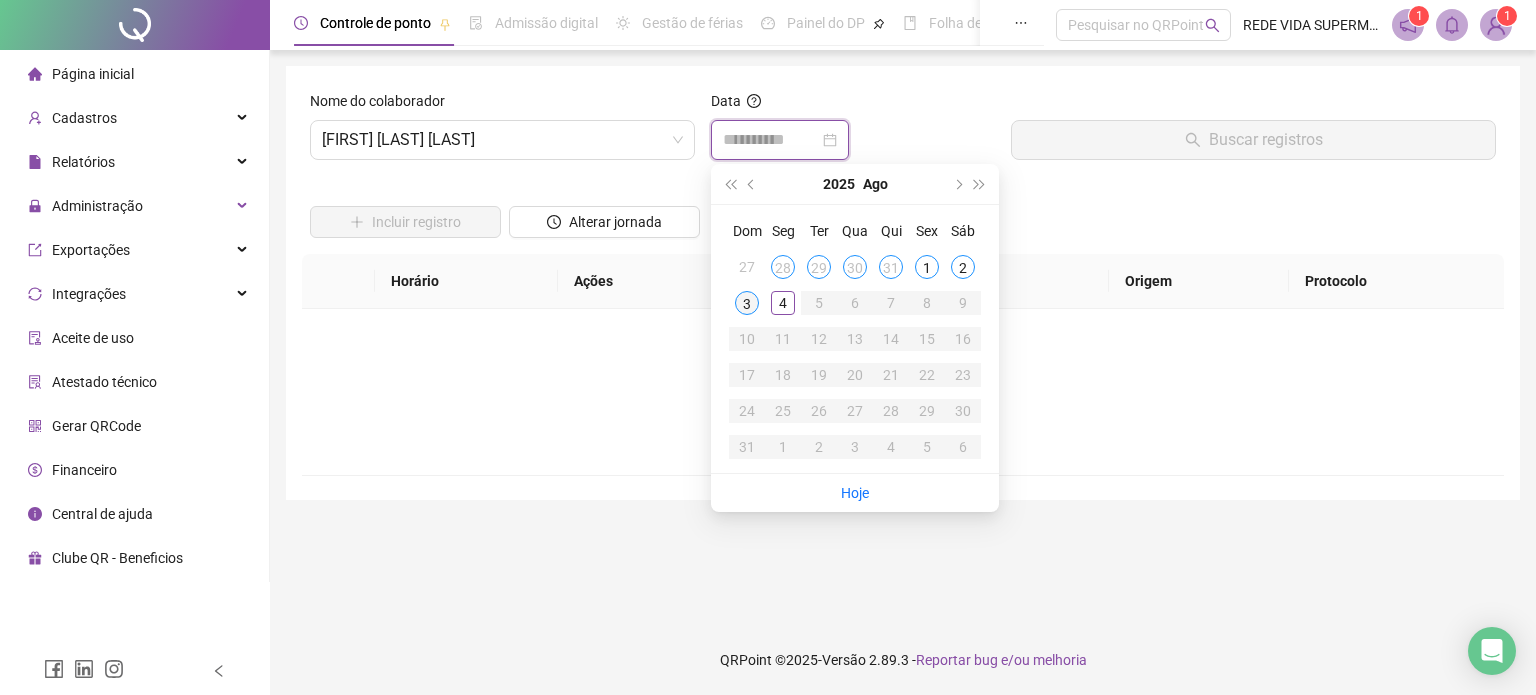 type on "**********" 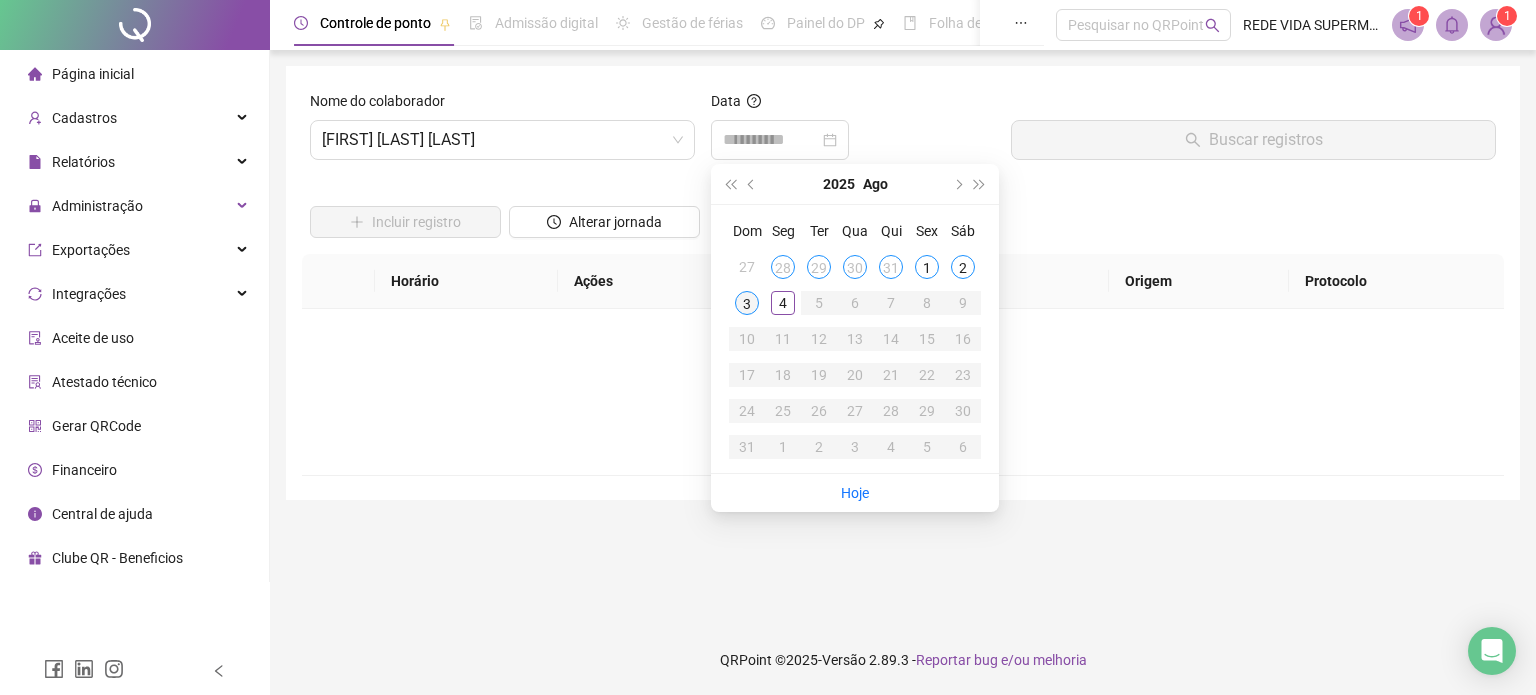 click on "3" at bounding box center [747, 303] 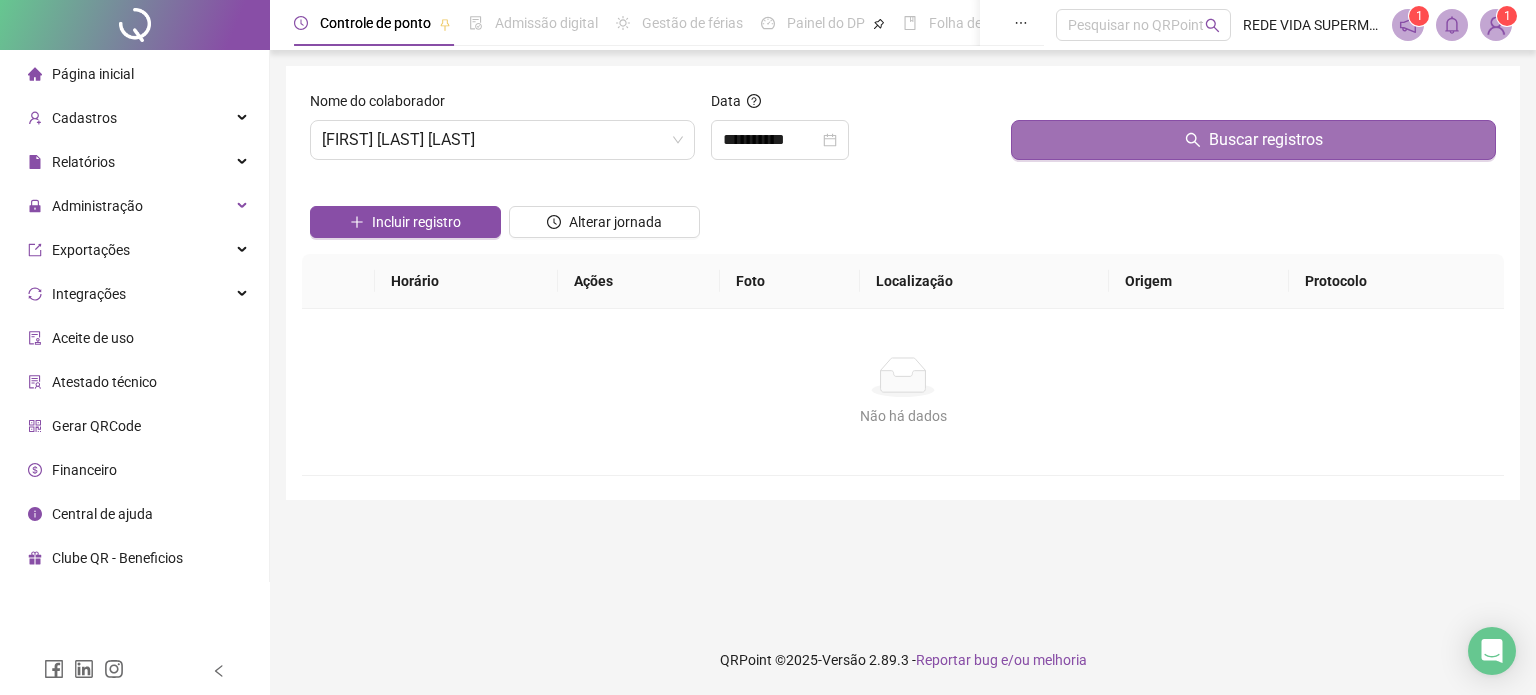 click on "Buscar registros" at bounding box center (1253, 140) 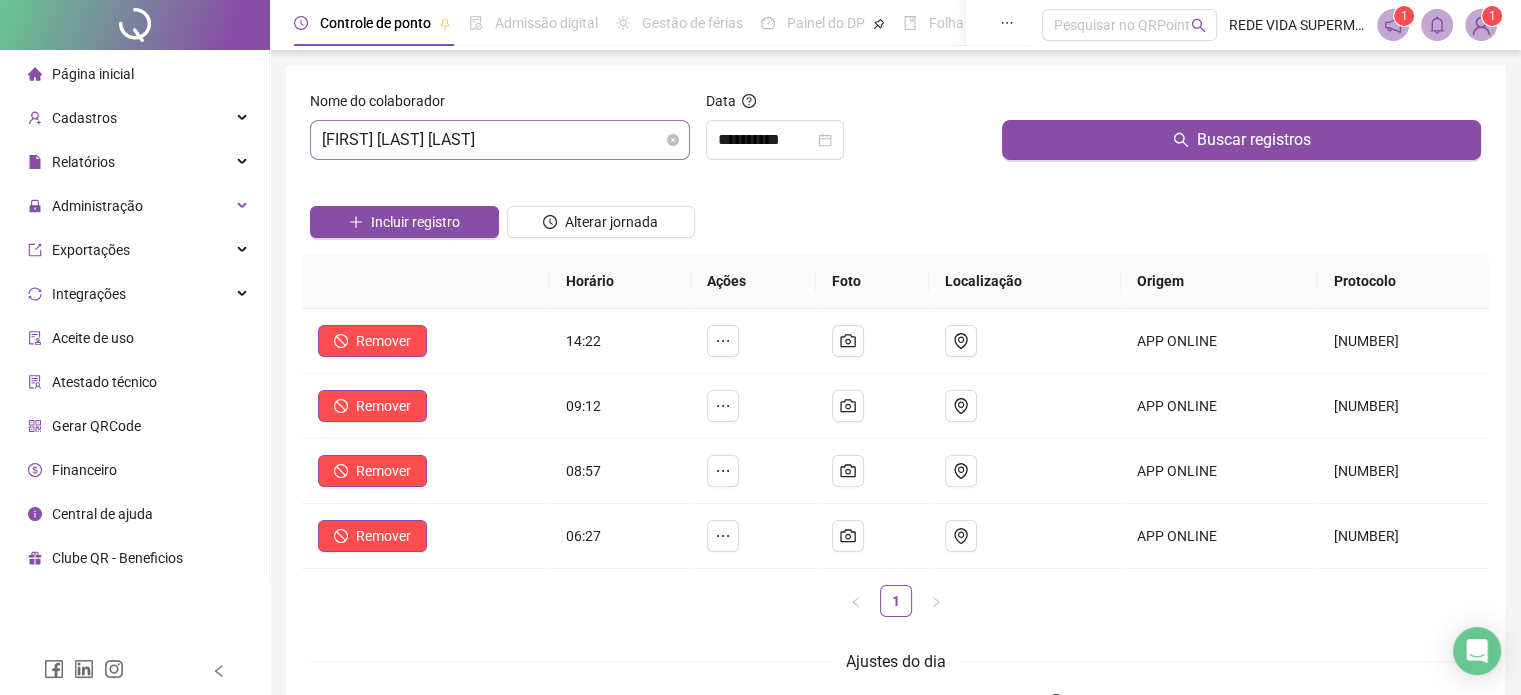 click on "Nome do colaborador [FIRST] [LAST]" at bounding box center [500, 125] 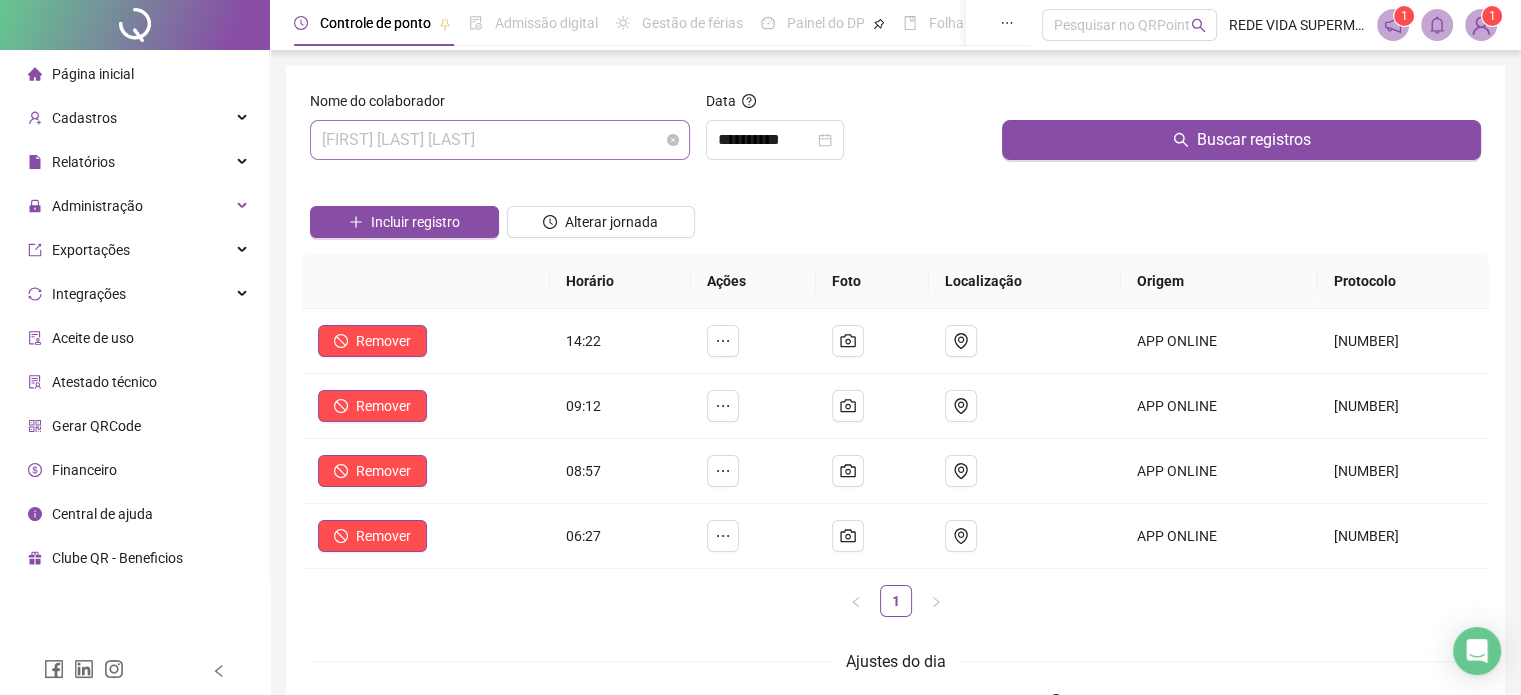 click on "[FIRST] [LAST] [LAST]" at bounding box center (500, 140) 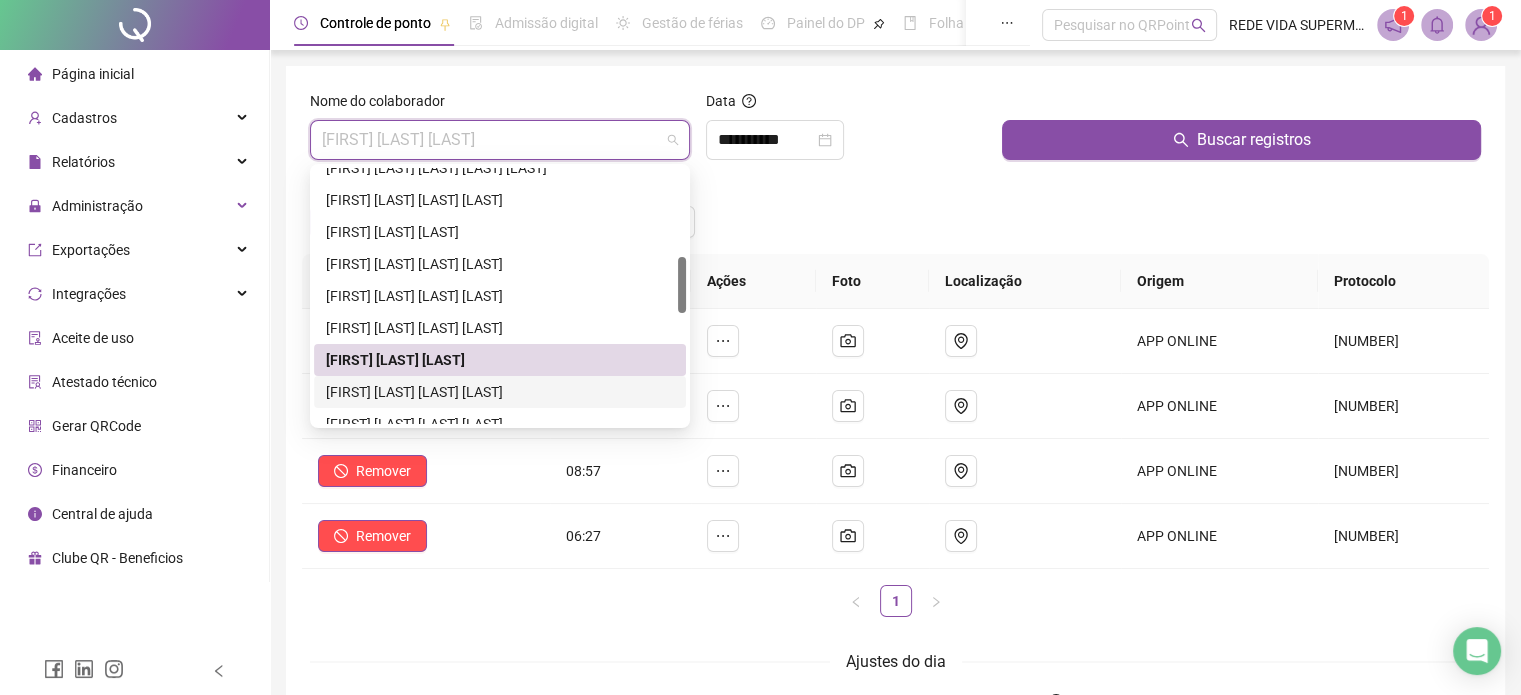 click on "[FIRST] [LAST] [LAST] [LAST]" at bounding box center [500, 392] 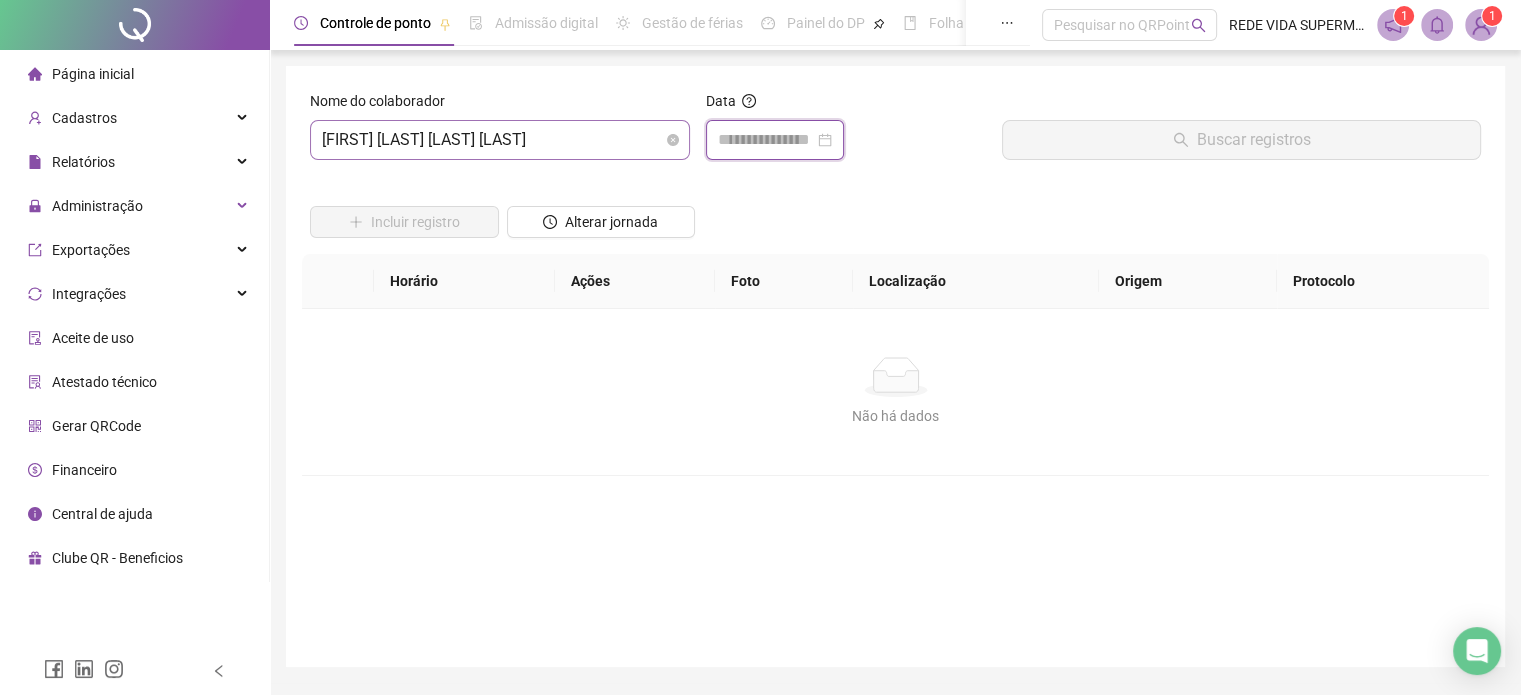 drag, startPoint x: 789, startPoint y: 141, endPoint x: 520, endPoint y: 144, distance: 269.01672 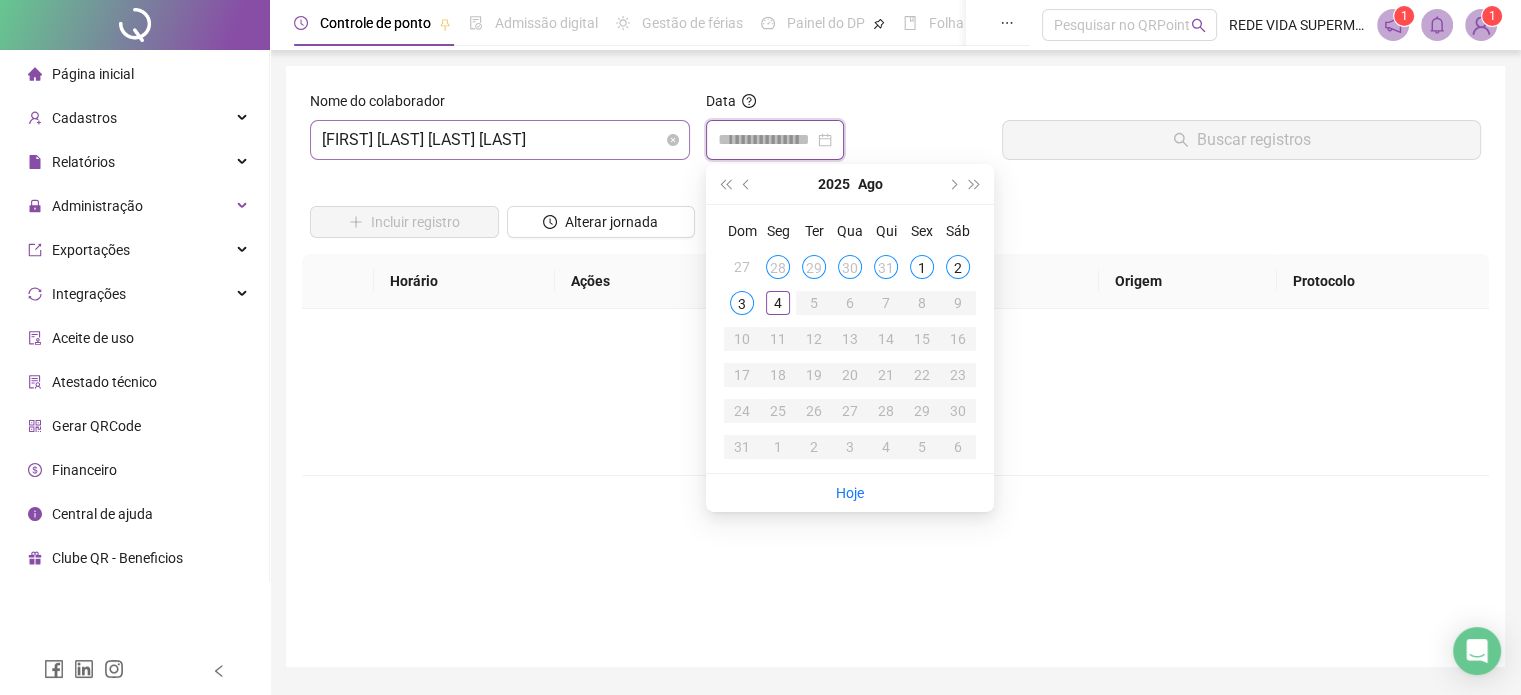 click on "[FIRST] [LAST] [LAST] [LAST]" at bounding box center (500, 140) 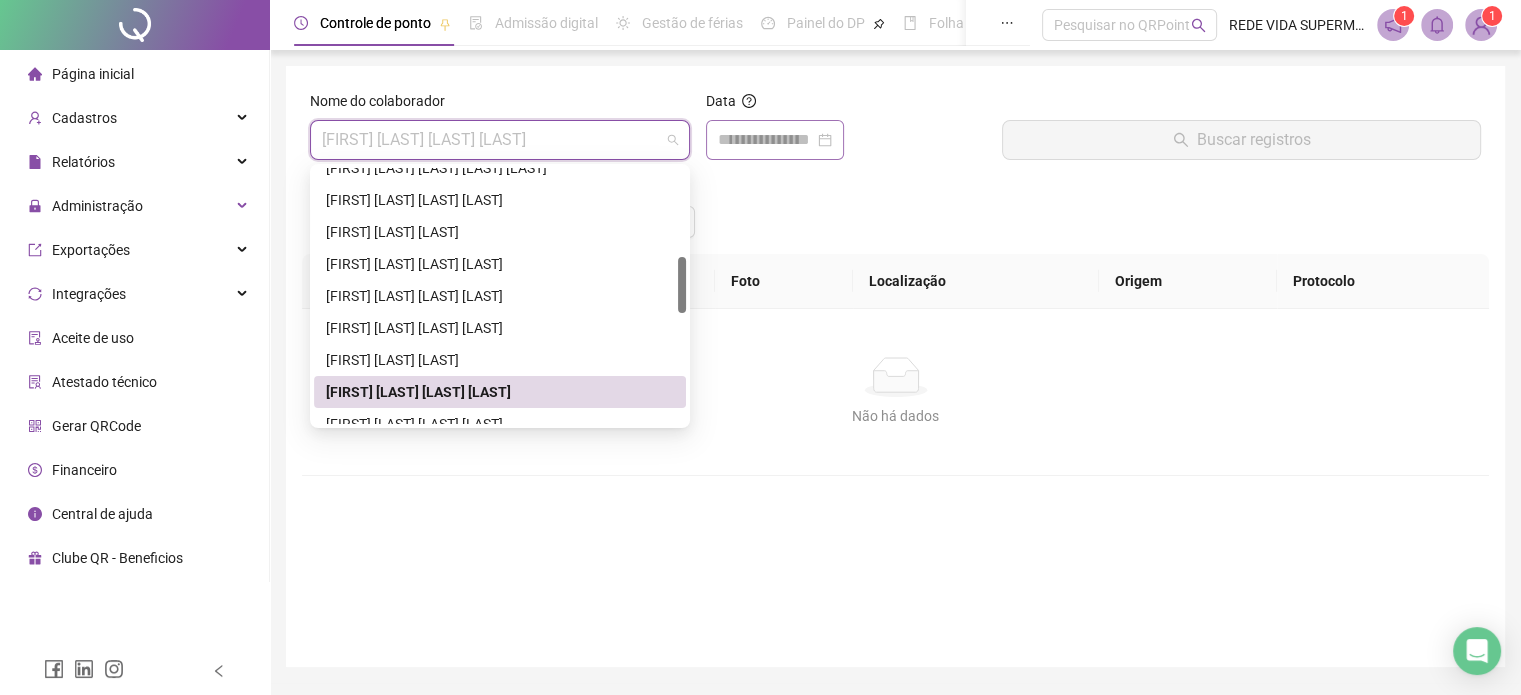 click at bounding box center (775, 140) 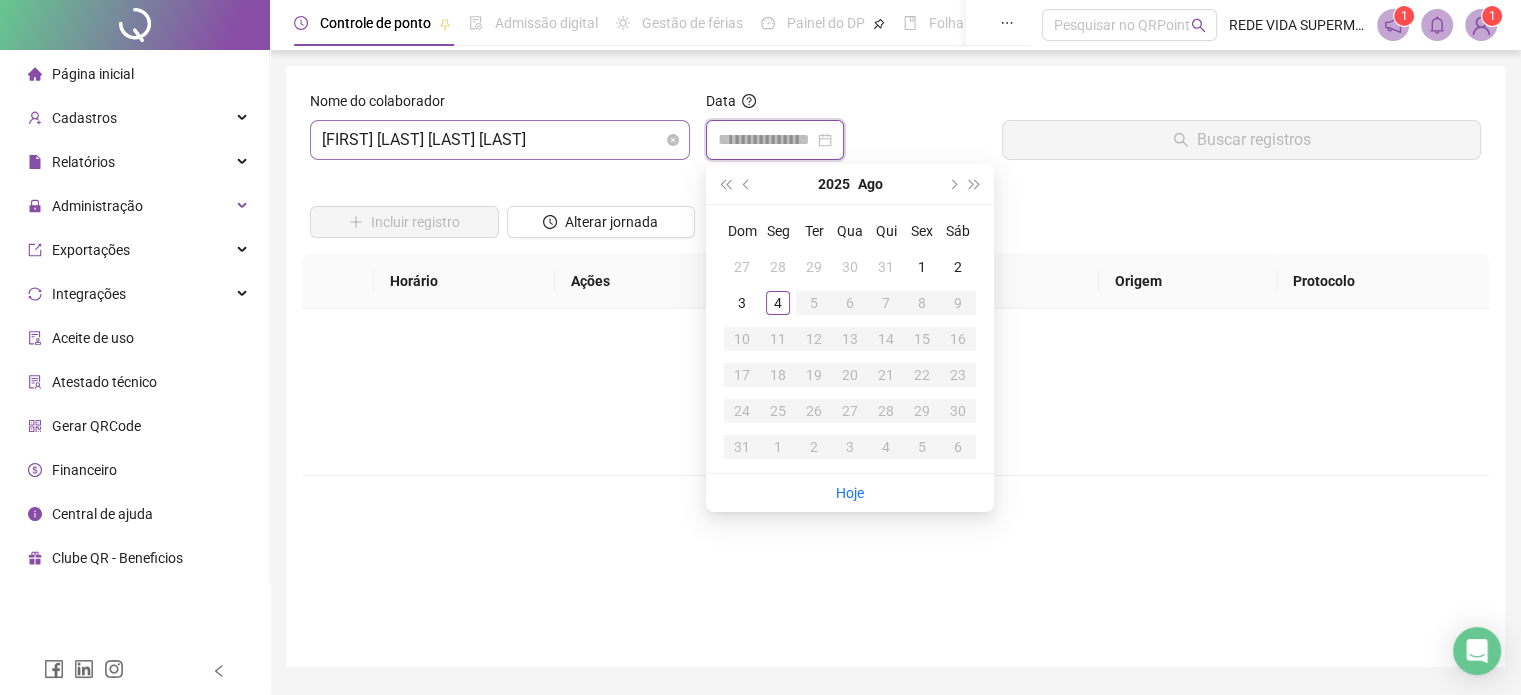 click on "[FIRST] [LAST] [LAST] [LAST]" at bounding box center (500, 140) 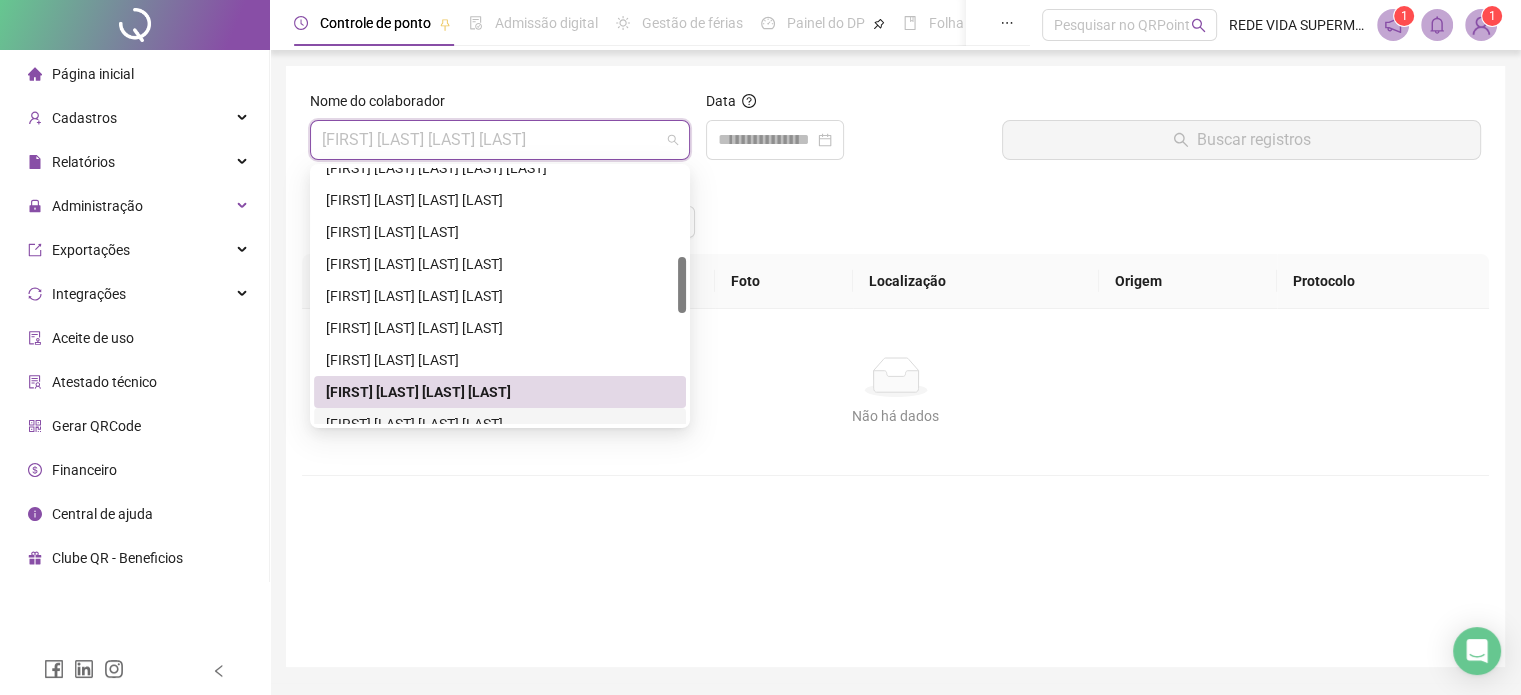 click on "[FIRST] [LAST] [LAST] [LAST]" at bounding box center [500, 424] 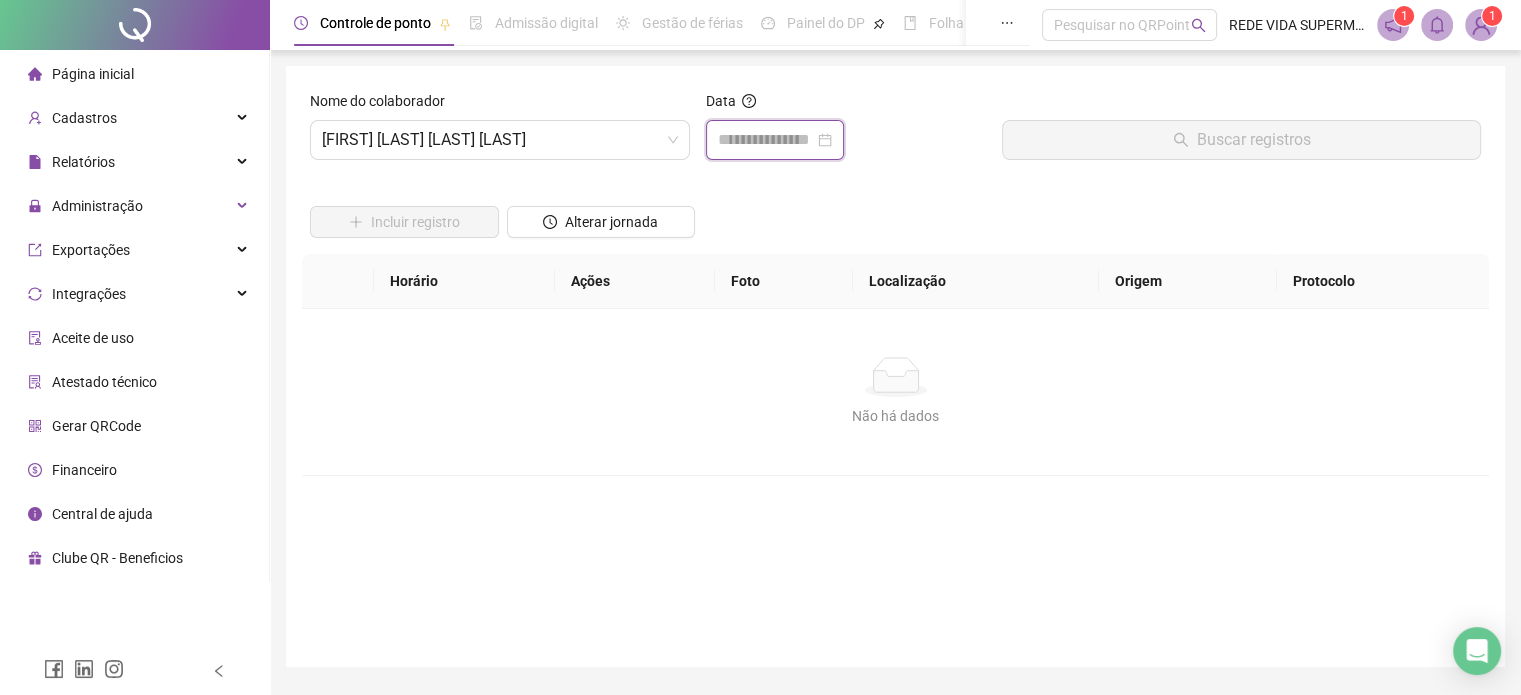 click at bounding box center [766, 140] 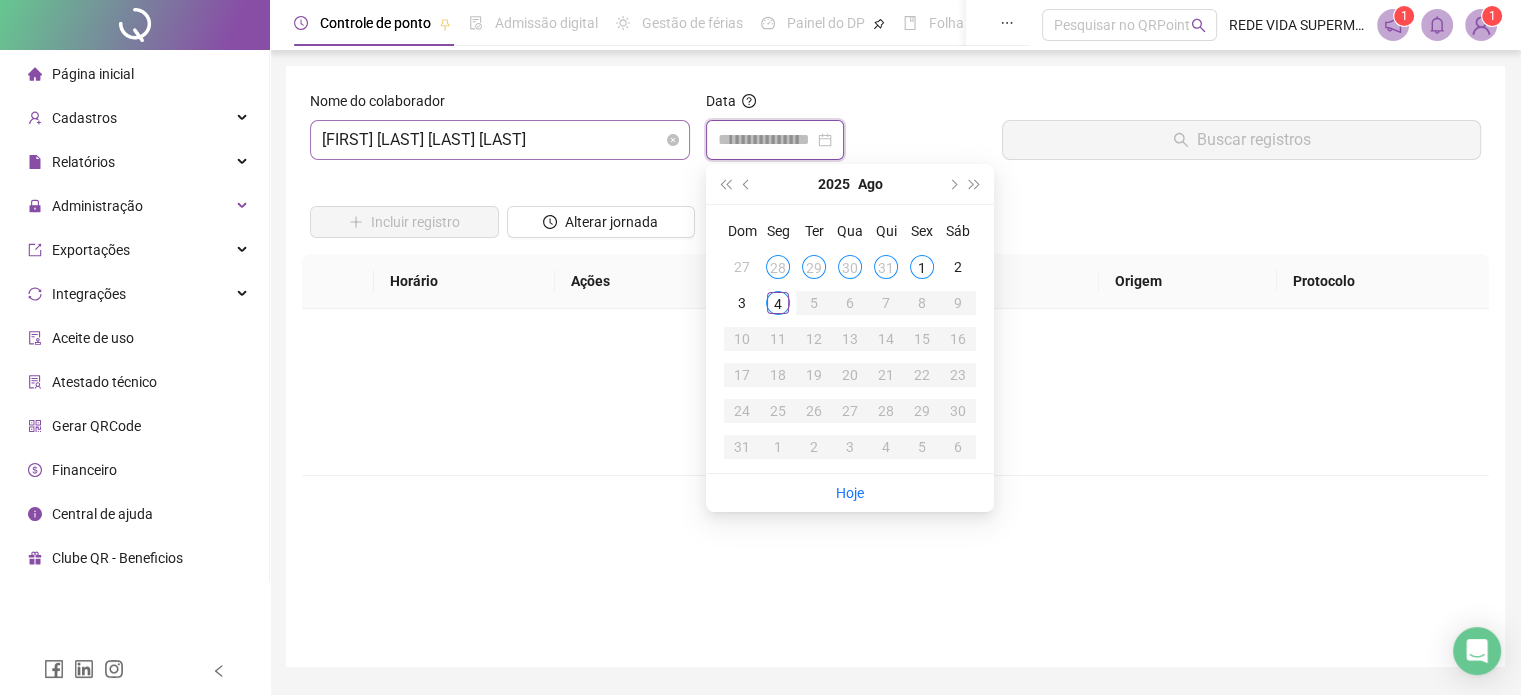 click on "[FIRST] [LAST] [LAST] [LAST]" at bounding box center [500, 140] 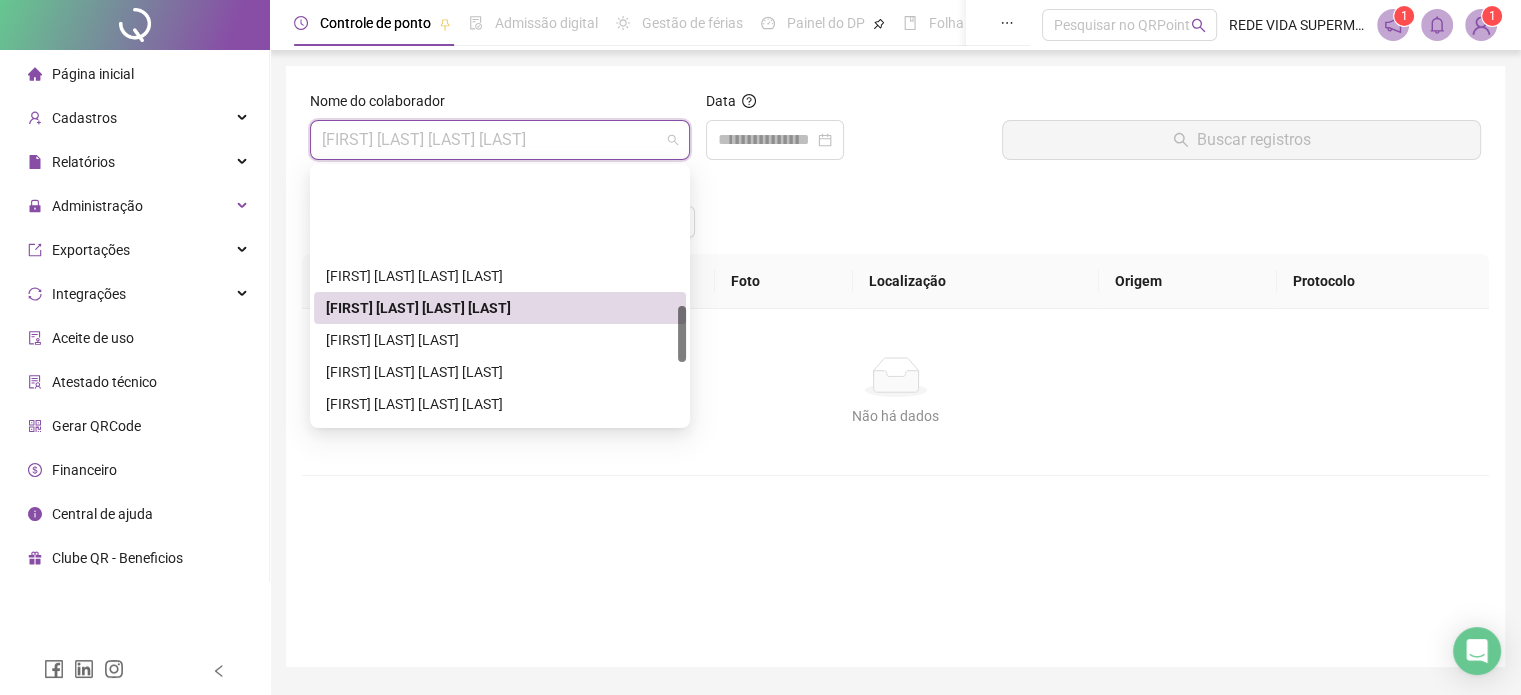 scroll, scrollTop: 616, scrollLeft: 0, axis: vertical 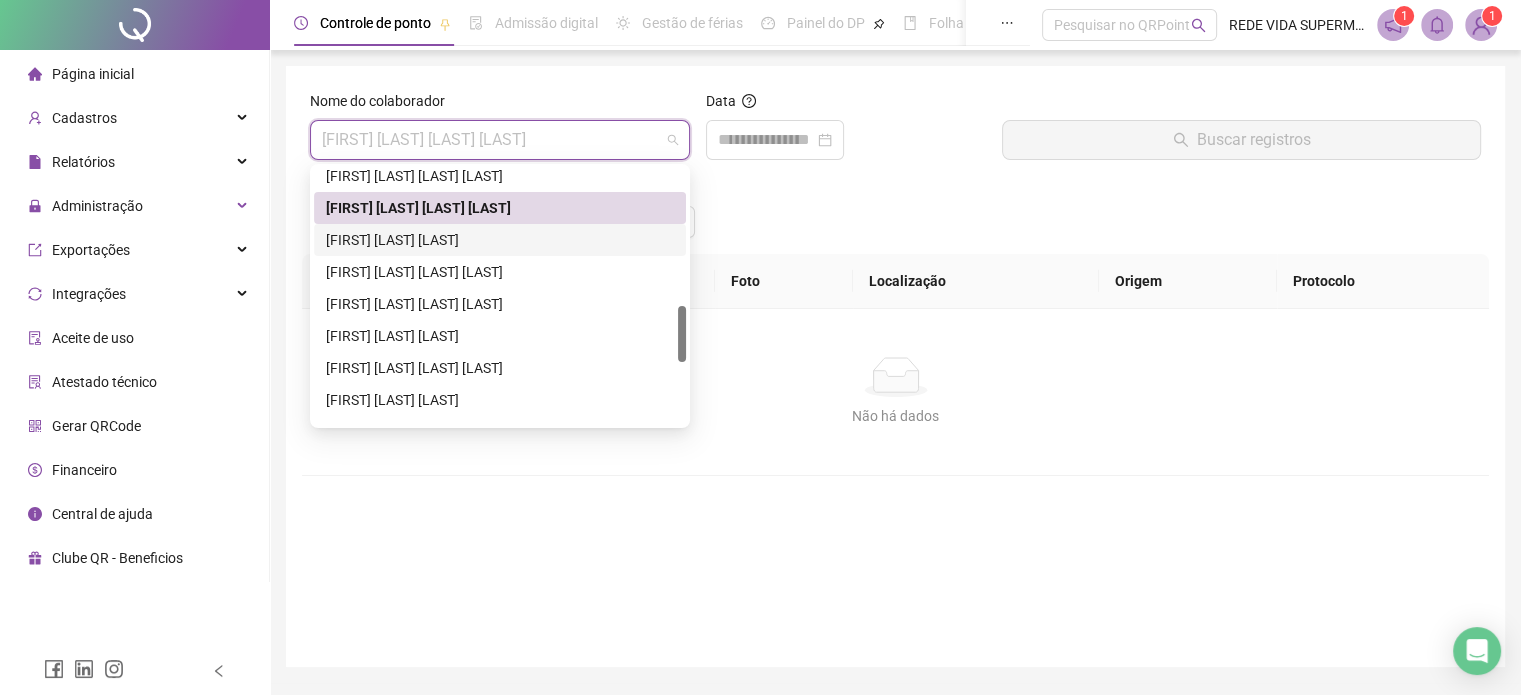 click on "[FIRST] [LAST] [LAST]" at bounding box center (500, 240) 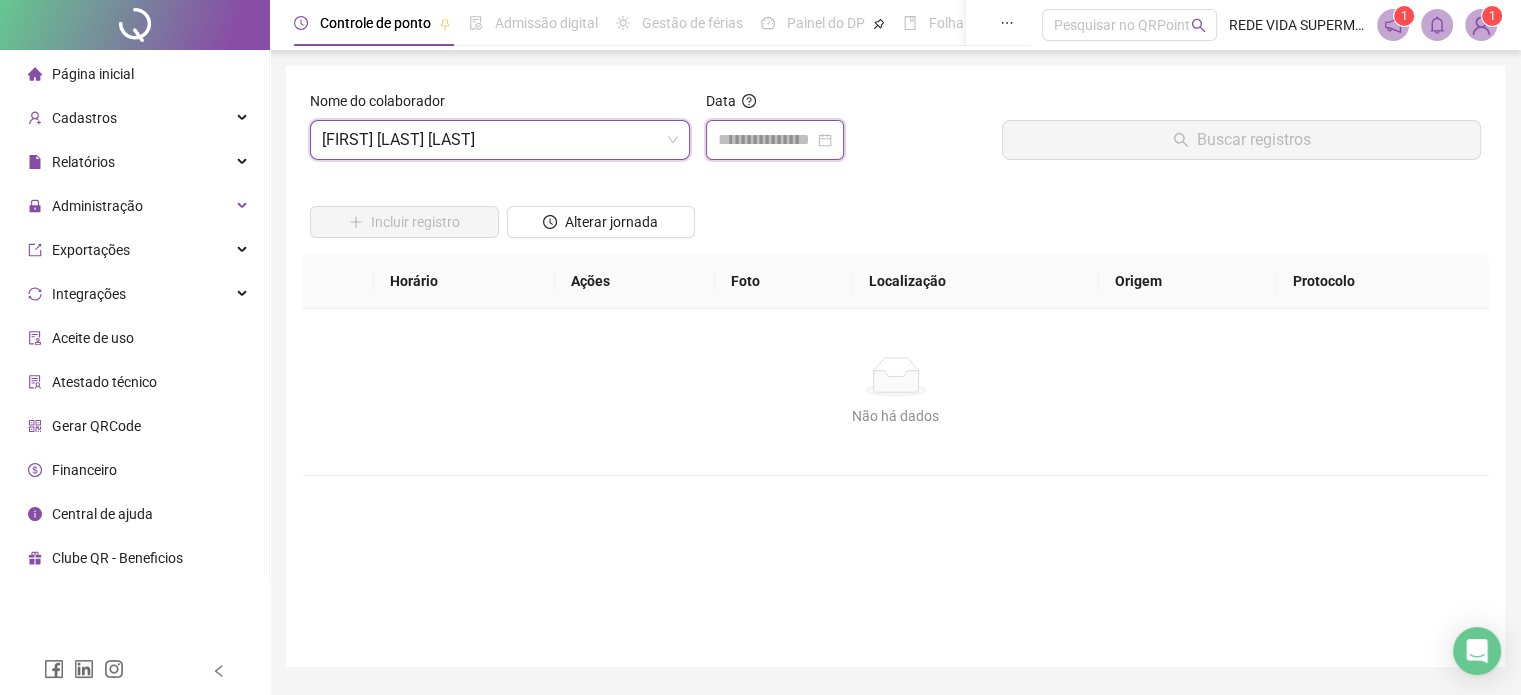 click at bounding box center (766, 140) 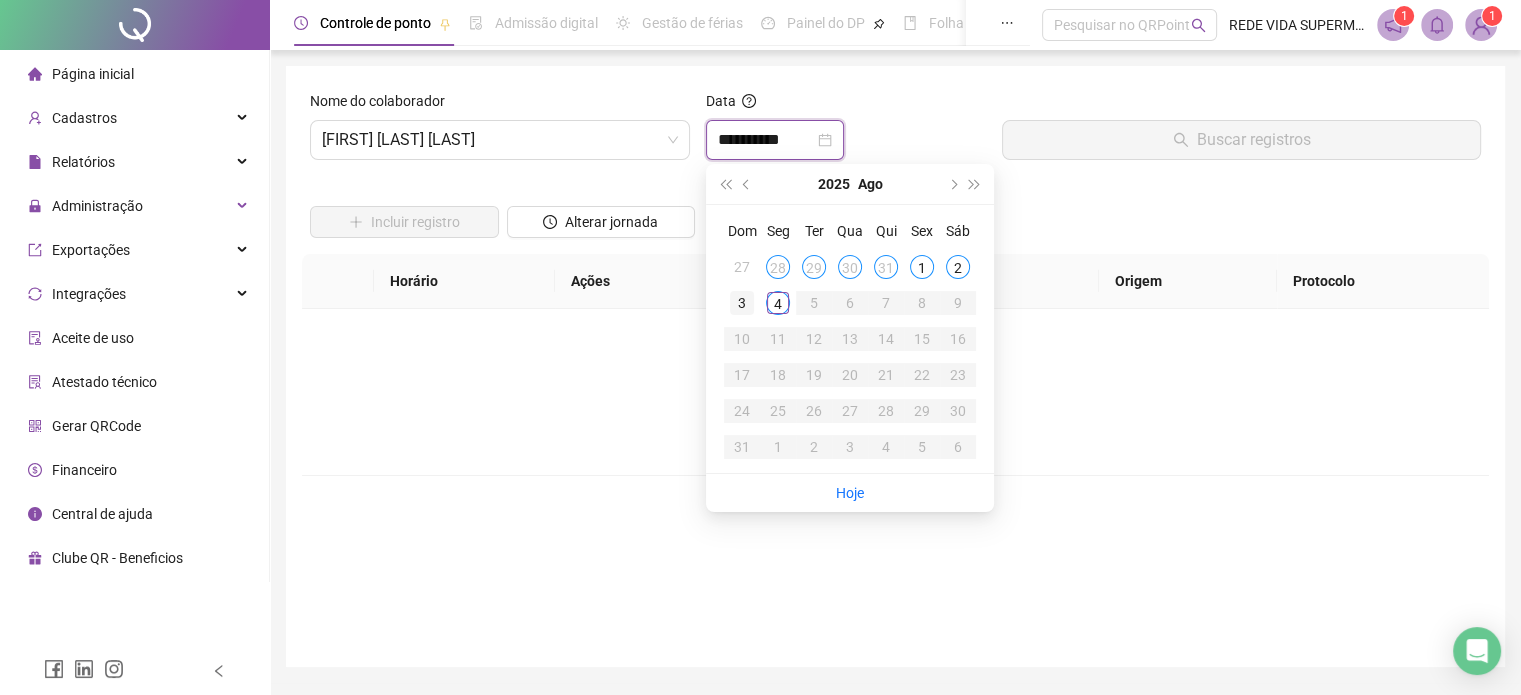 type on "**********" 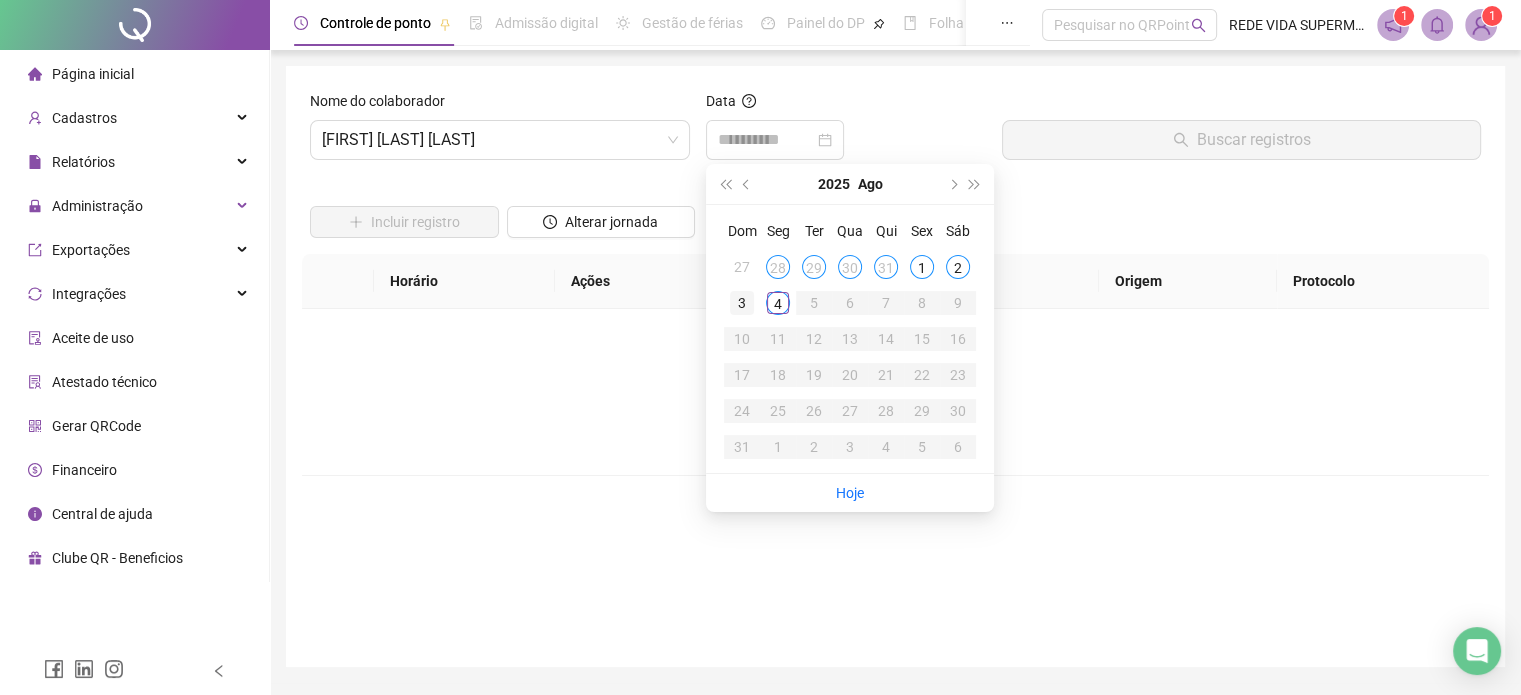 click on "3" at bounding box center [742, 303] 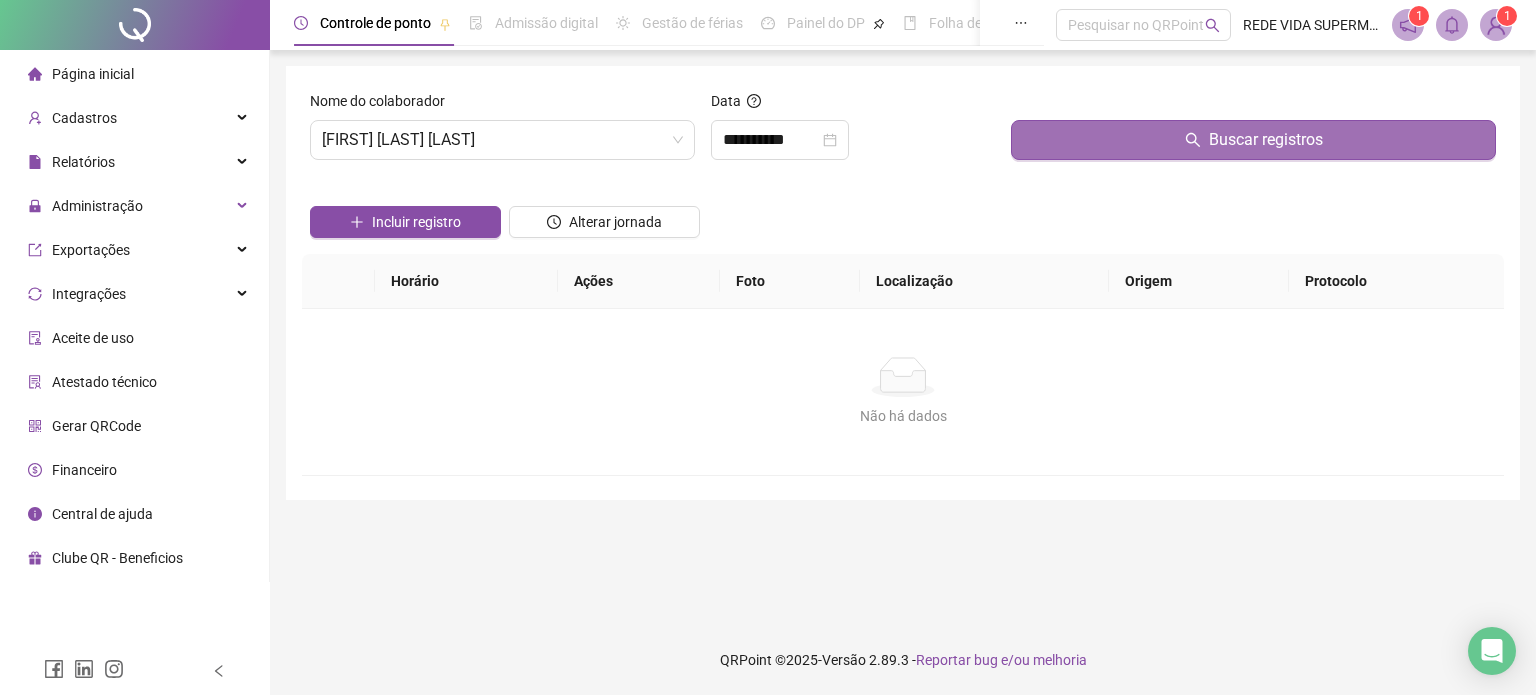 click on "Buscar registros" at bounding box center [1253, 140] 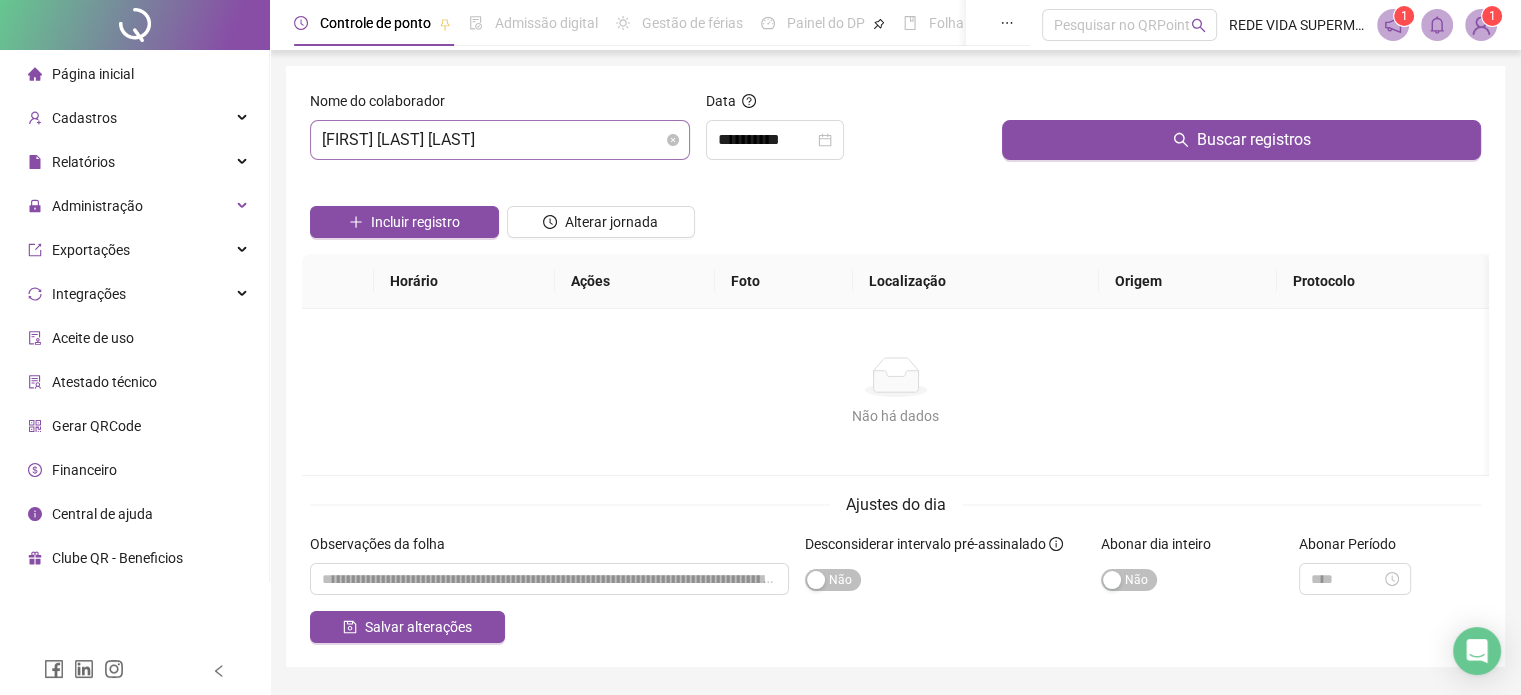 click on "[FIRST] [LAST] [LAST]" at bounding box center [500, 140] 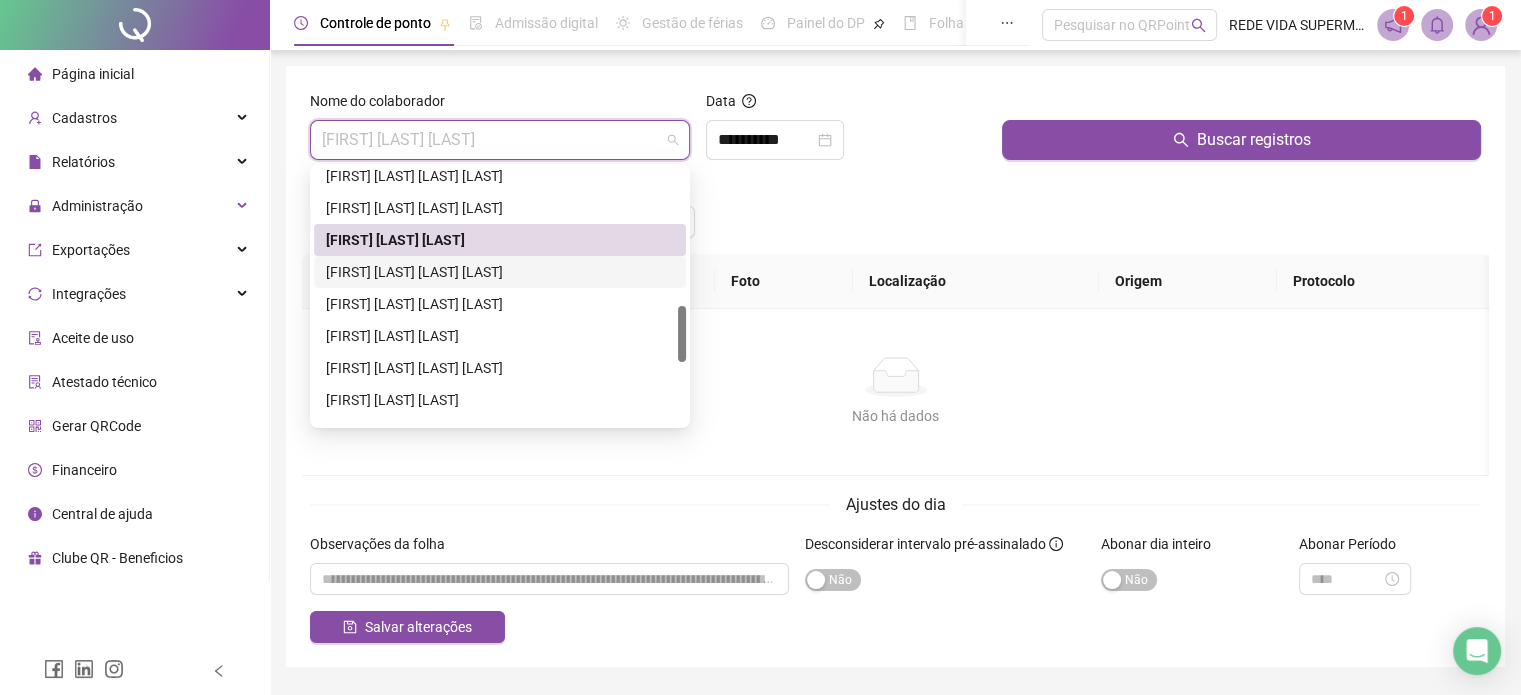 click on "[FIRST] [LAST] [LAST] [LAST]" at bounding box center [500, 272] 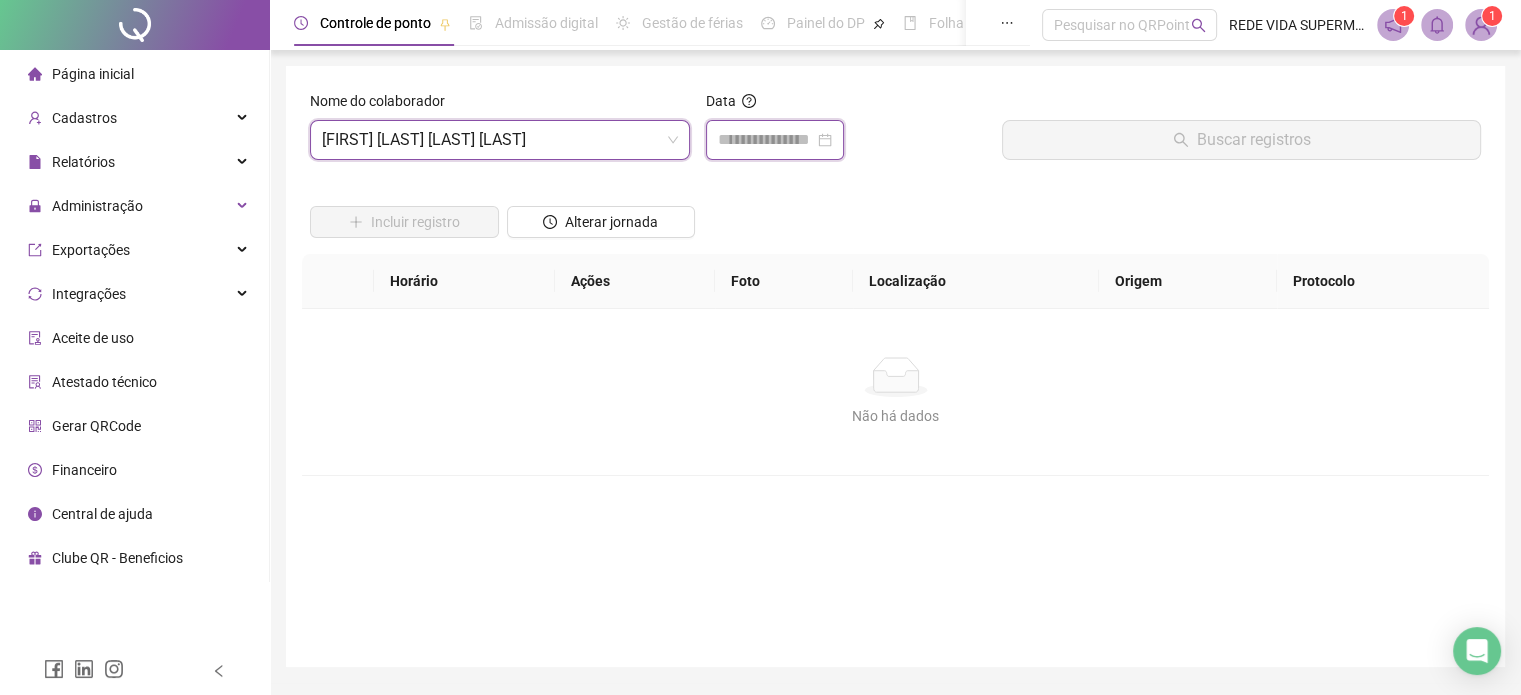 click at bounding box center [766, 140] 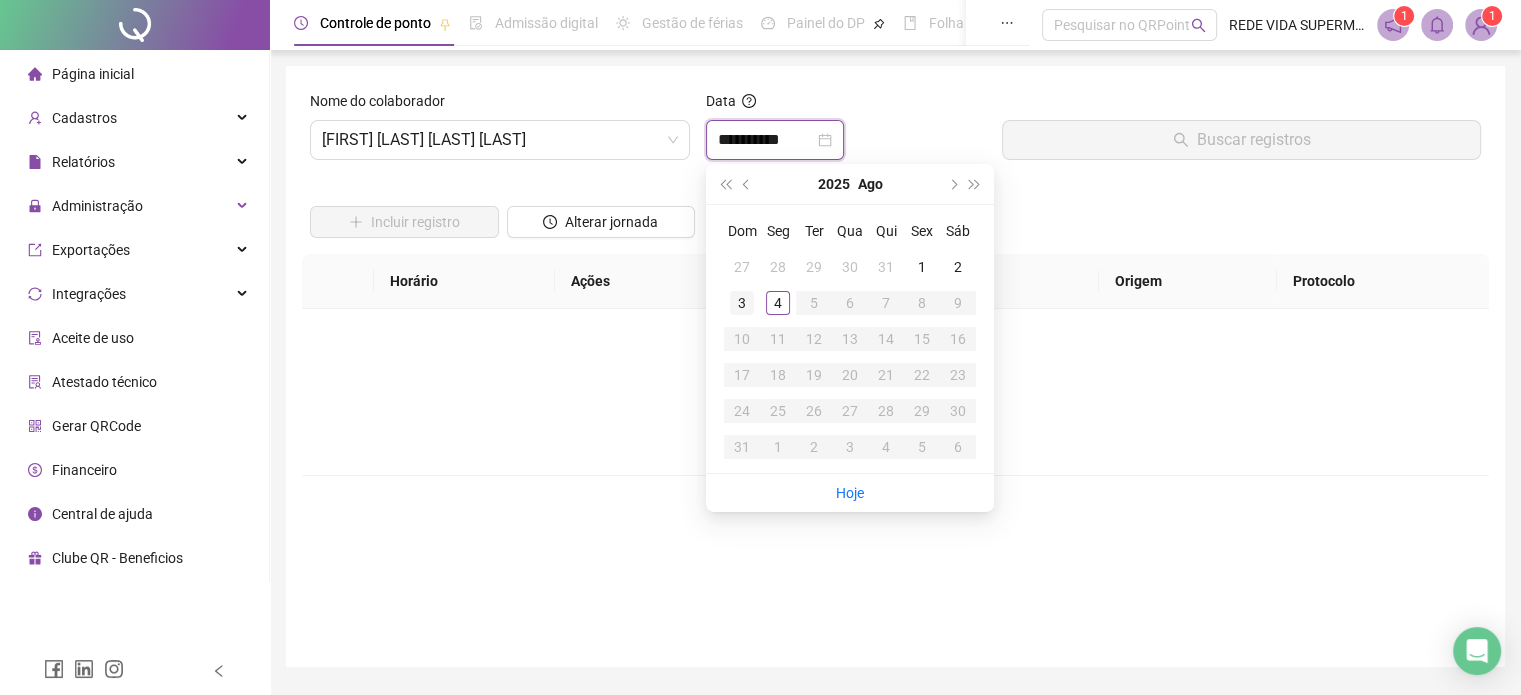 type on "**********" 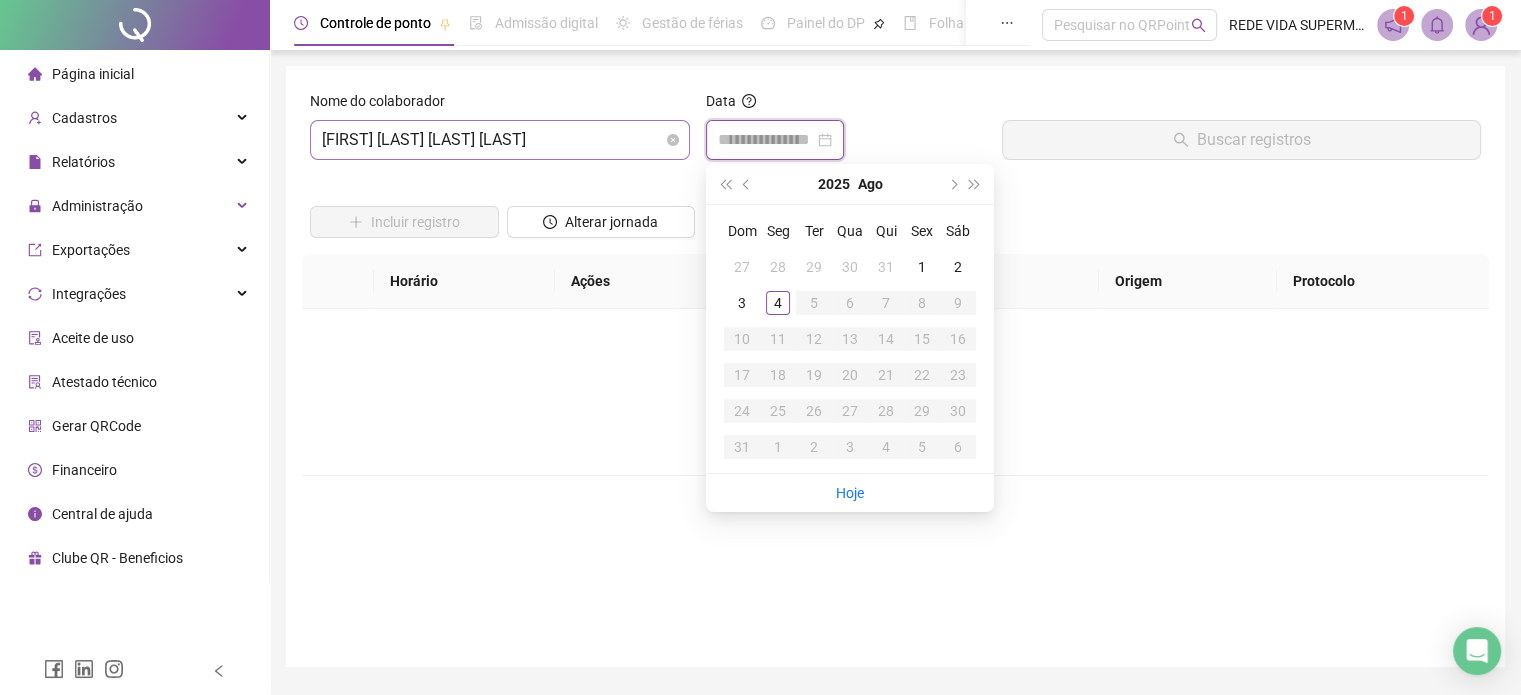 click on "[FIRST] [LAST] [LAST] [LAST]" at bounding box center [500, 140] 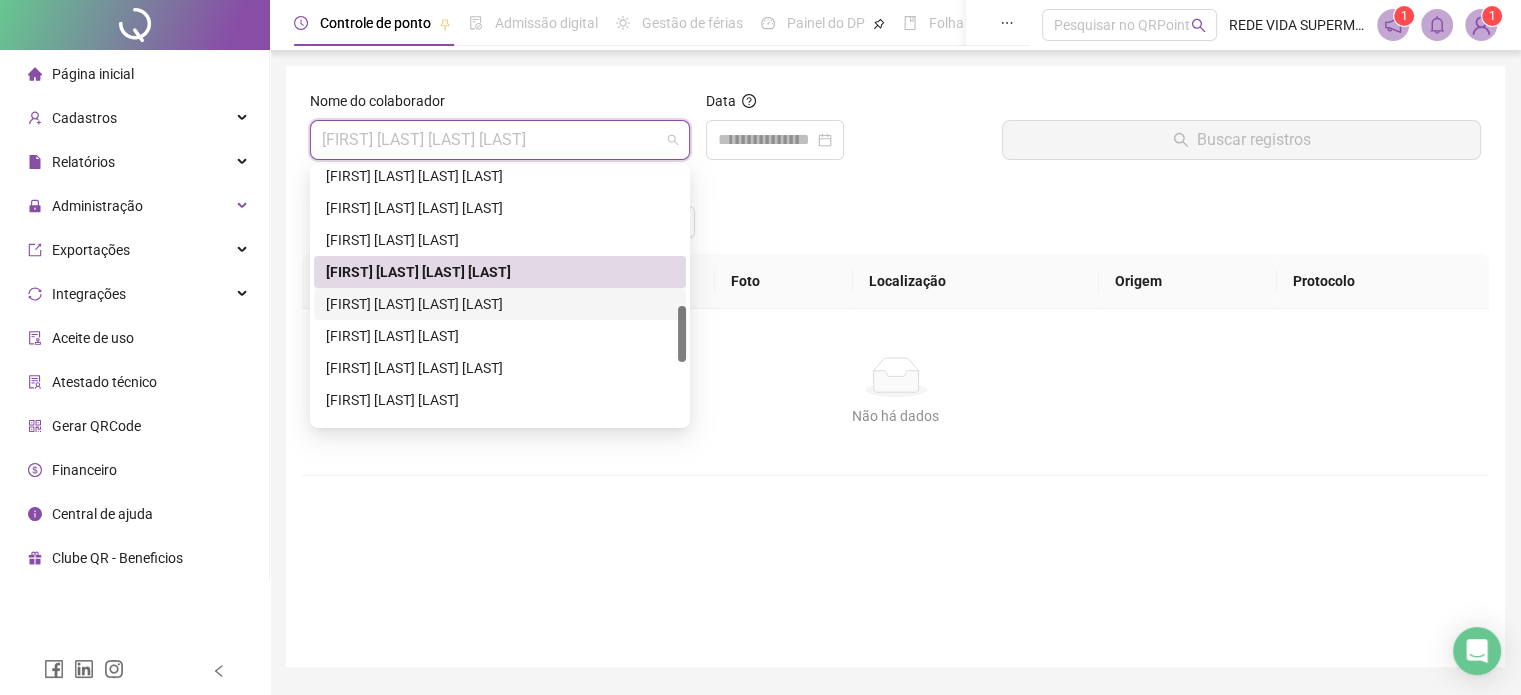 click on "[FIRST] [LAST] [LAST] [LAST]" at bounding box center [500, 304] 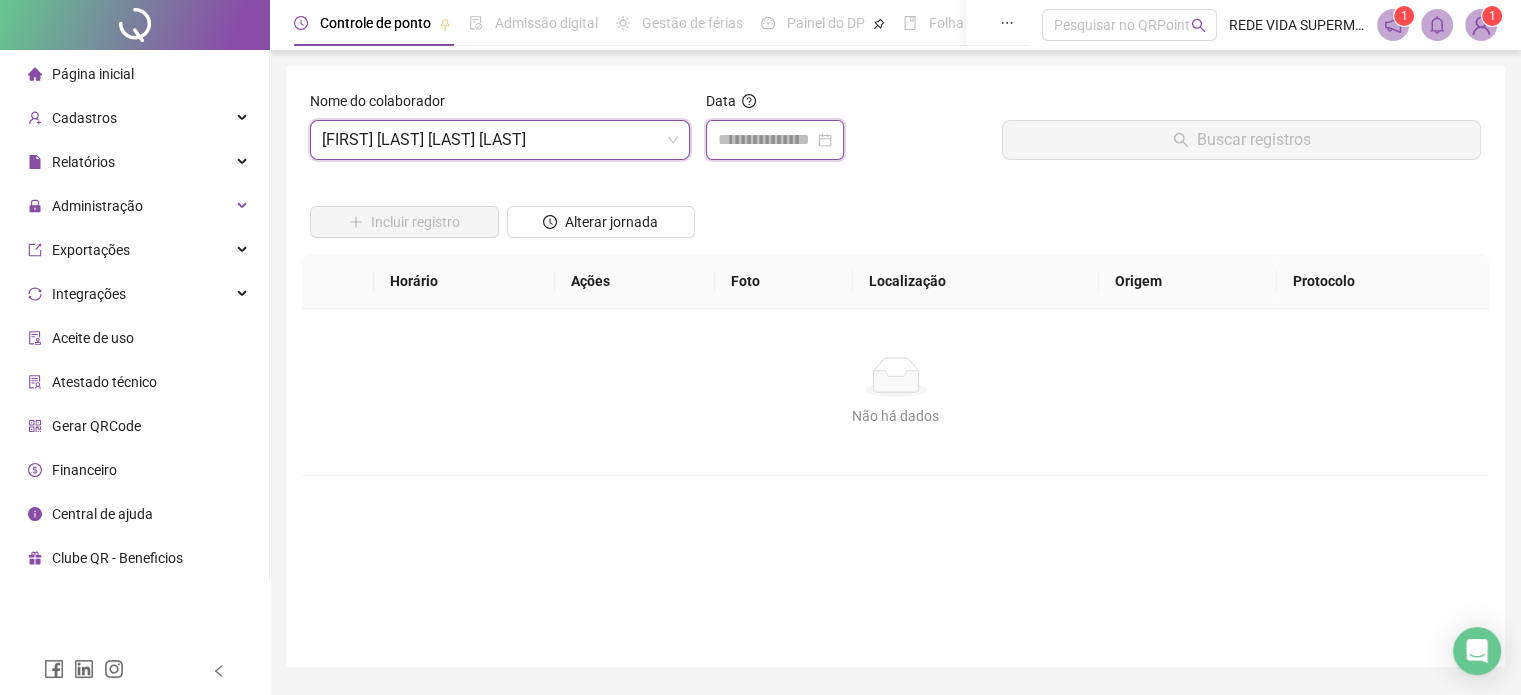 click at bounding box center (766, 140) 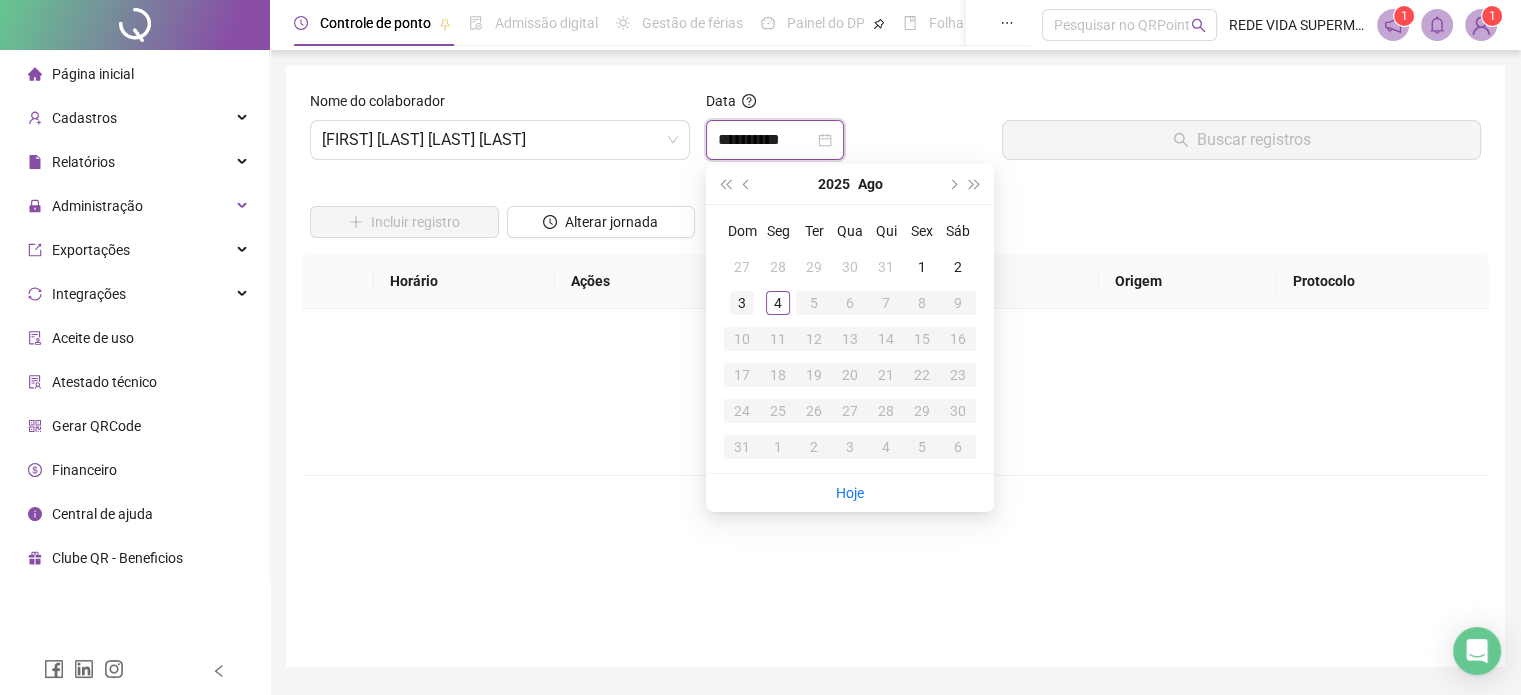 type on "**********" 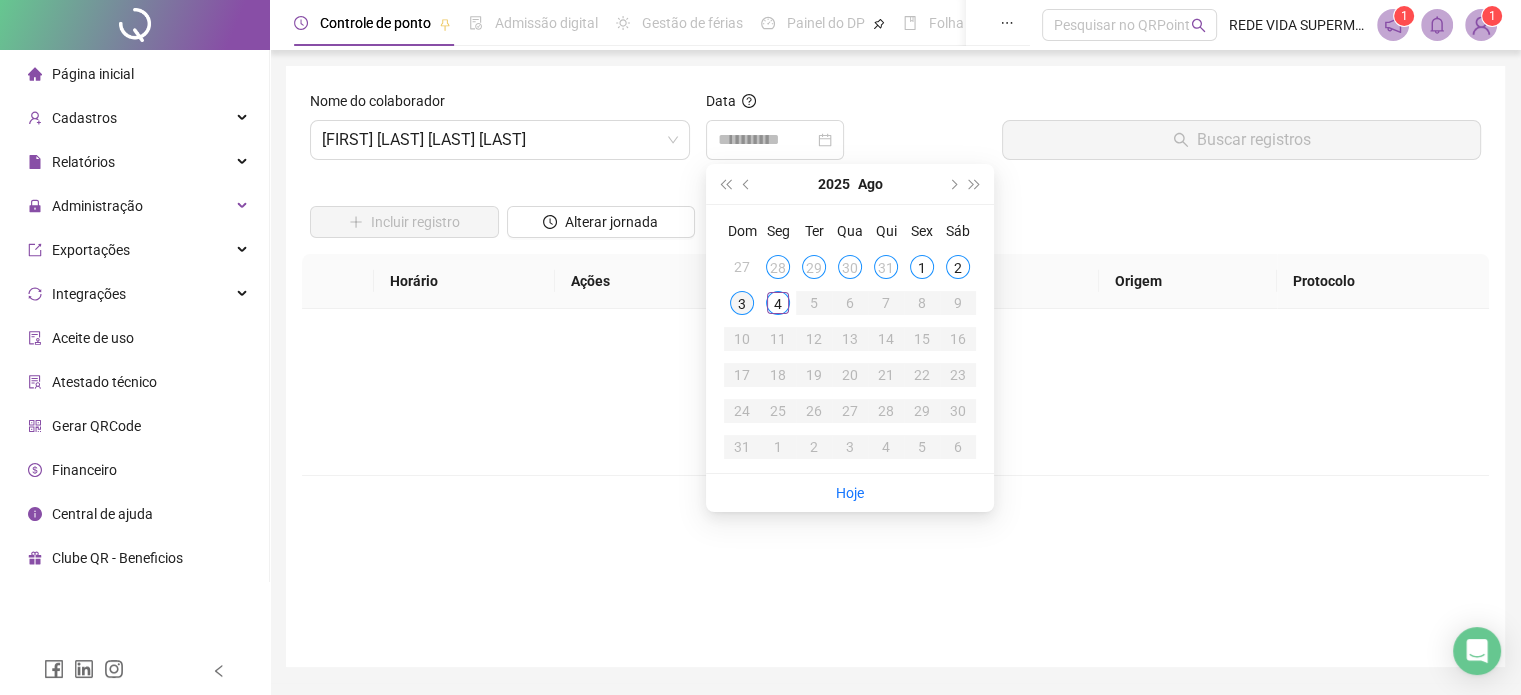 click on "3" at bounding box center [742, 303] 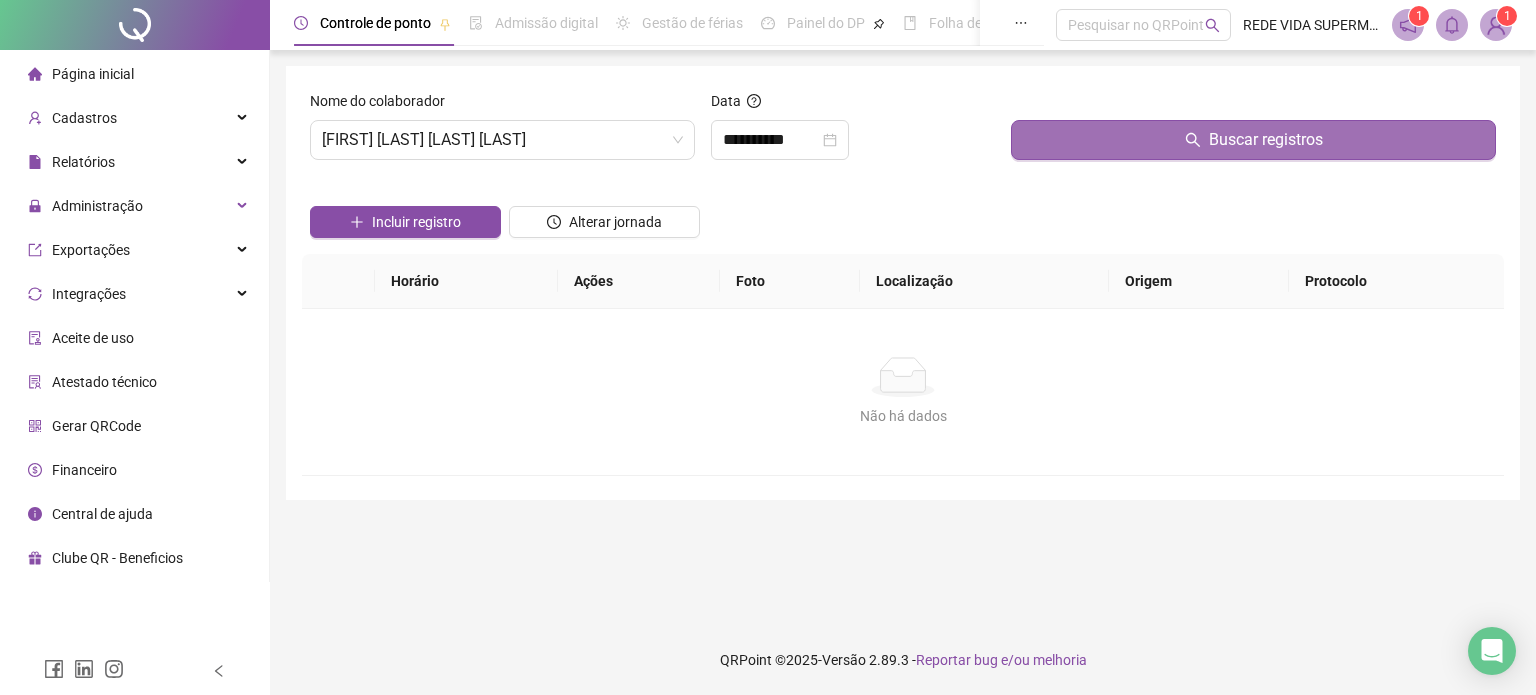 click 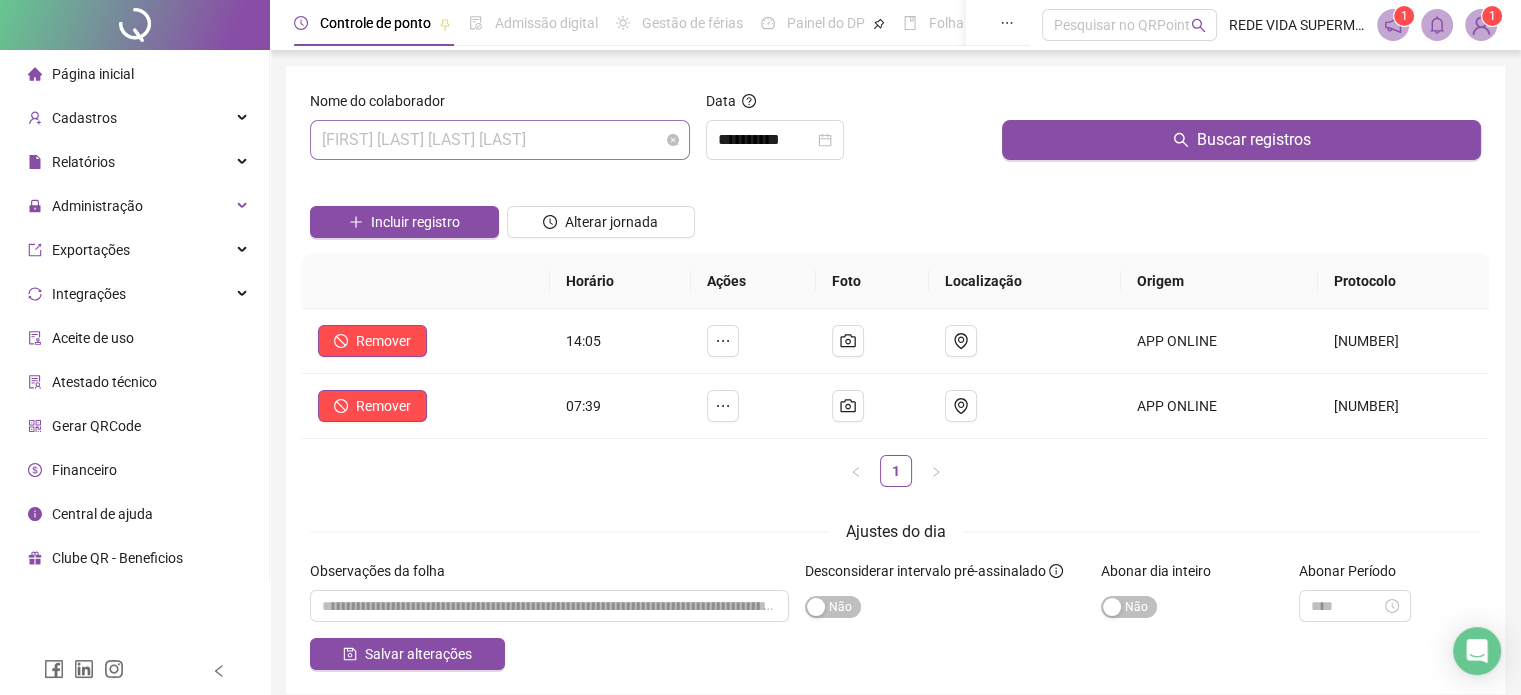 click on "[FIRST] [LAST] [LAST] [LAST]" at bounding box center [500, 140] 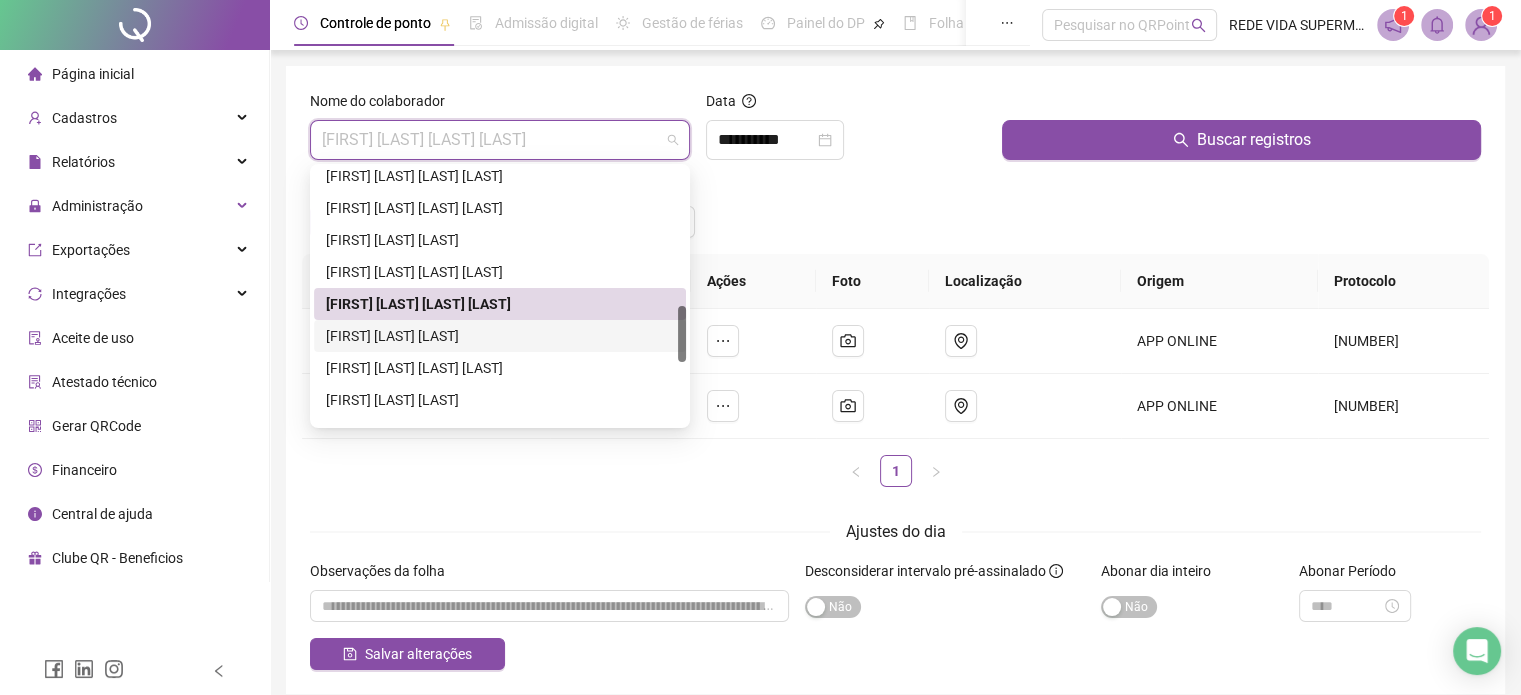 click on "[FIRST] [LAST] [LAST]" at bounding box center [500, 336] 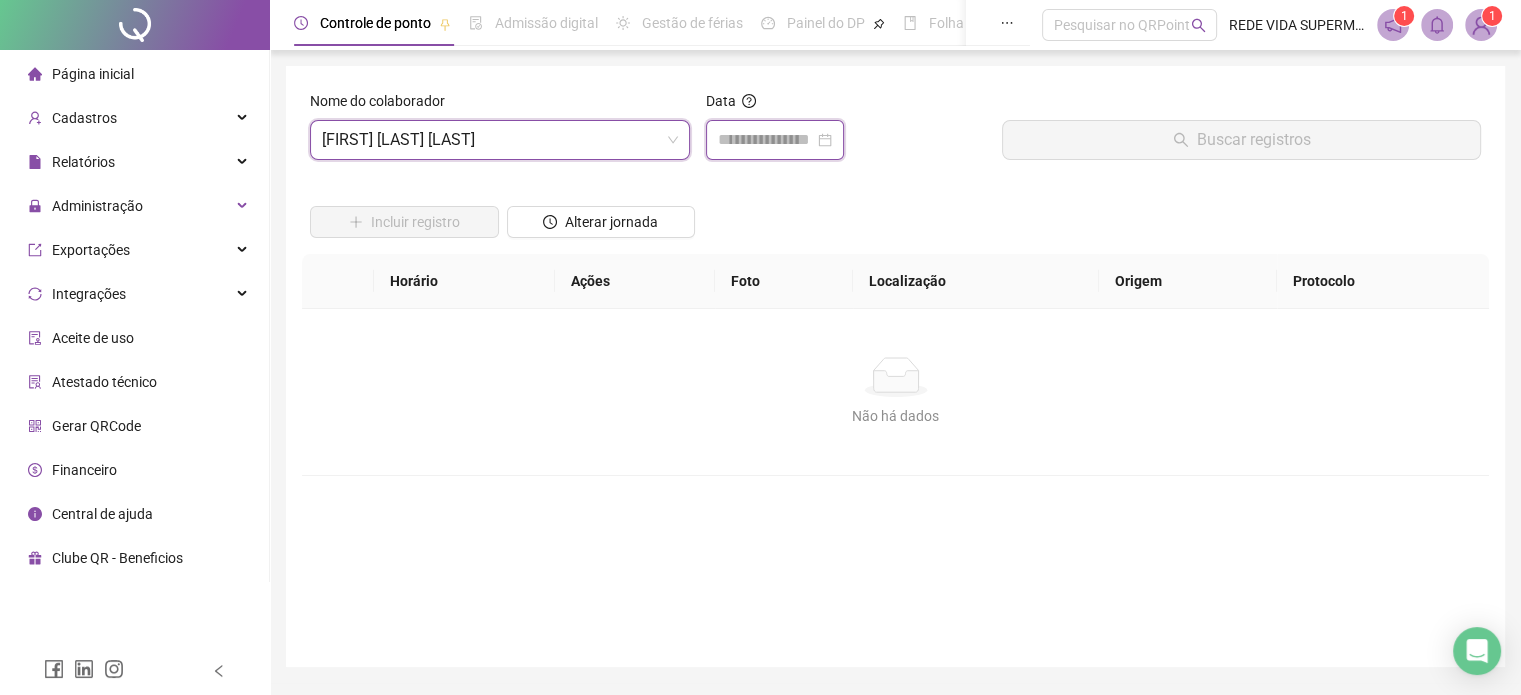 click at bounding box center [766, 140] 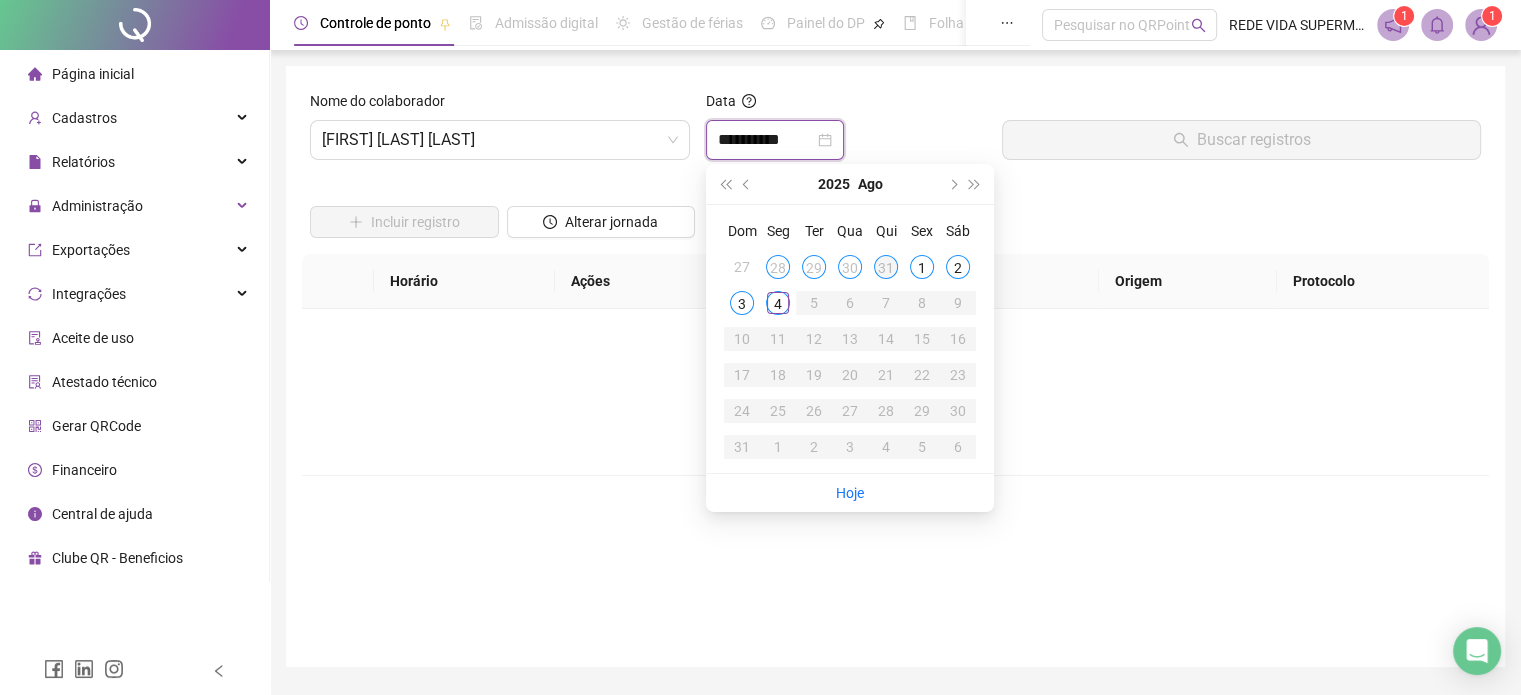 type on "**********" 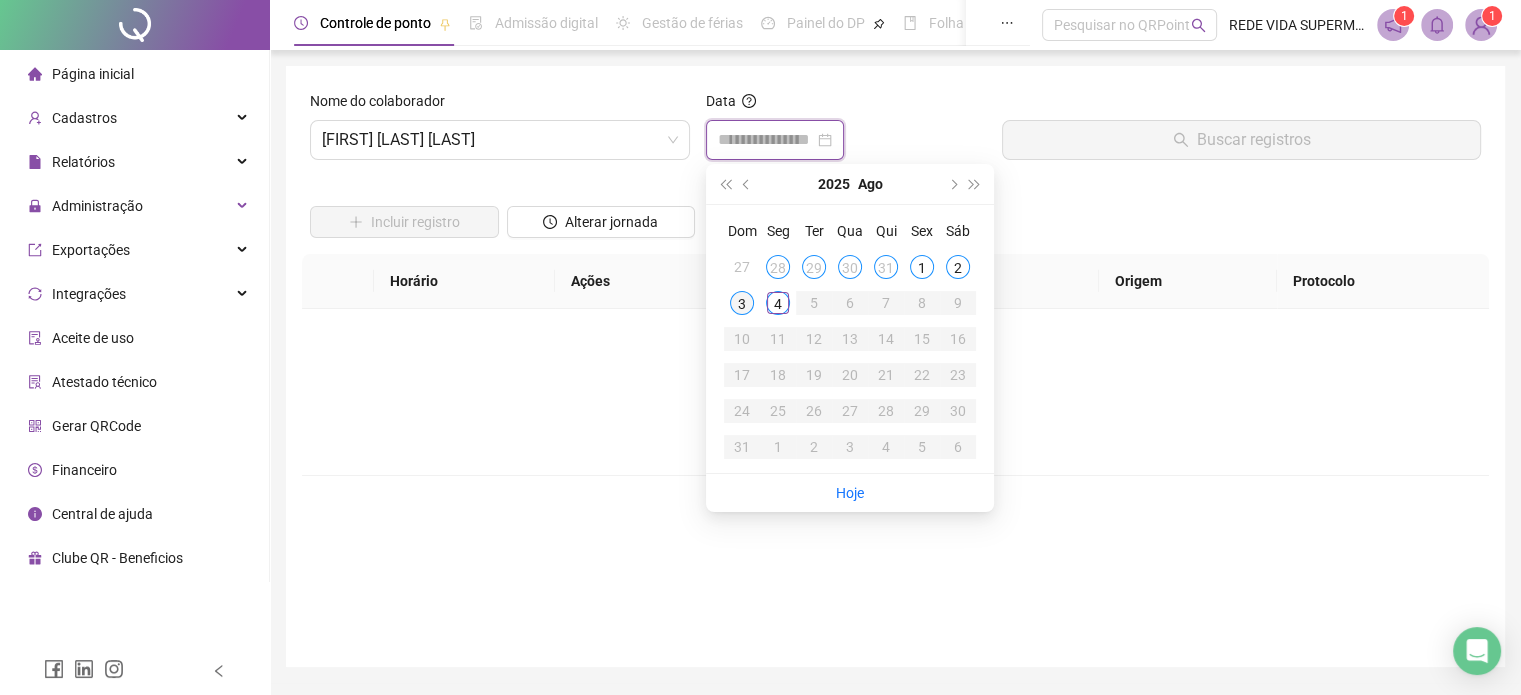 type on "**********" 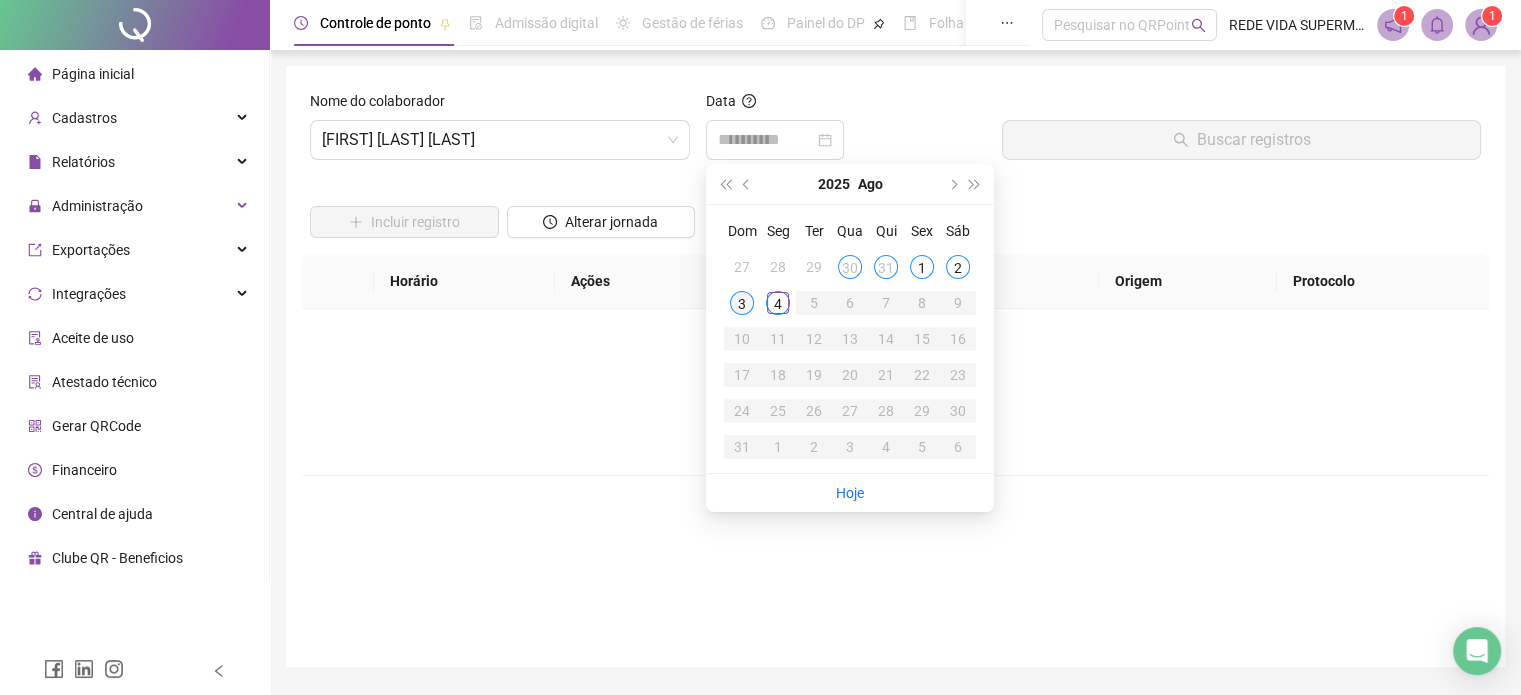 click on "3" at bounding box center (742, 303) 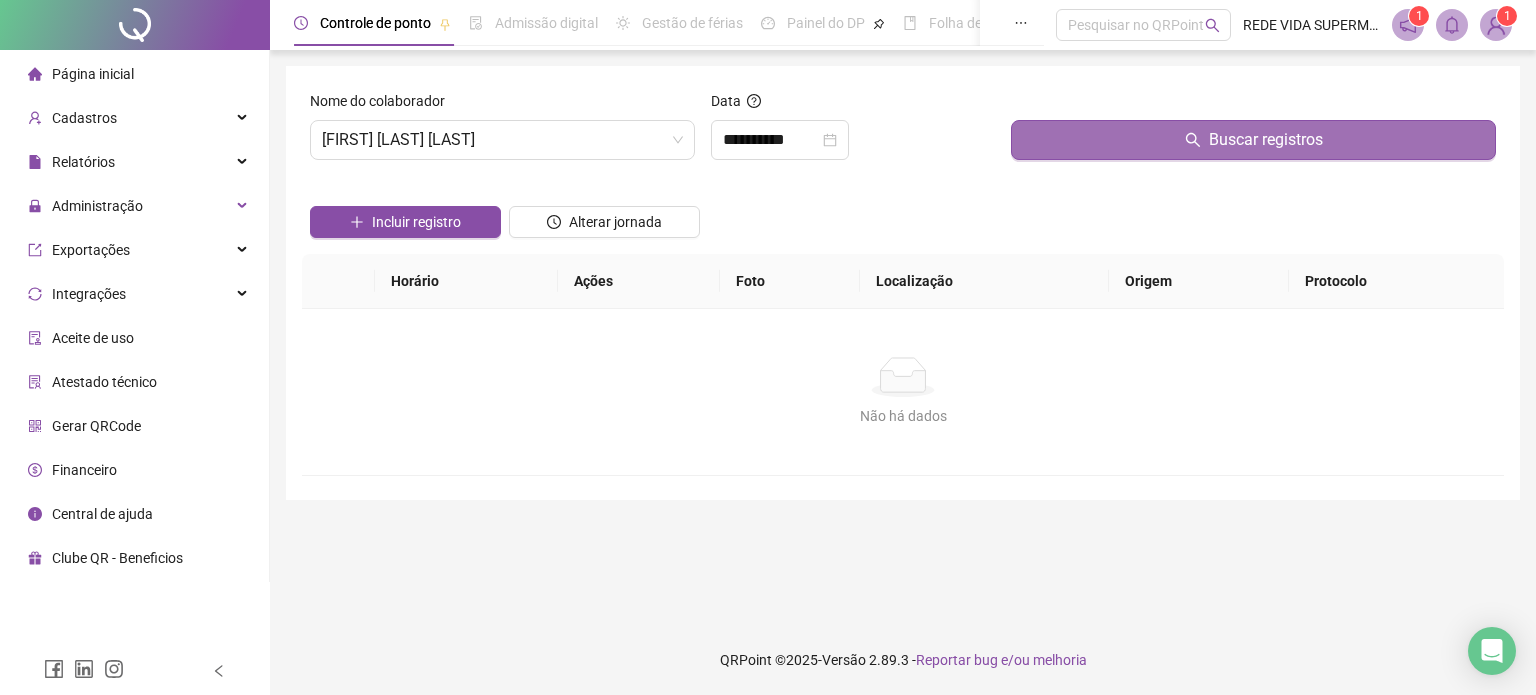 click on "Buscar registros" at bounding box center (1266, 140) 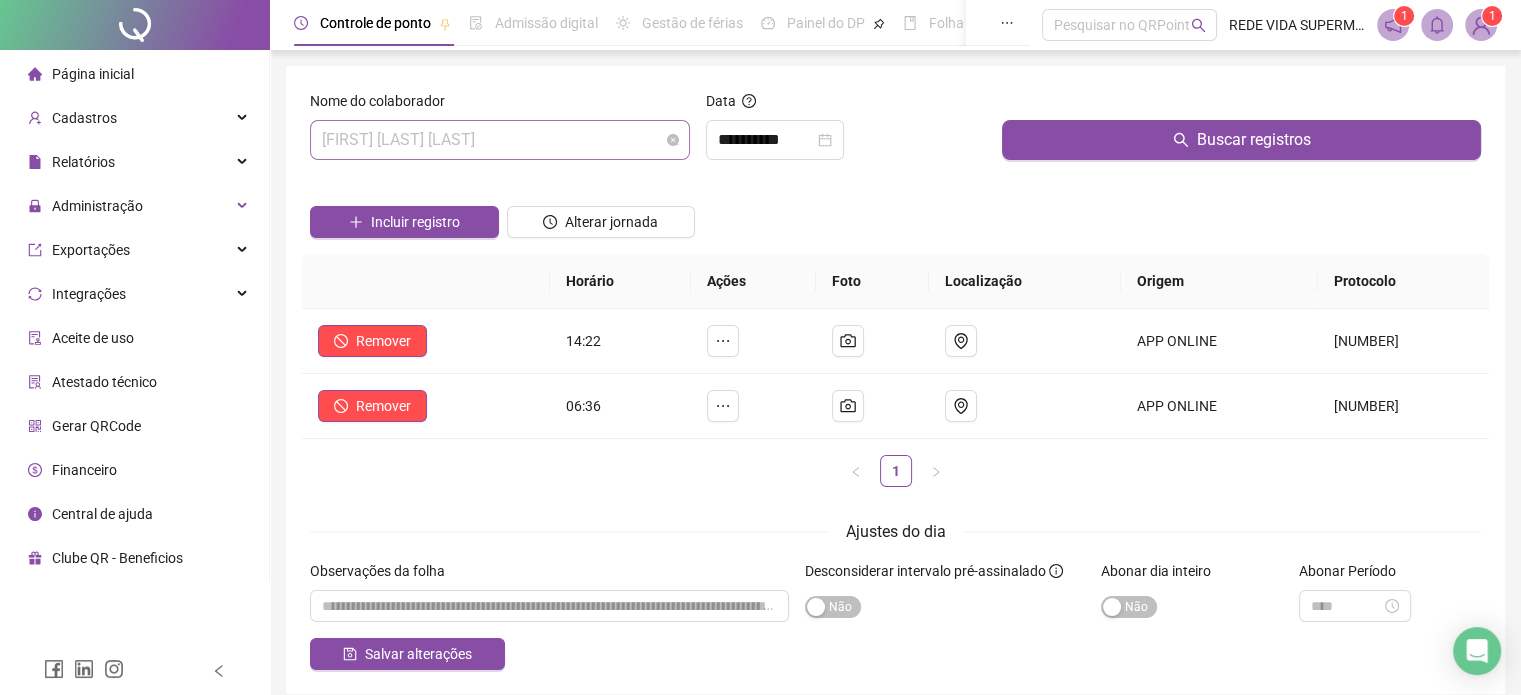 click on "[FIRST] [LAST] [LAST]" at bounding box center (500, 140) 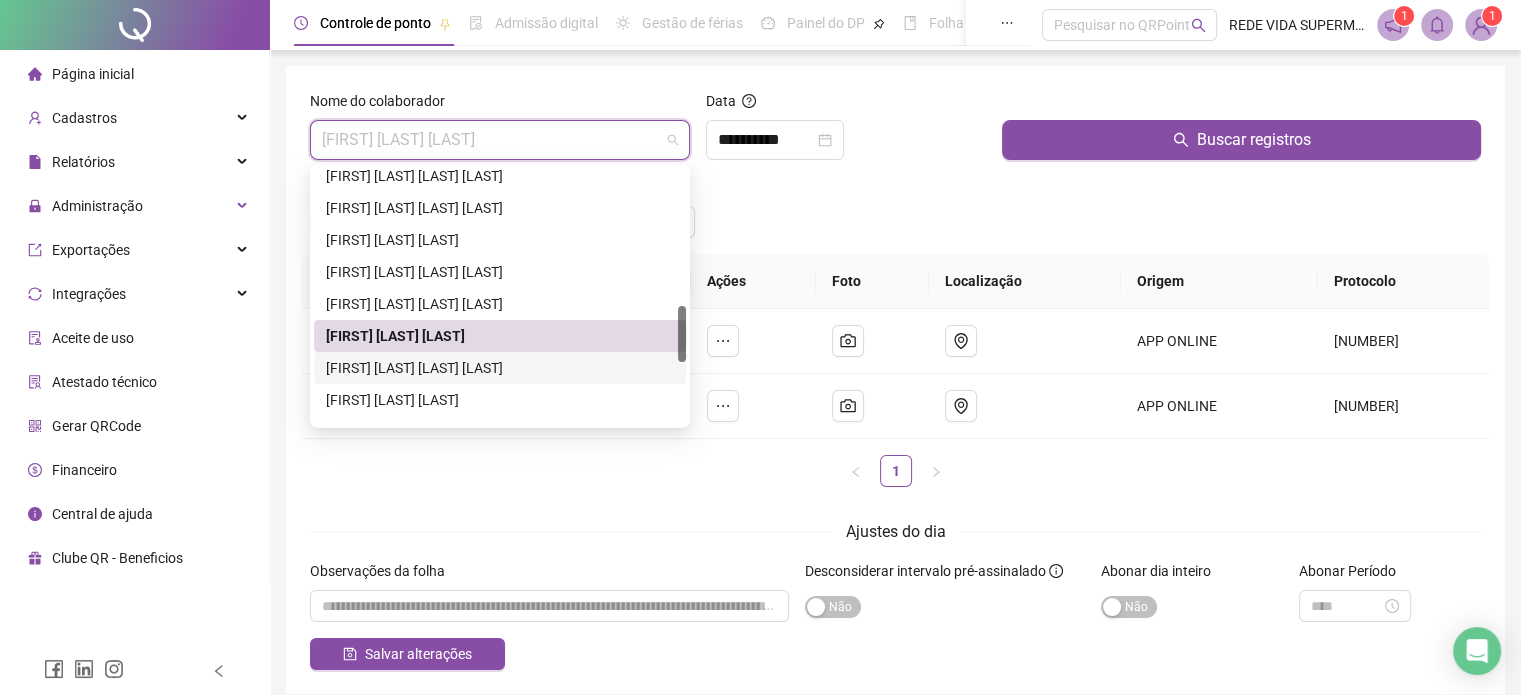click on "[FIRST] [LAST] [LAST] [LAST]" at bounding box center (500, 368) 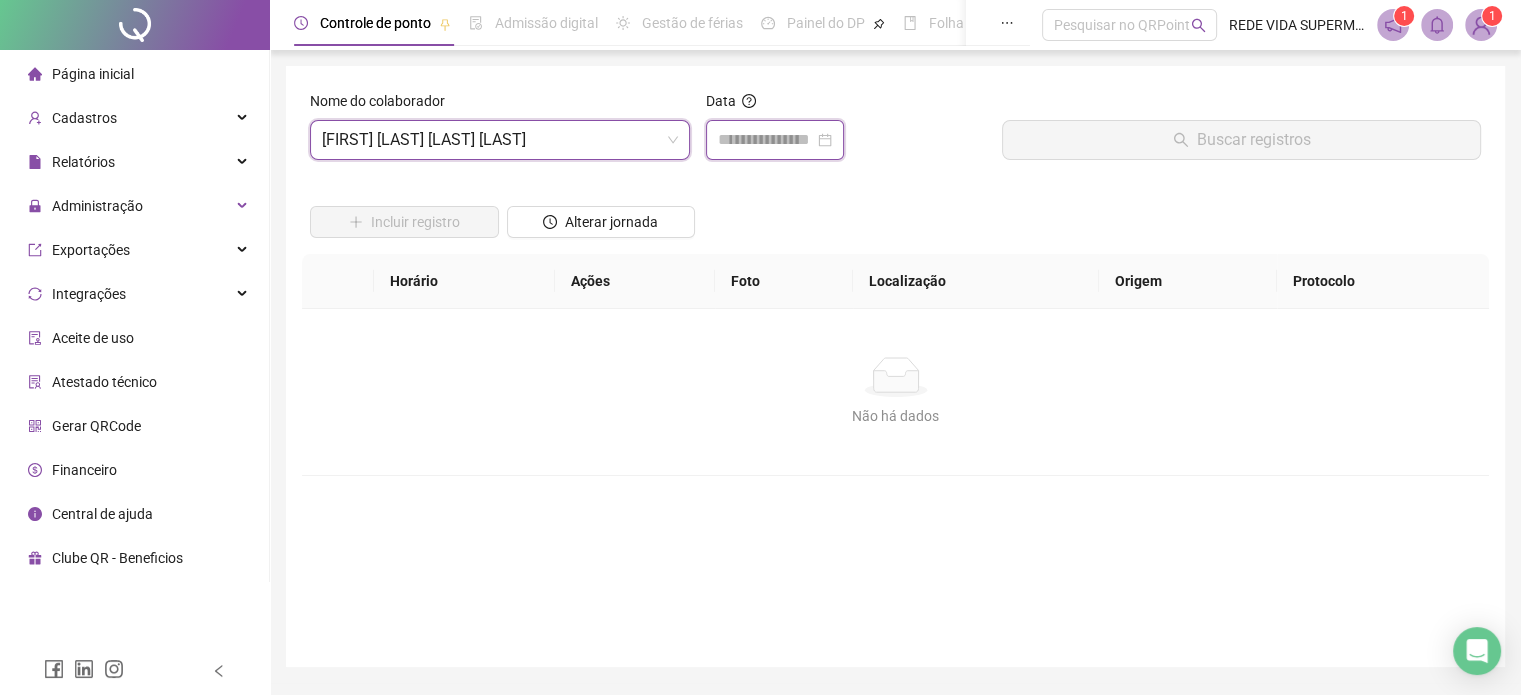 click at bounding box center [766, 140] 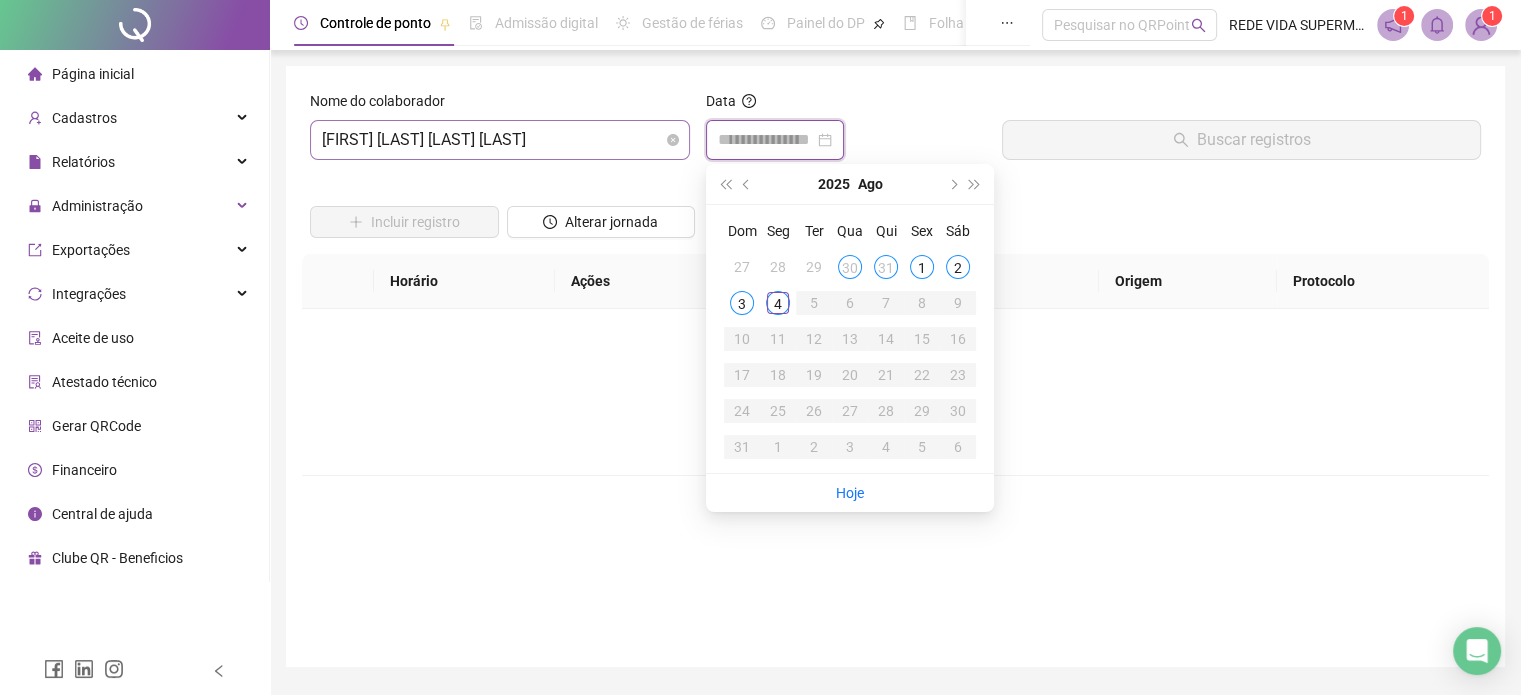 click on "[FIRST] [LAST] [LAST] [LAST]" at bounding box center [500, 140] 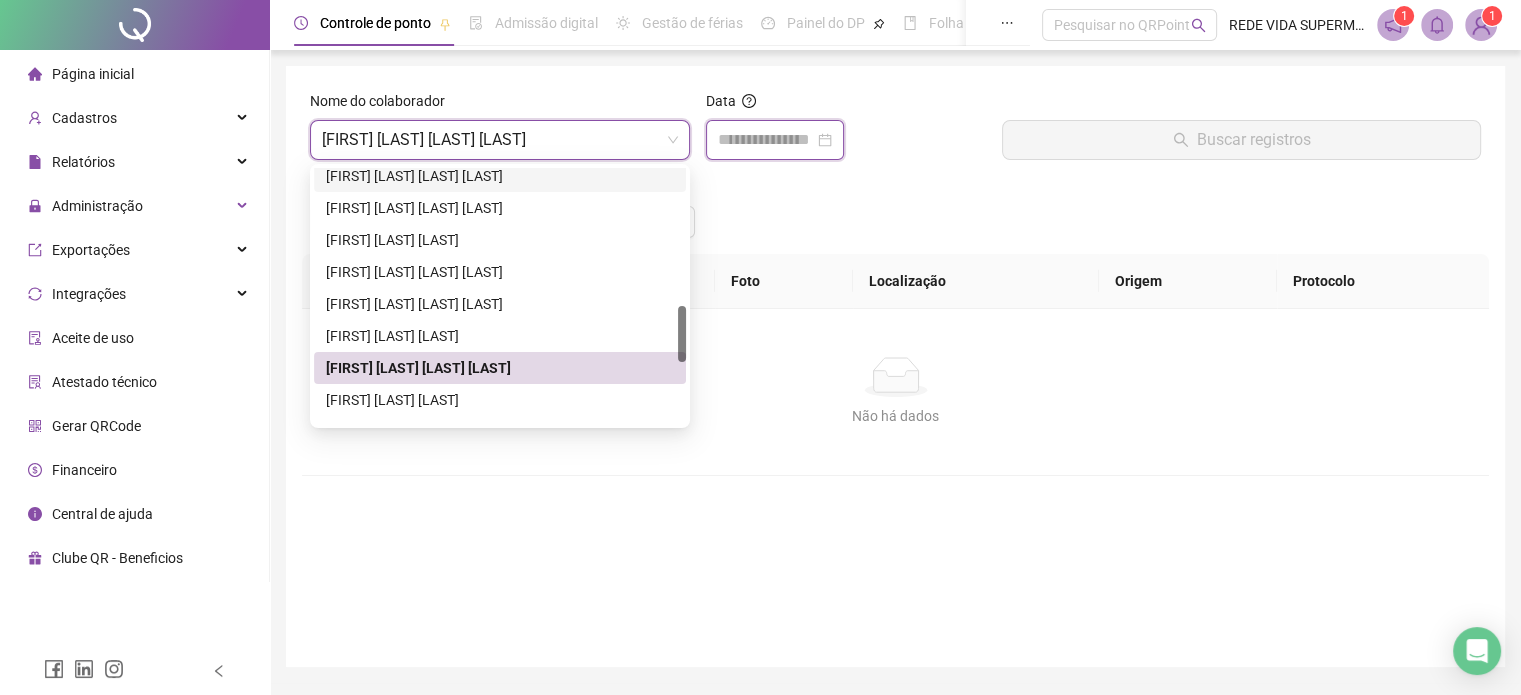 click at bounding box center (766, 140) 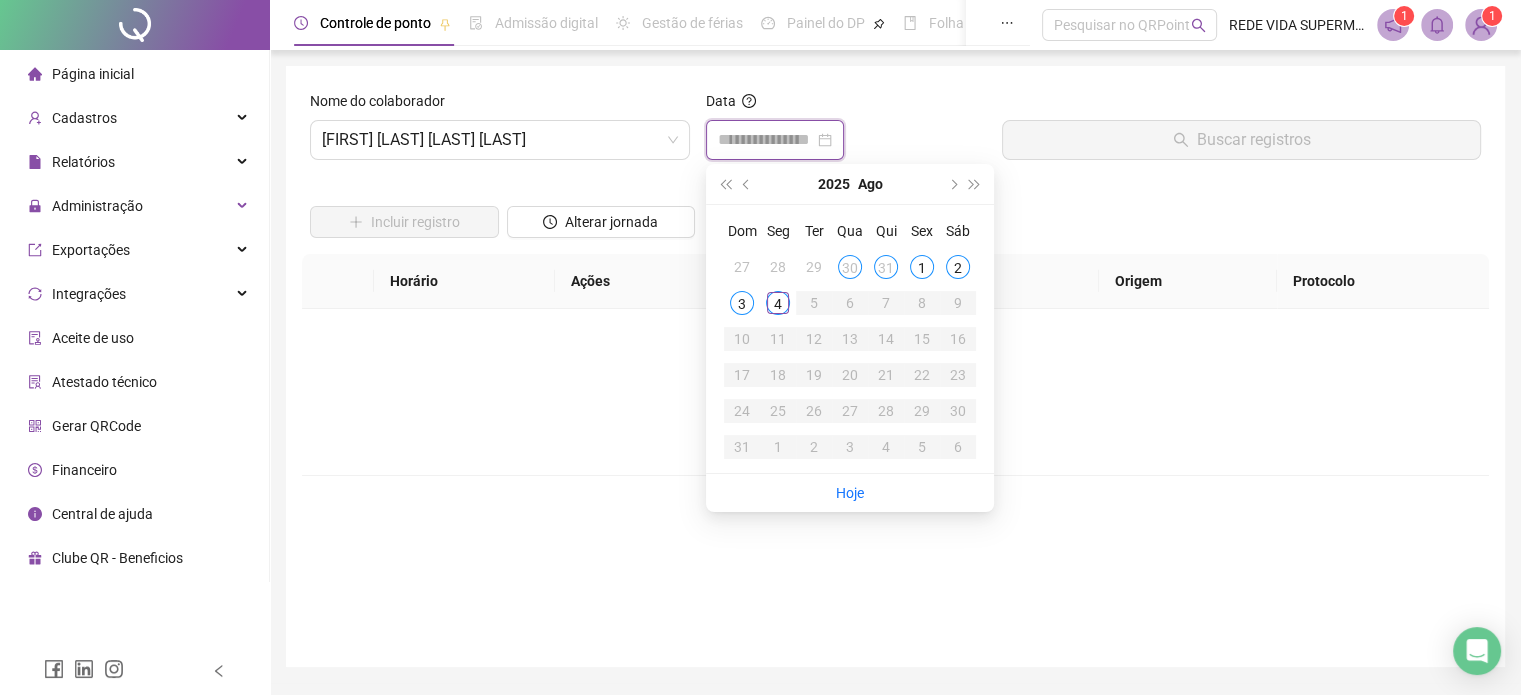 type on "**********" 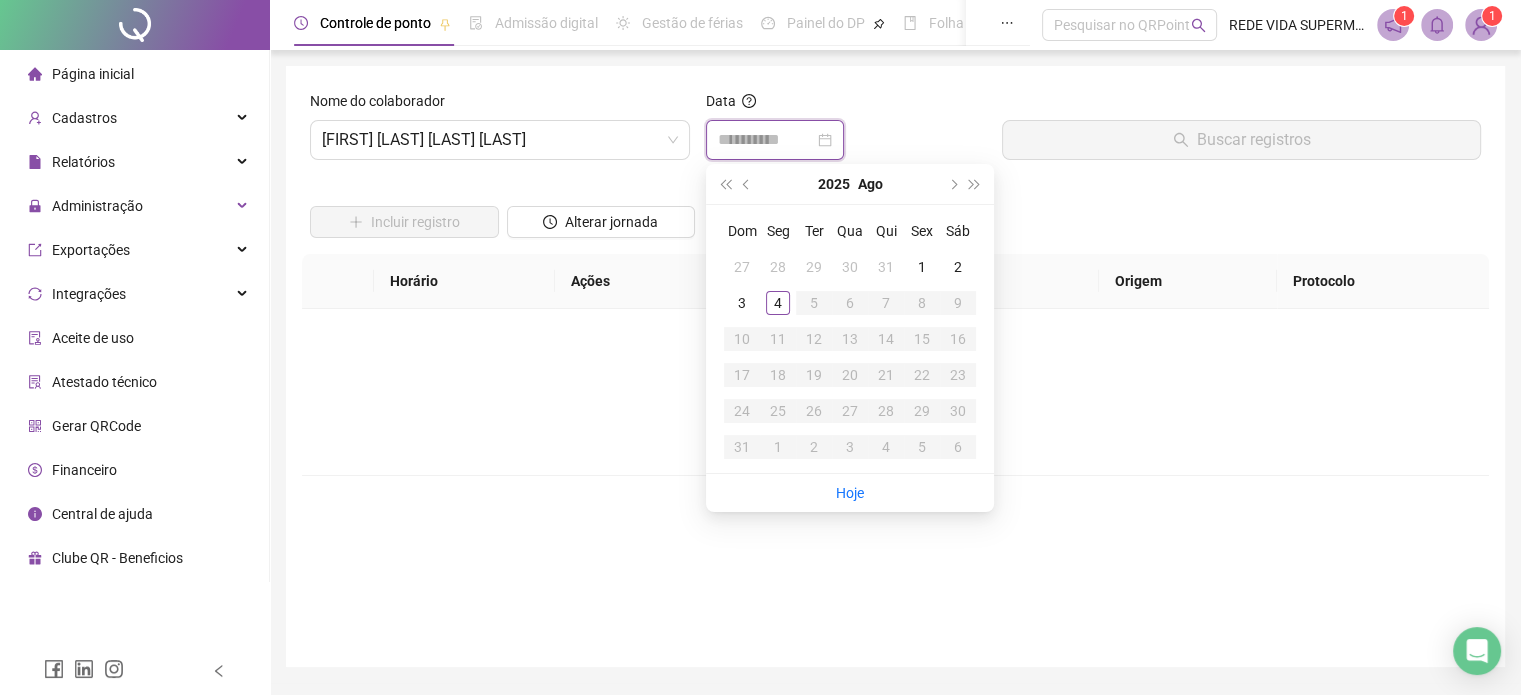 type on "**********" 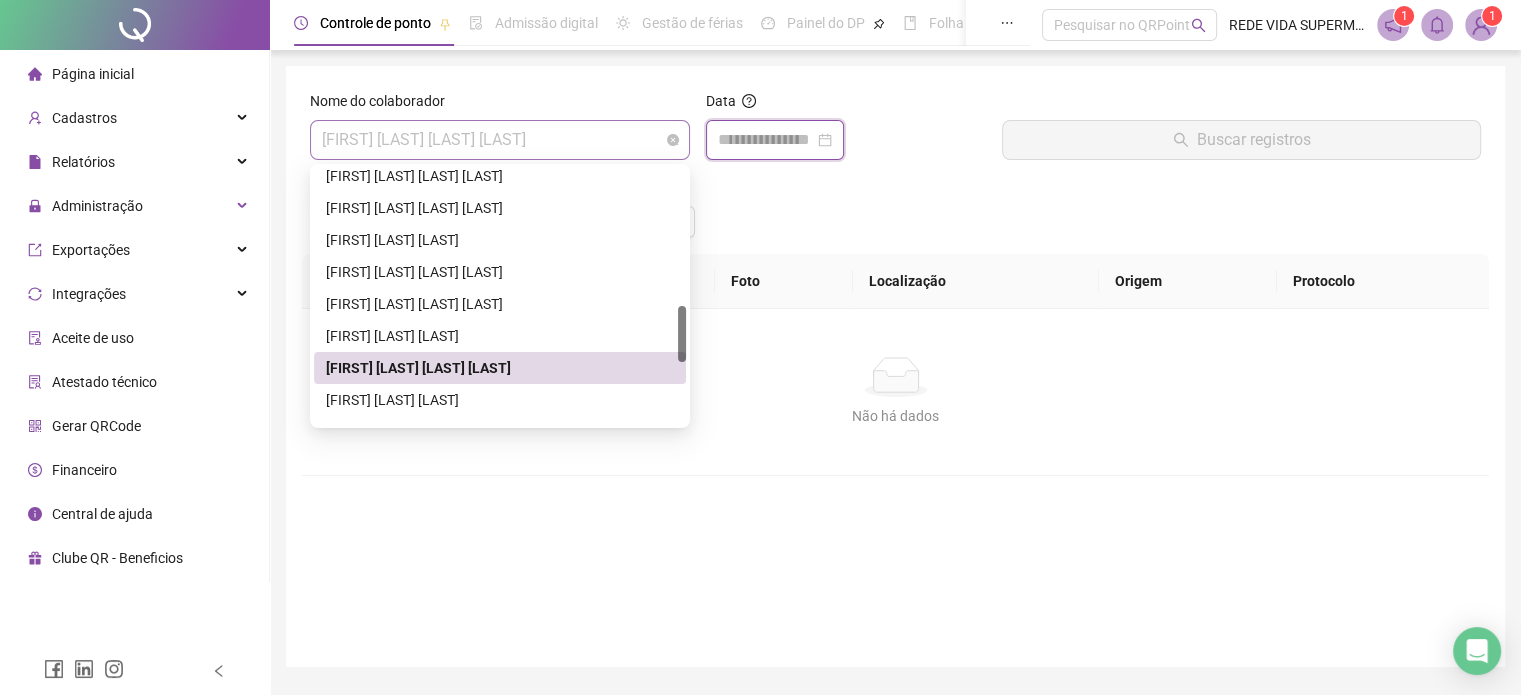 click on "[FIRST] [LAST] [LAST] [LAST]" at bounding box center [500, 140] 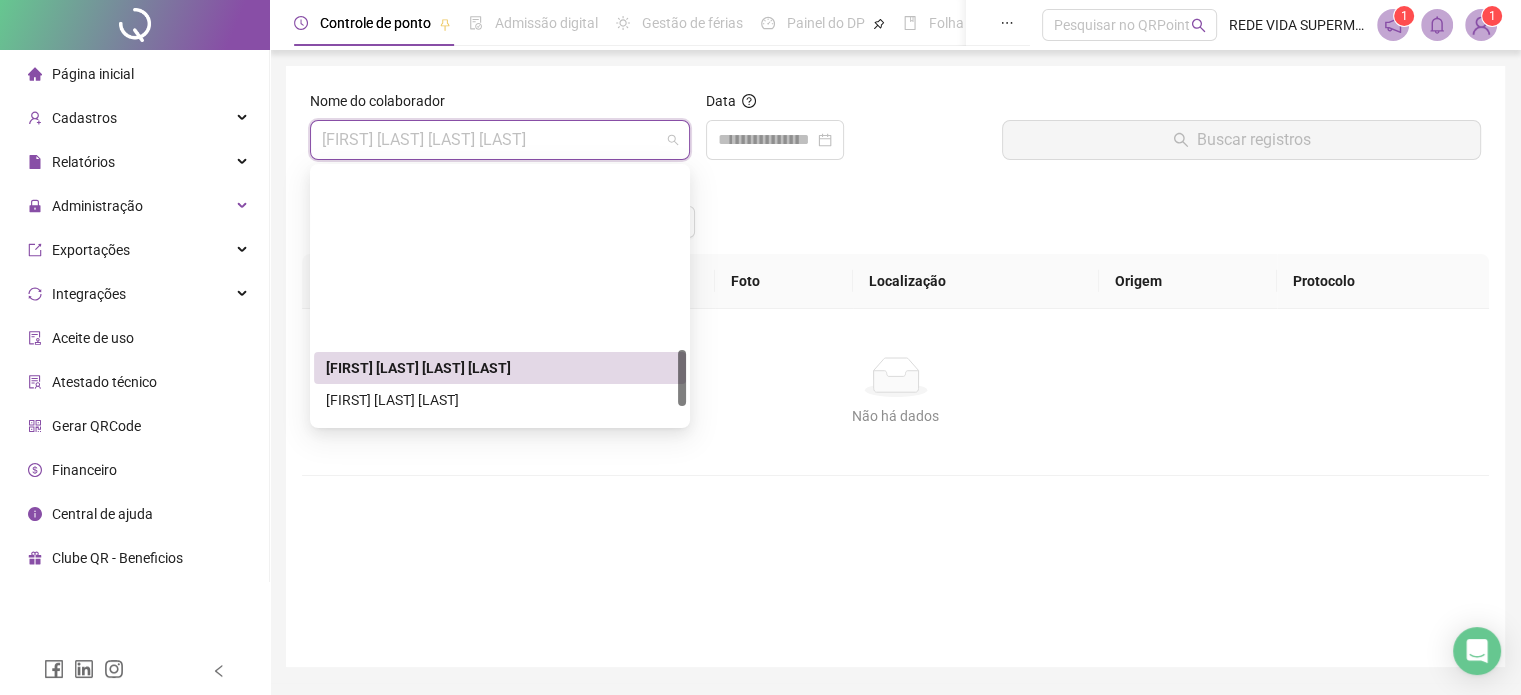 scroll, scrollTop: 816, scrollLeft: 0, axis: vertical 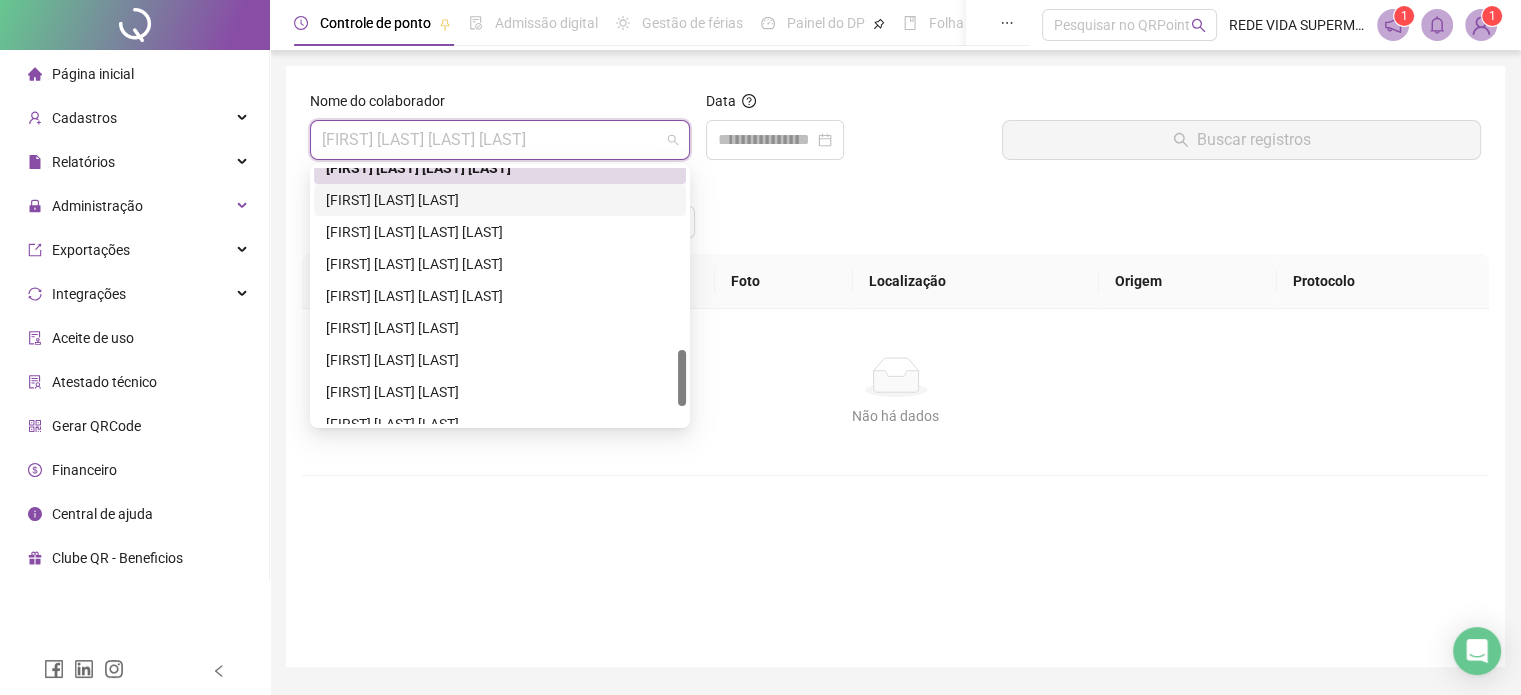 click on "[FIRST] [LAST] [LAST]" at bounding box center (500, 200) 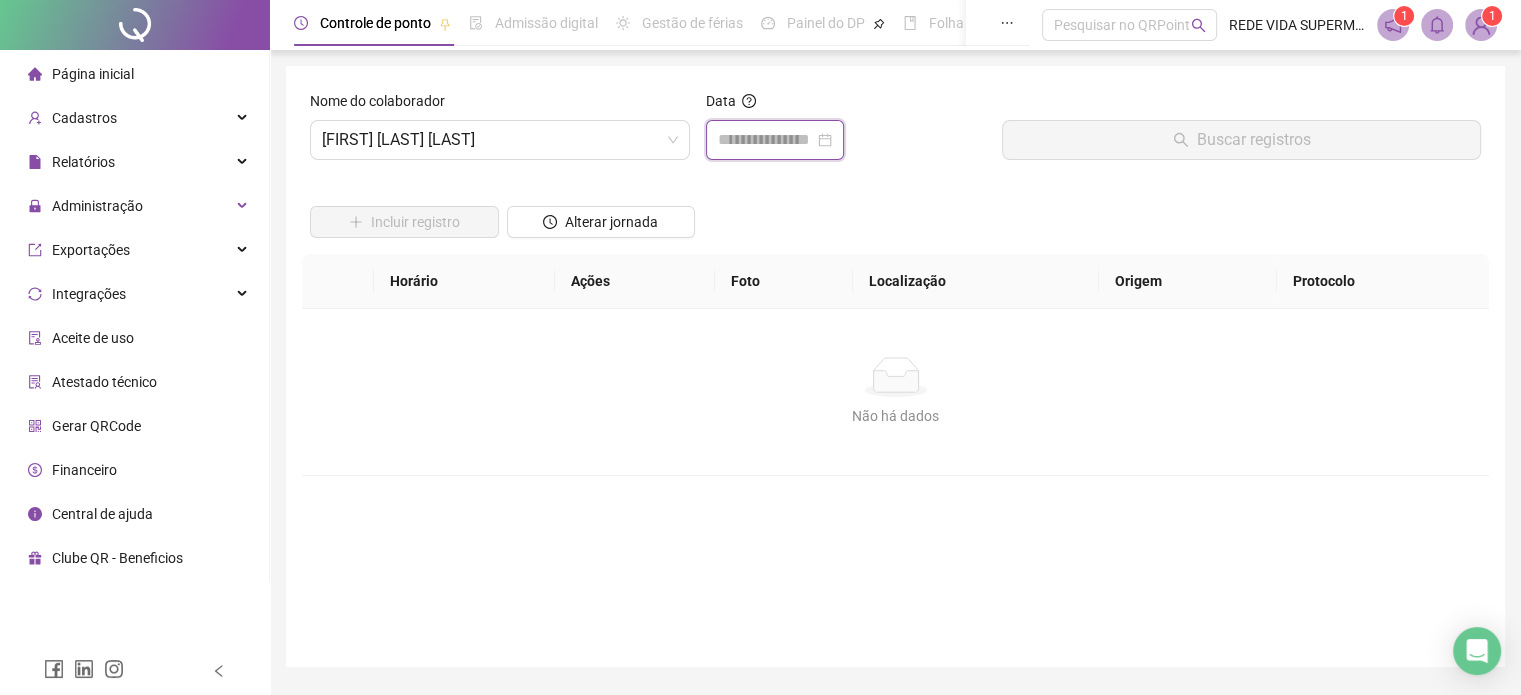 click at bounding box center [766, 140] 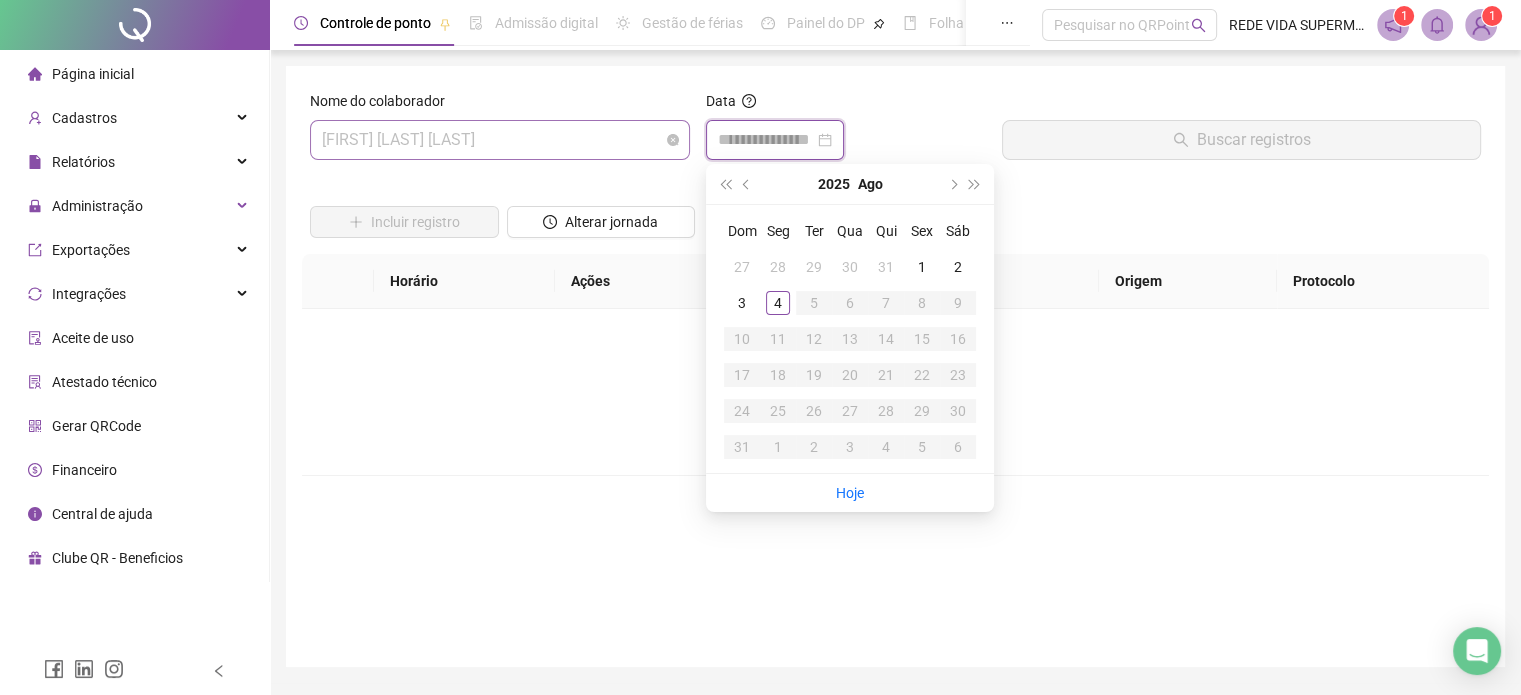 click on "[FIRST] [LAST] [LAST]" at bounding box center (500, 140) 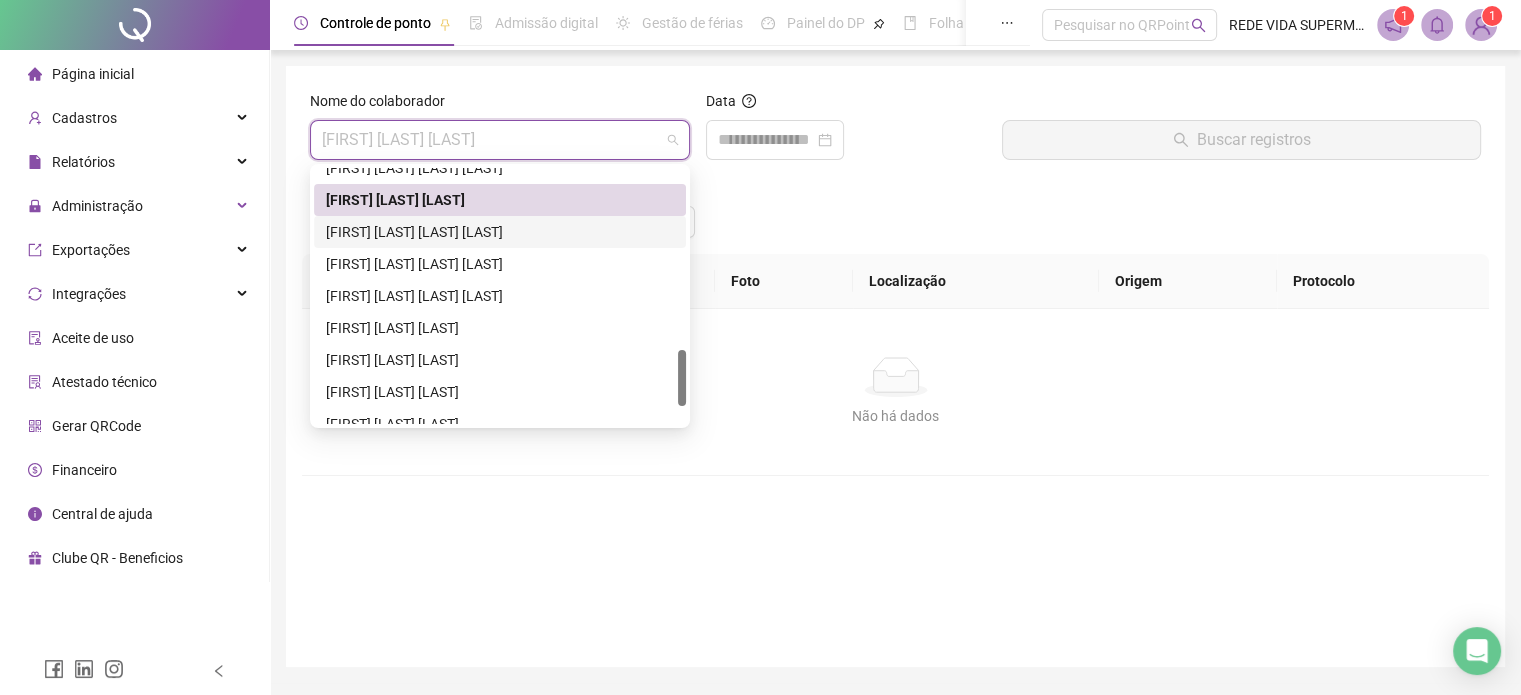 click on "[FIRST] [LAST] [LAST] [LAST]" at bounding box center [500, 232] 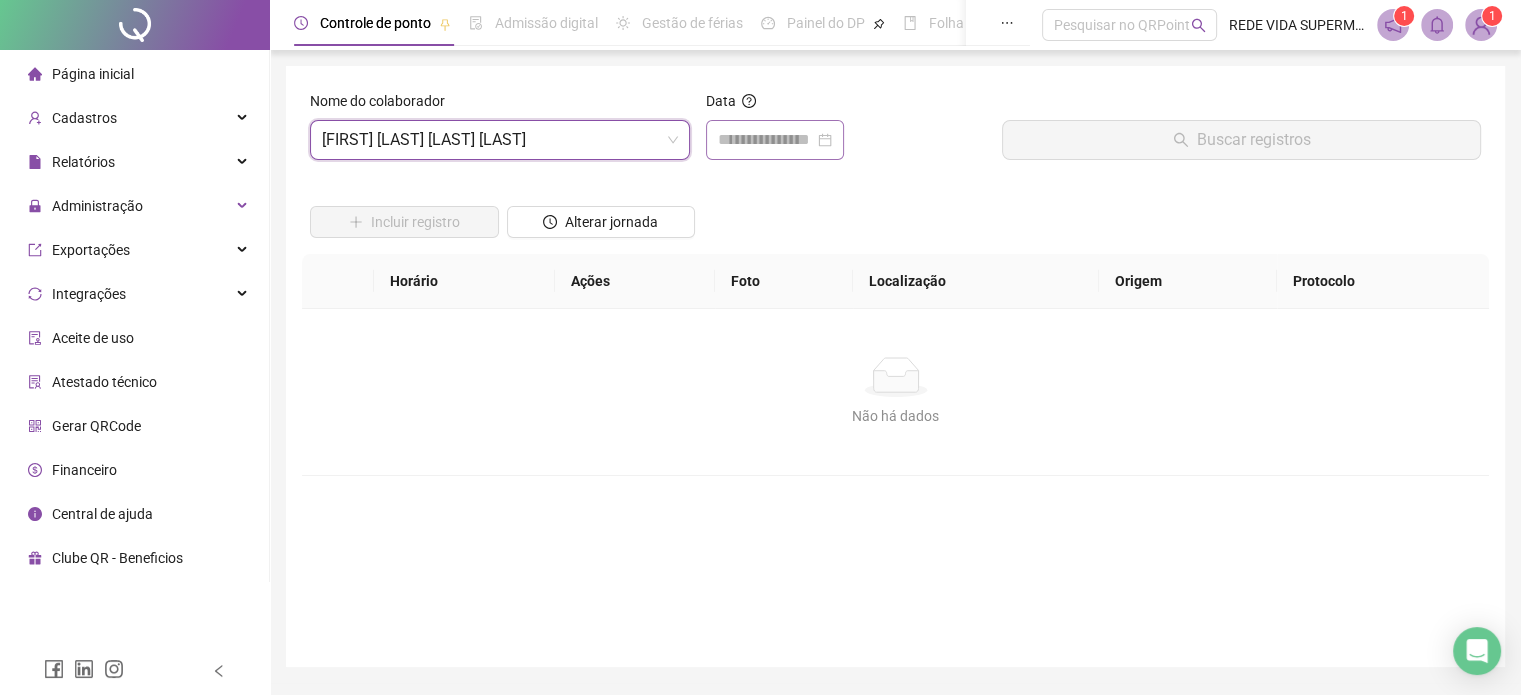 click at bounding box center (775, 140) 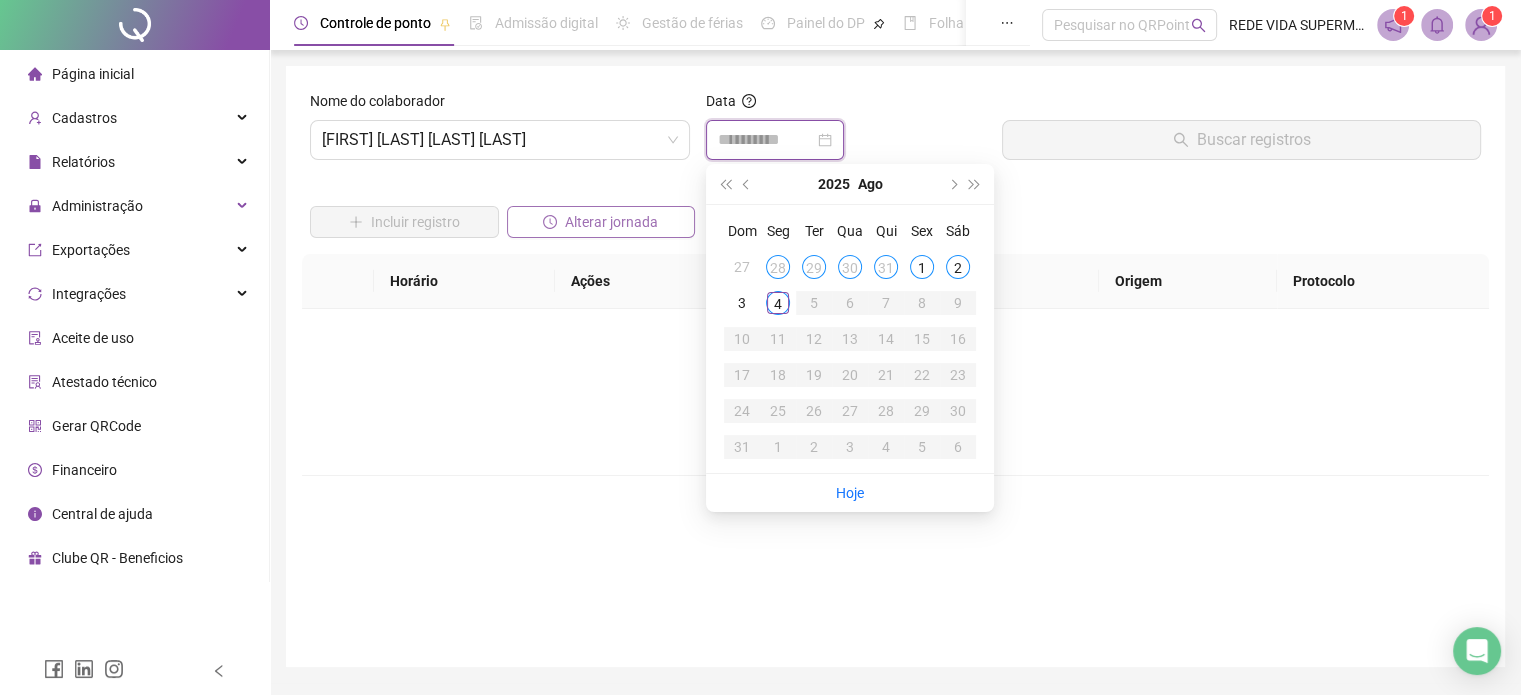 type on "**********" 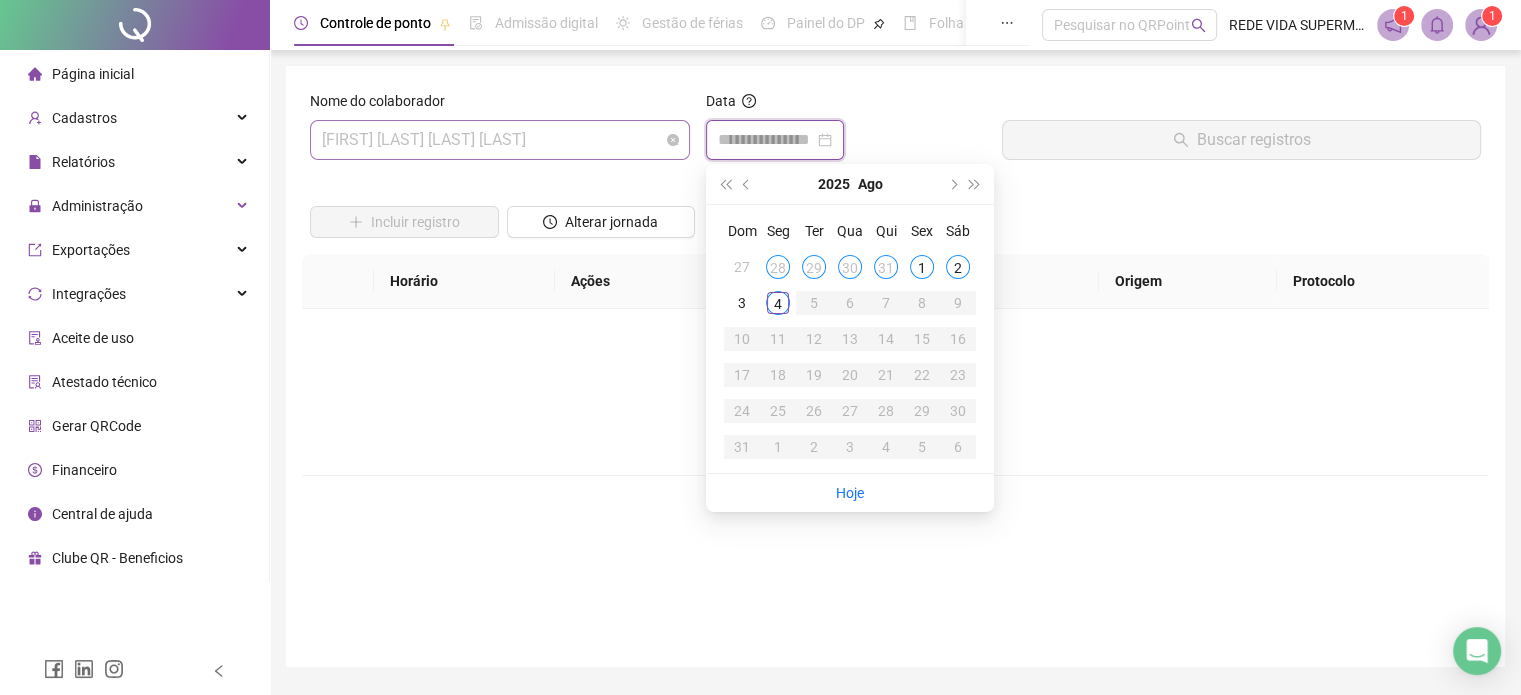click on "[FIRST] [LAST] [LAST] [LAST]" at bounding box center [500, 140] 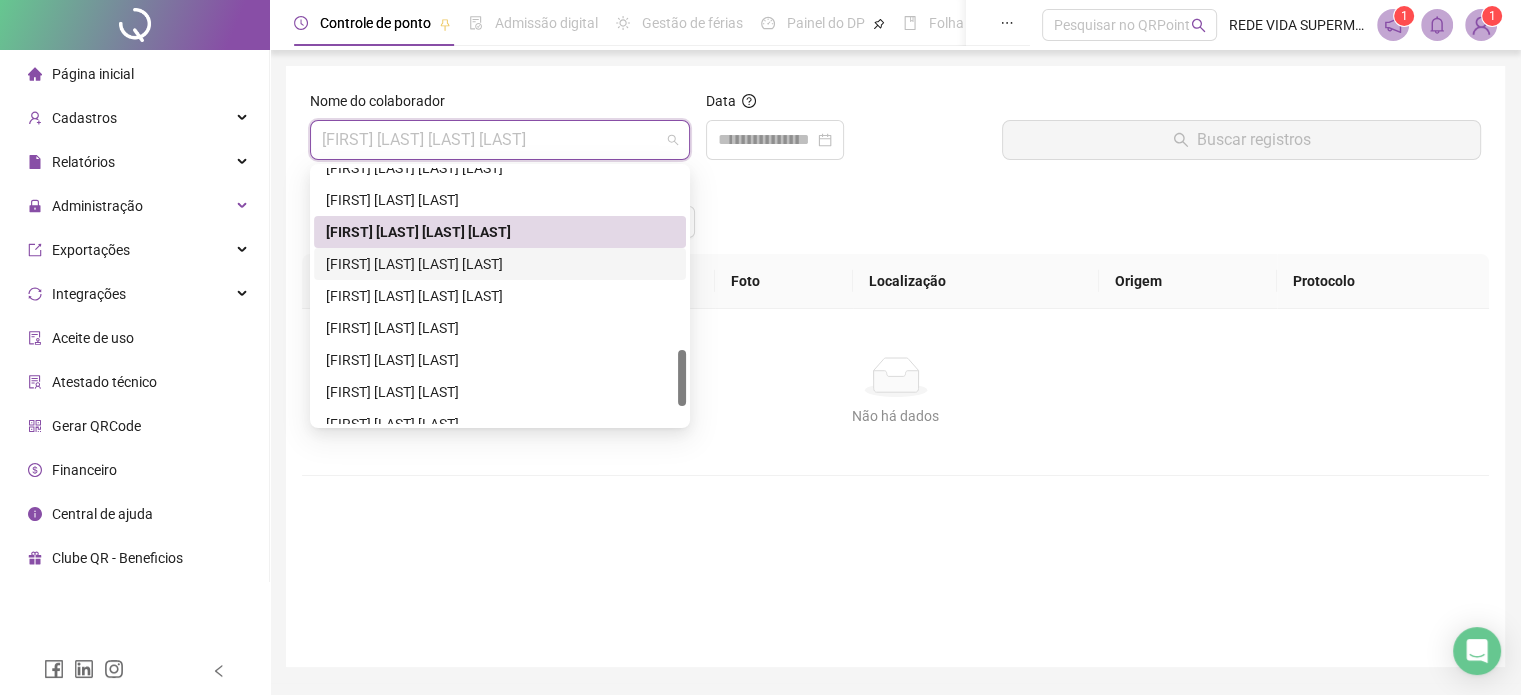 click on "[FIRST] [LAST] [LAST] [LAST]" at bounding box center [500, 264] 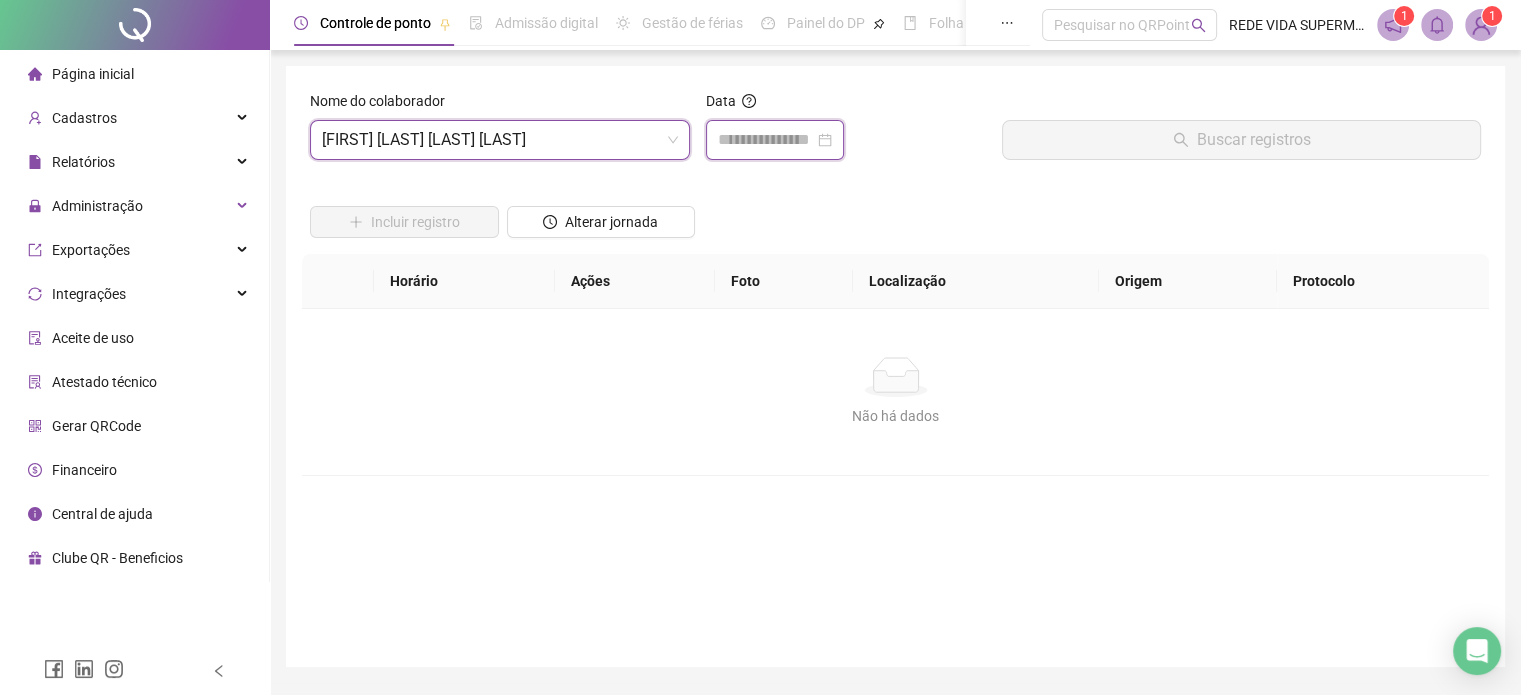 click at bounding box center [766, 140] 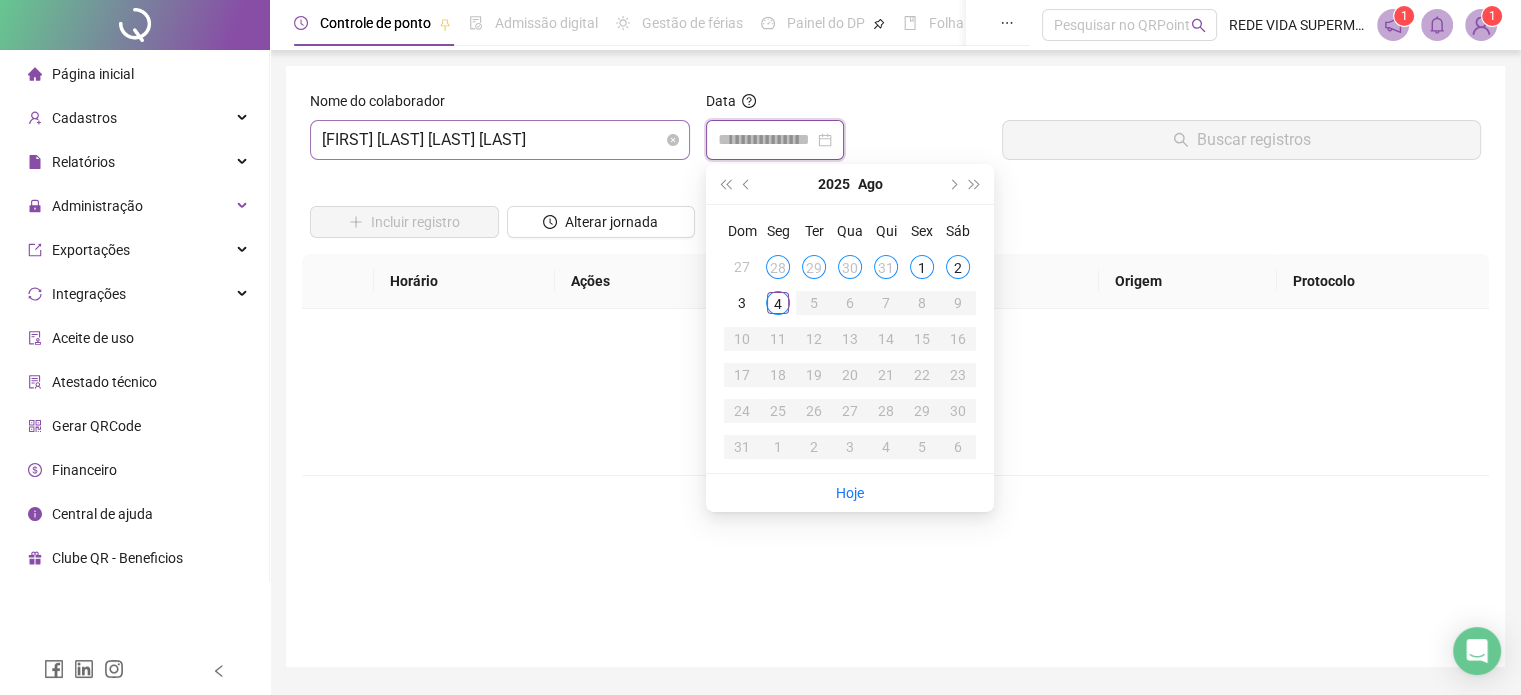 click on "[FIRST] [LAST] [LAST] [LAST]" at bounding box center [500, 140] 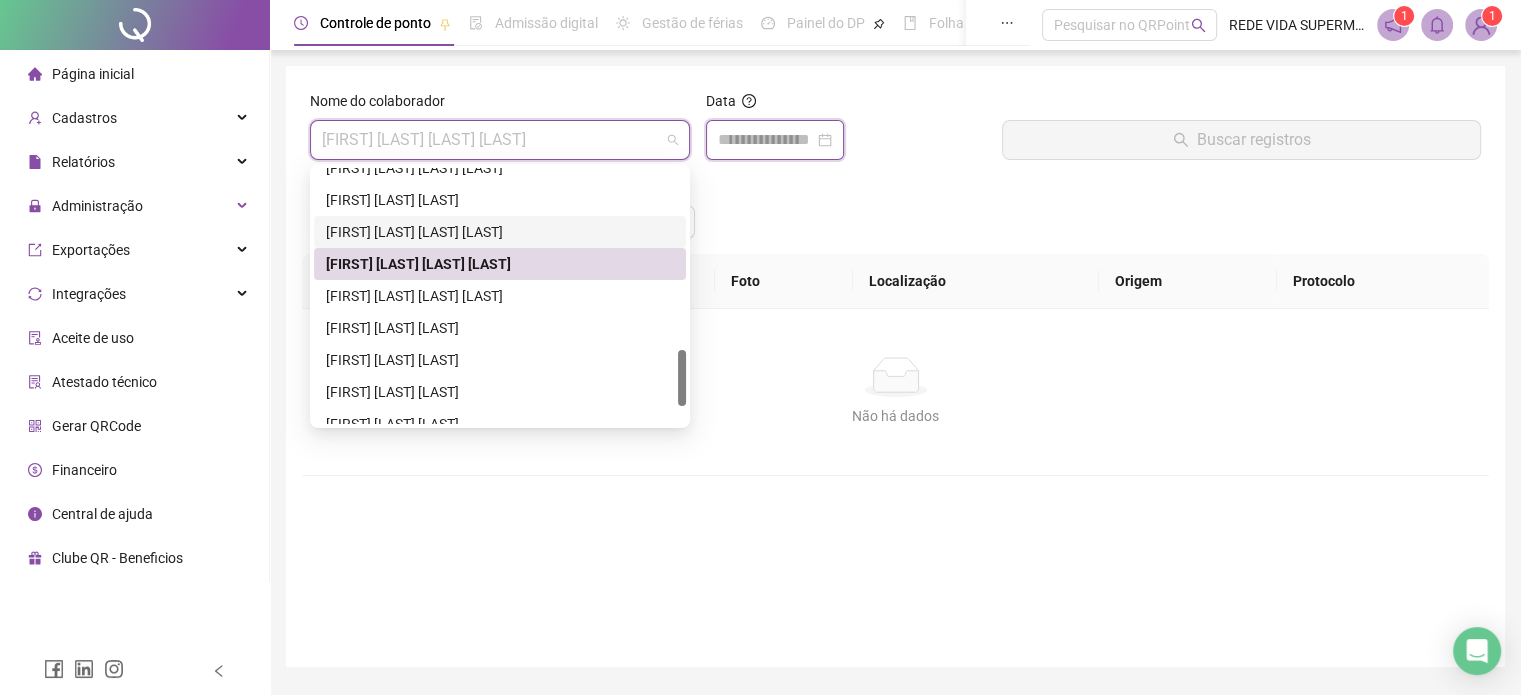 click at bounding box center [766, 140] 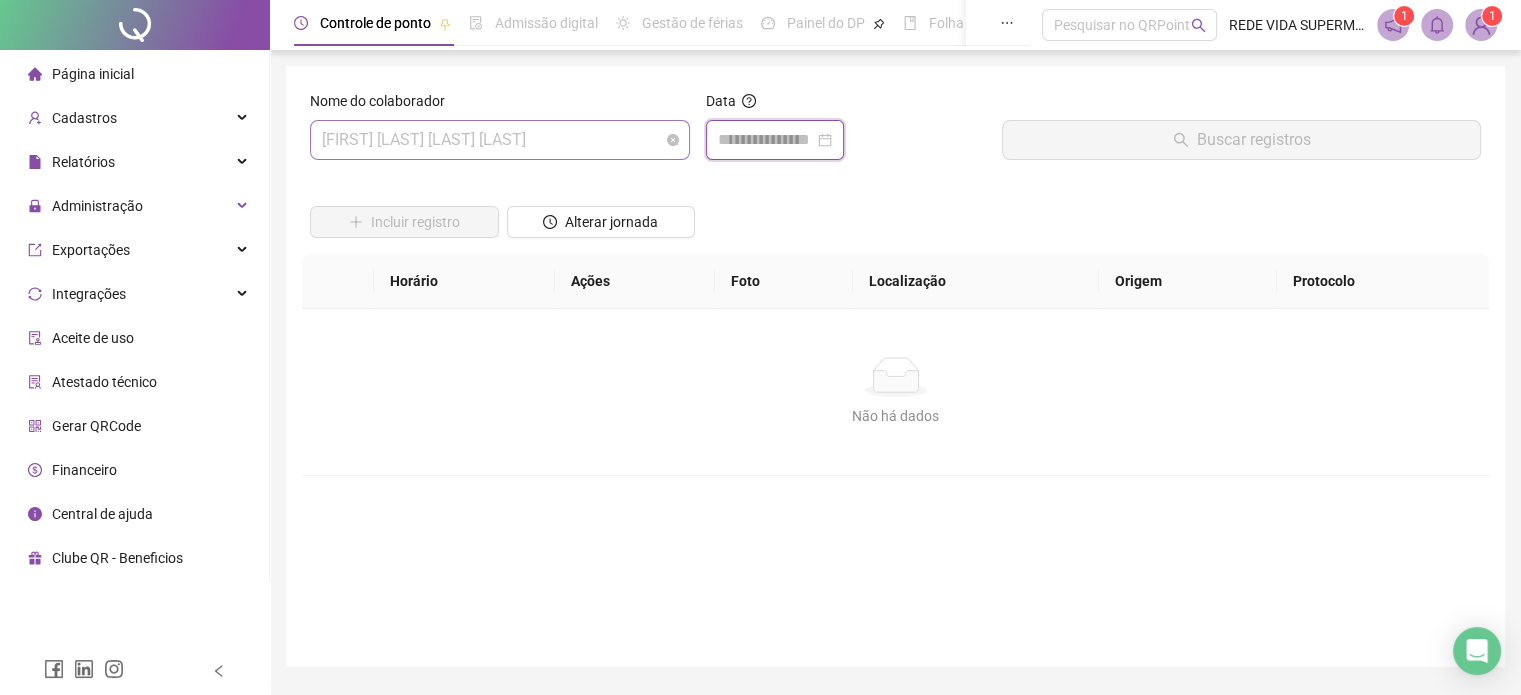 click on "[FIRST] [LAST] [LAST] [LAST]" at bounding box center (500, 140) 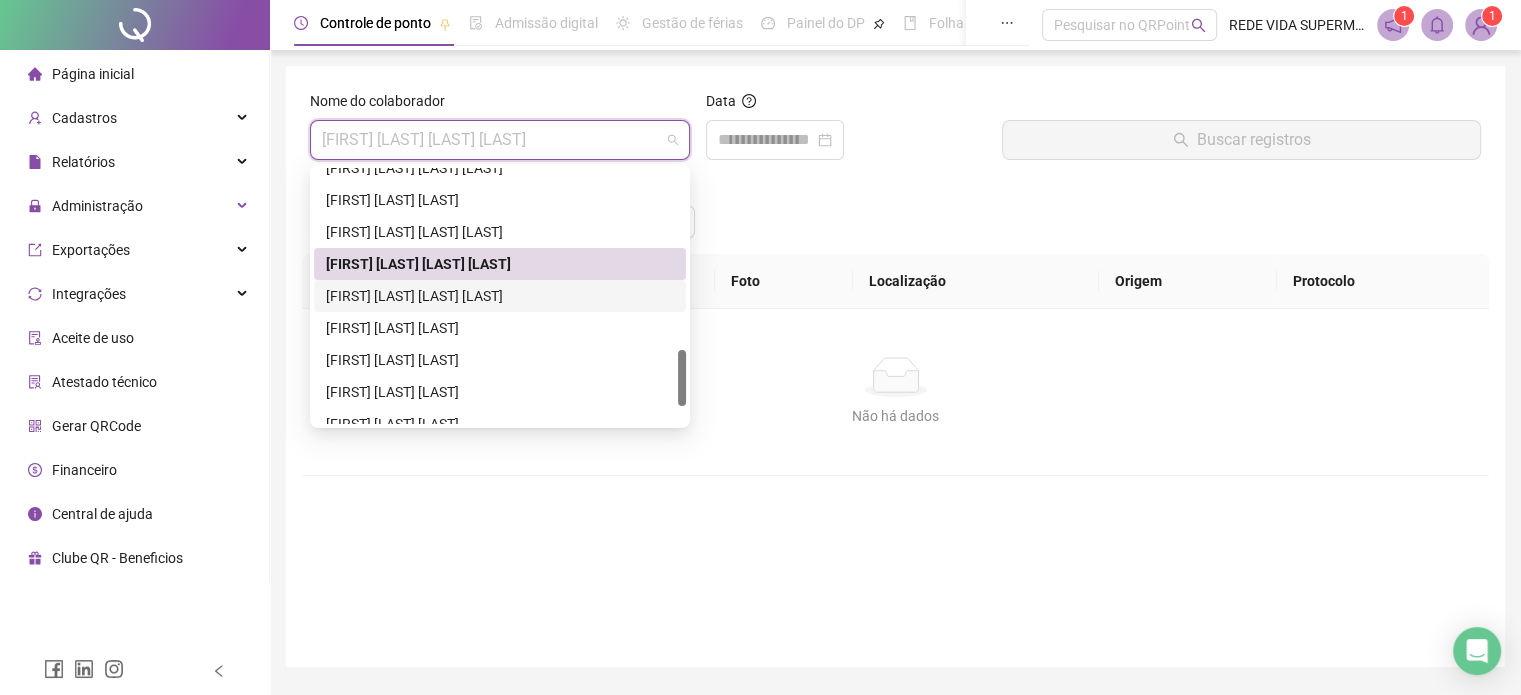 click on "[FIRST] [LAST] [LAST] [LAST]" at bounding box center (500, 296) 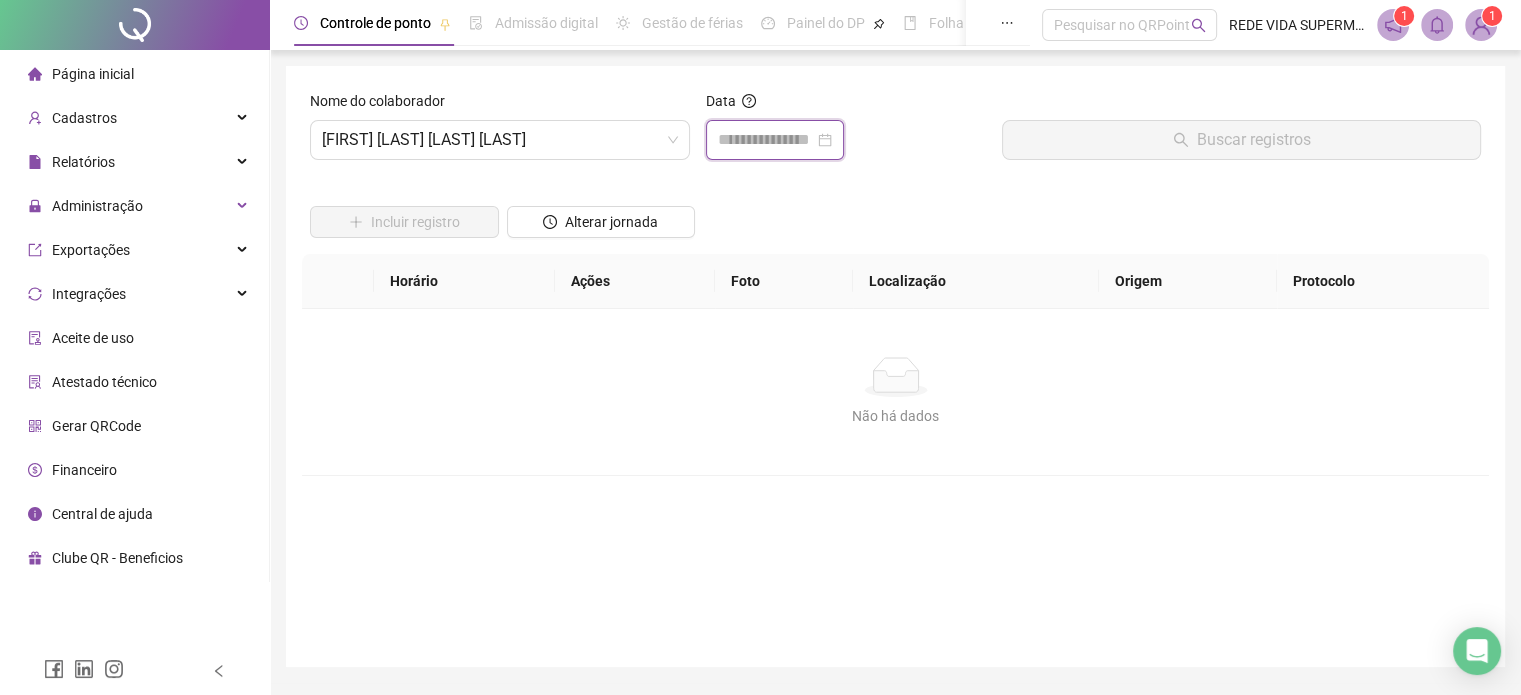 click at bounding box center (766, 140) 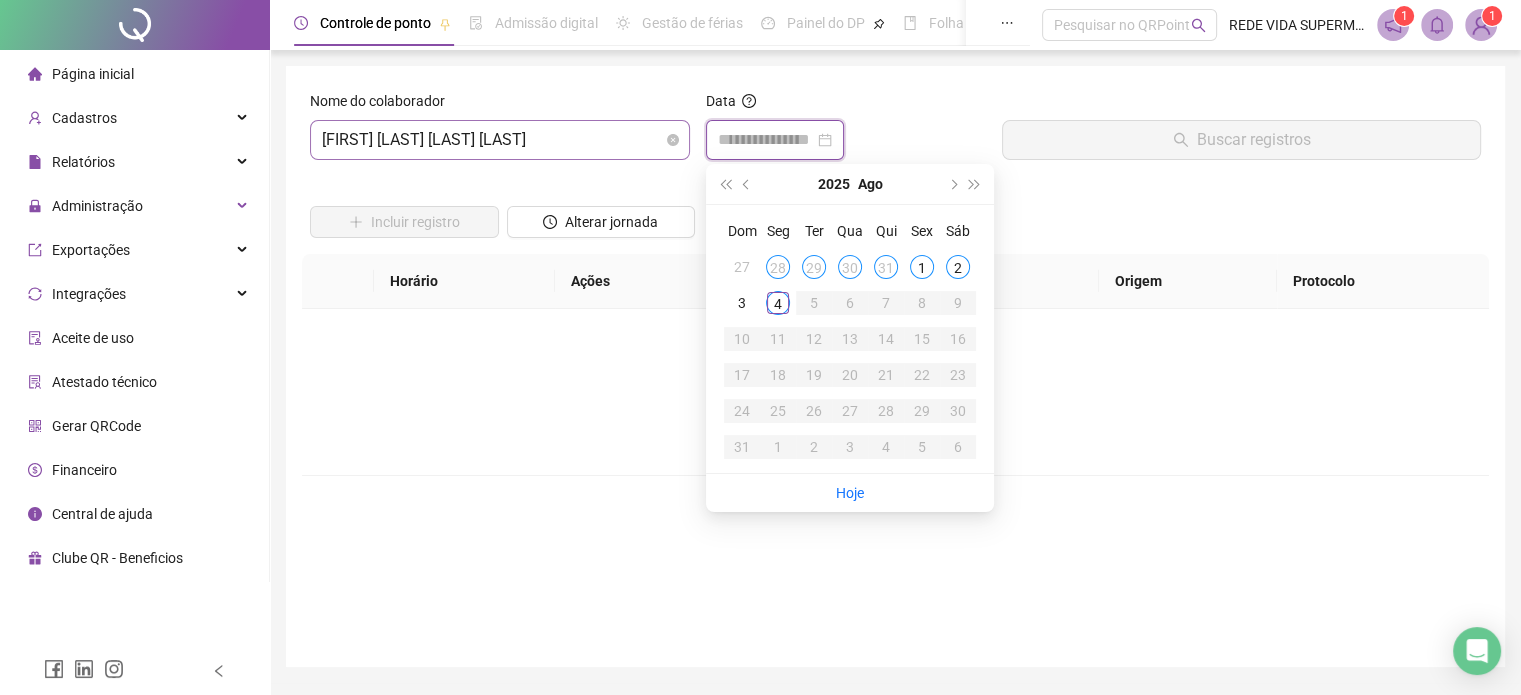 click on "[FIRST] [LAST] [LAST] [LAST]" at bounding box center (500, 140) 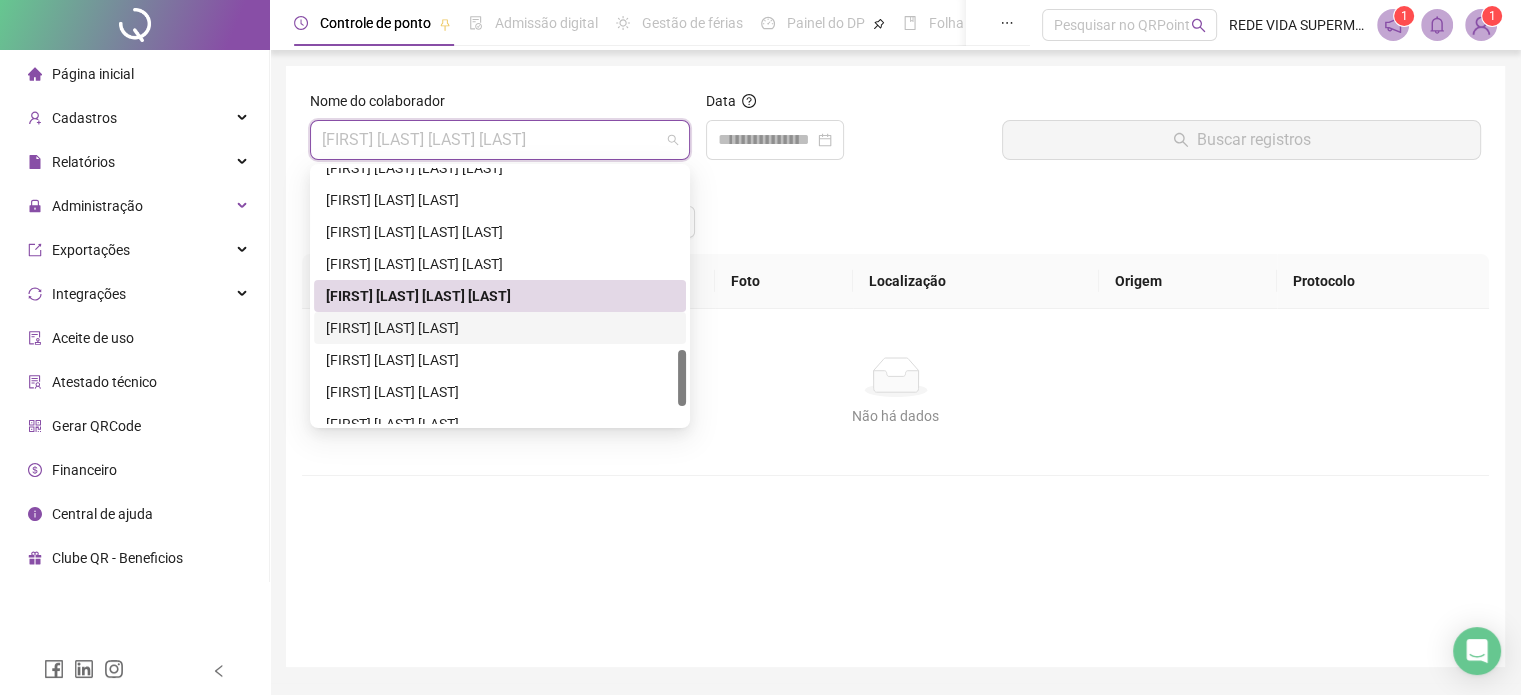 click on "[FIRST] [LAST] [LAST]" at bounding box center (500, 328) 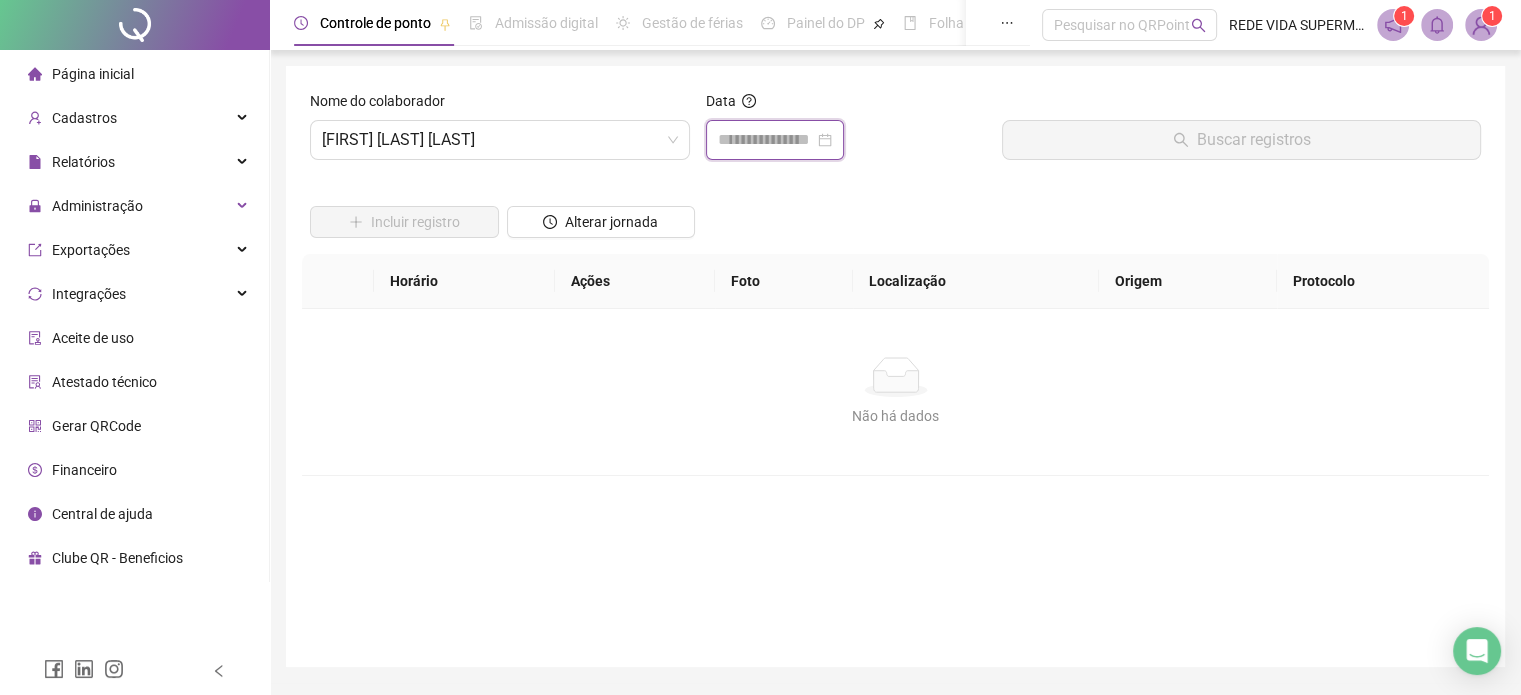 click at bounding box center (766, 140) 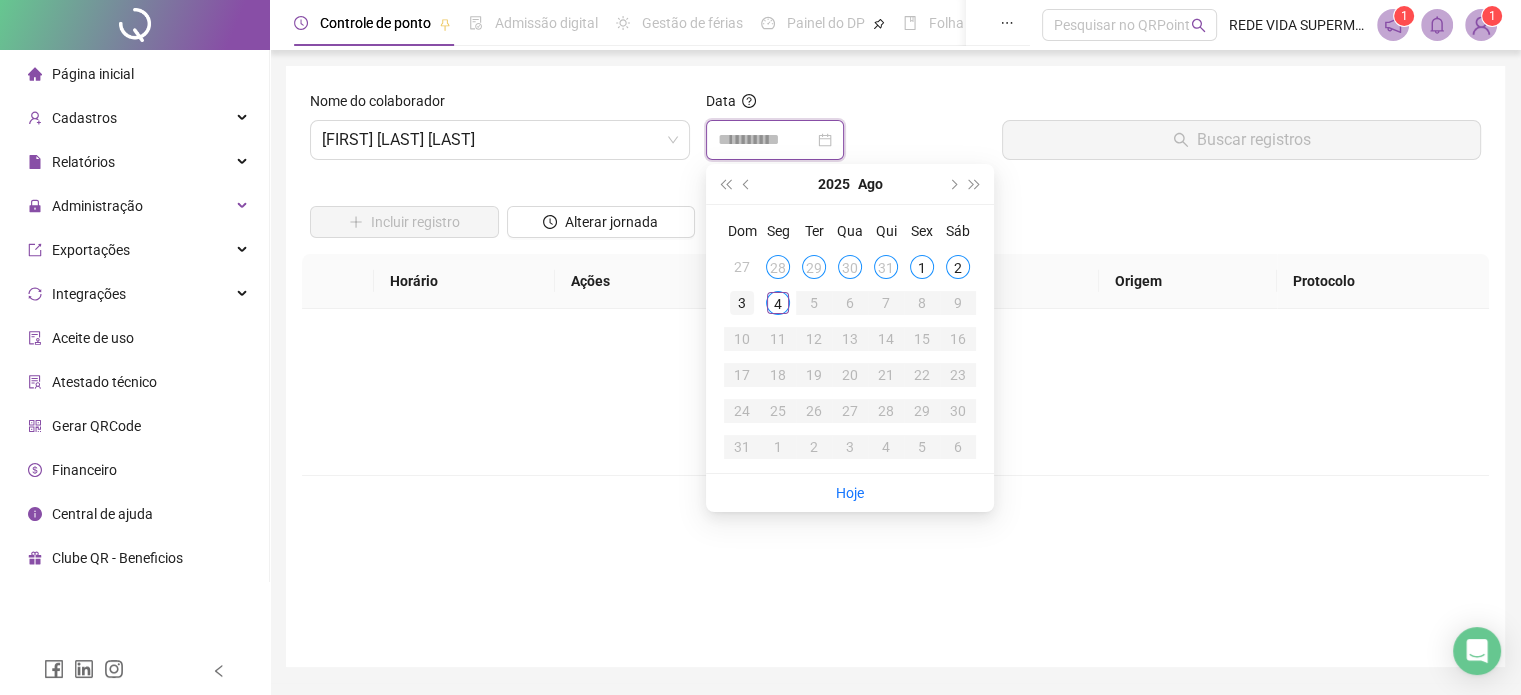 type on "**********" 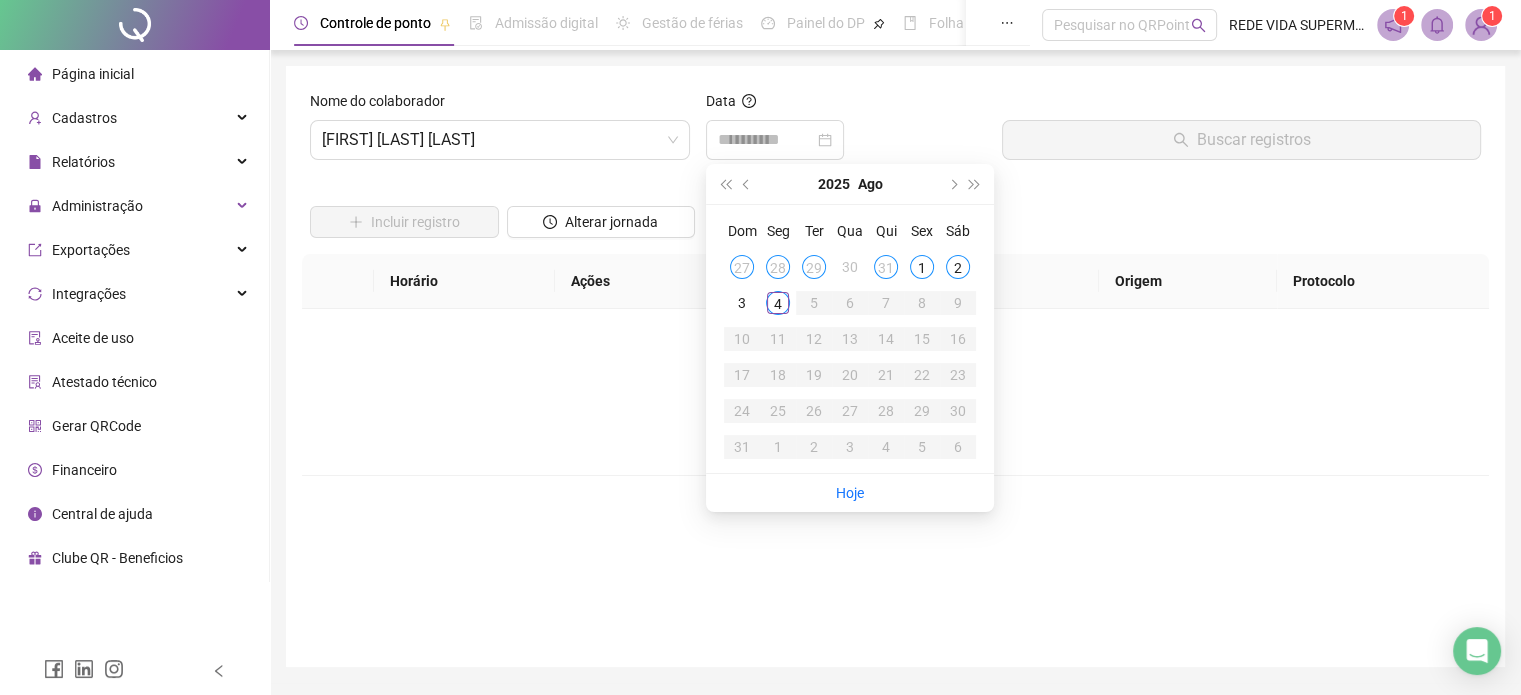 click on "3" at bounding box center [742, 303] 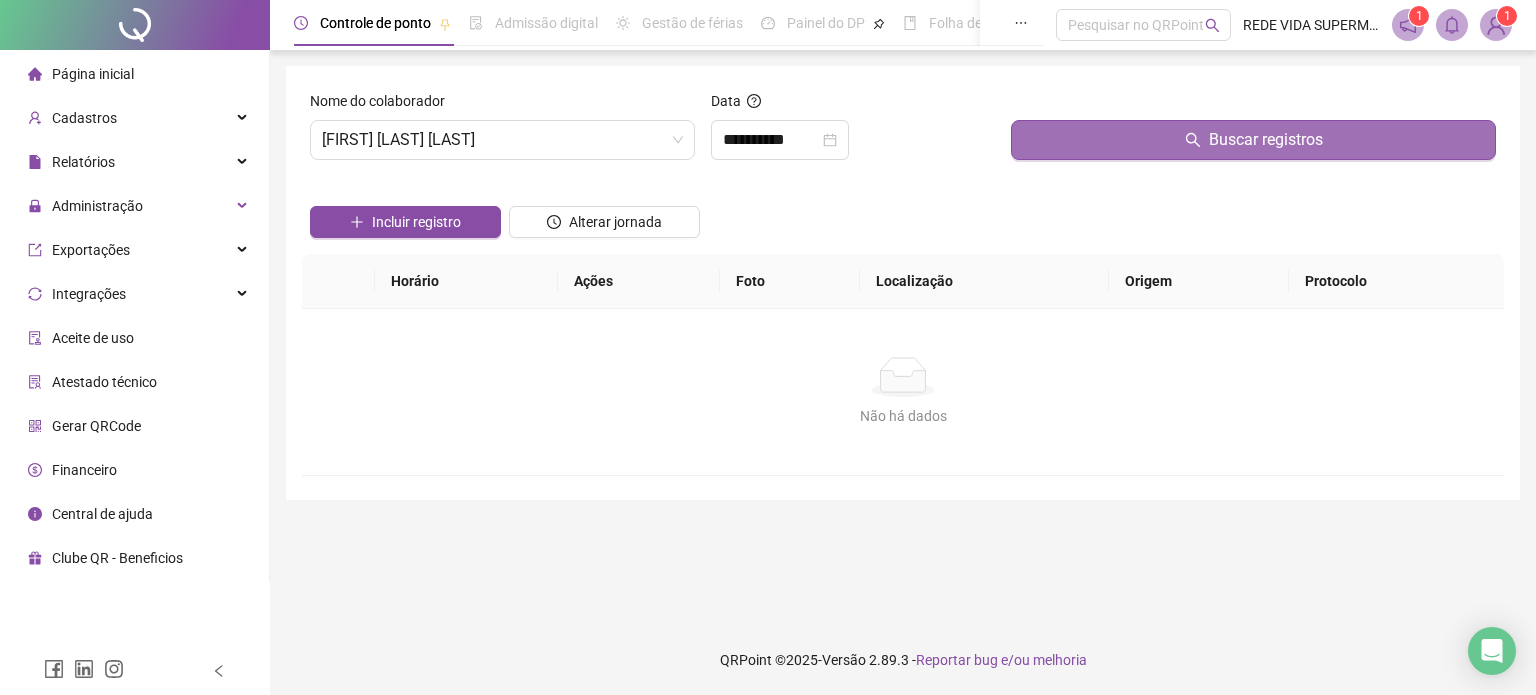 click on "Buscar registros" at bounding box center [1253, 140] 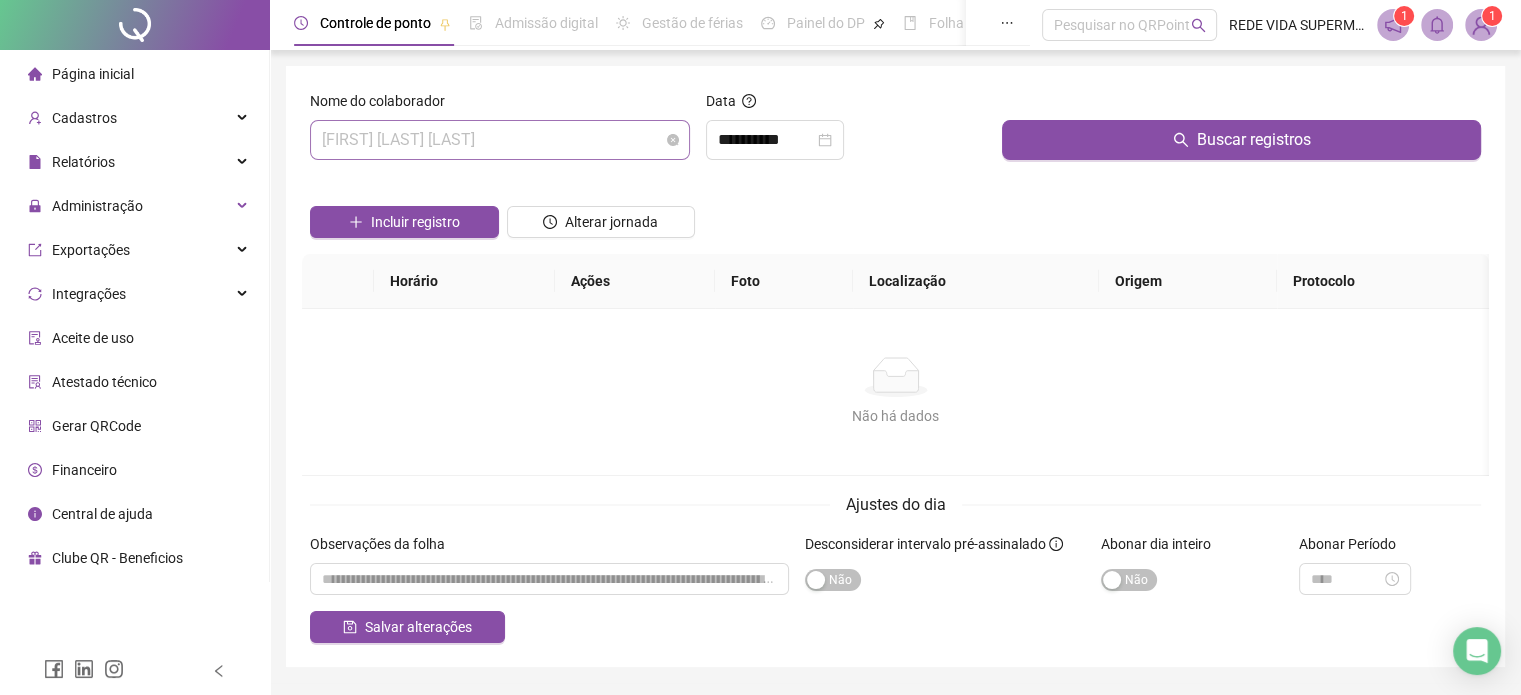 click on "[FIRST] [LAST] [LAST]" at bounding box center (500, 140) 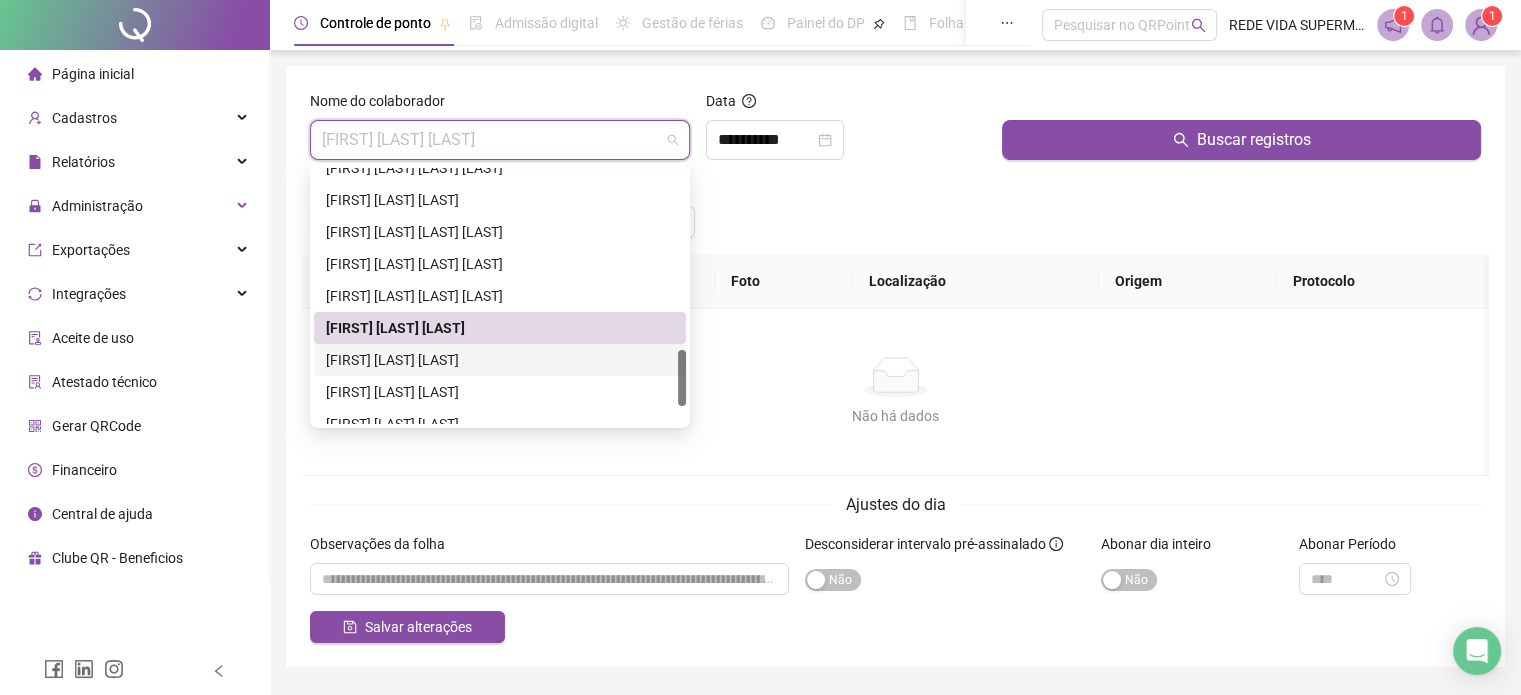 click on "[FIRST] [LAST] [LAST]" at bounding box center (500, 360) 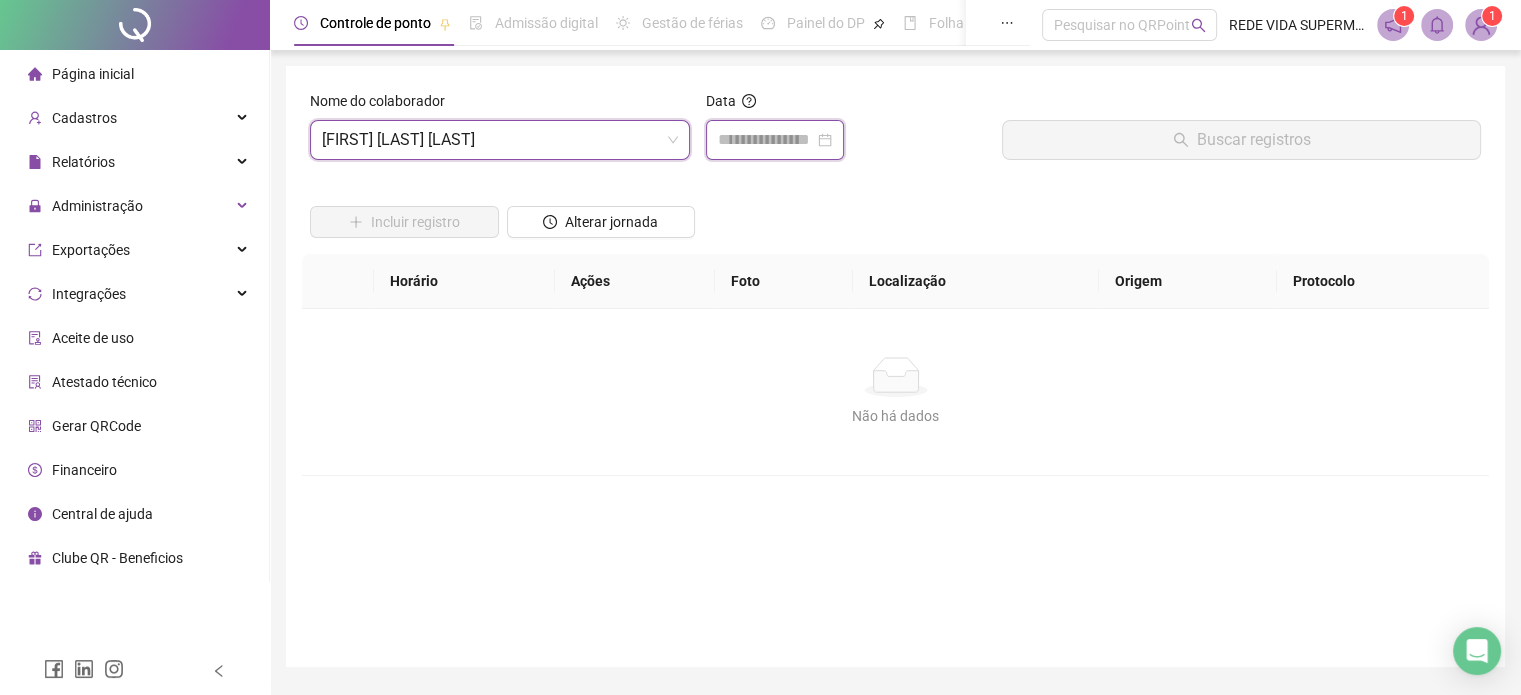 click at bounding box center [766, 140] 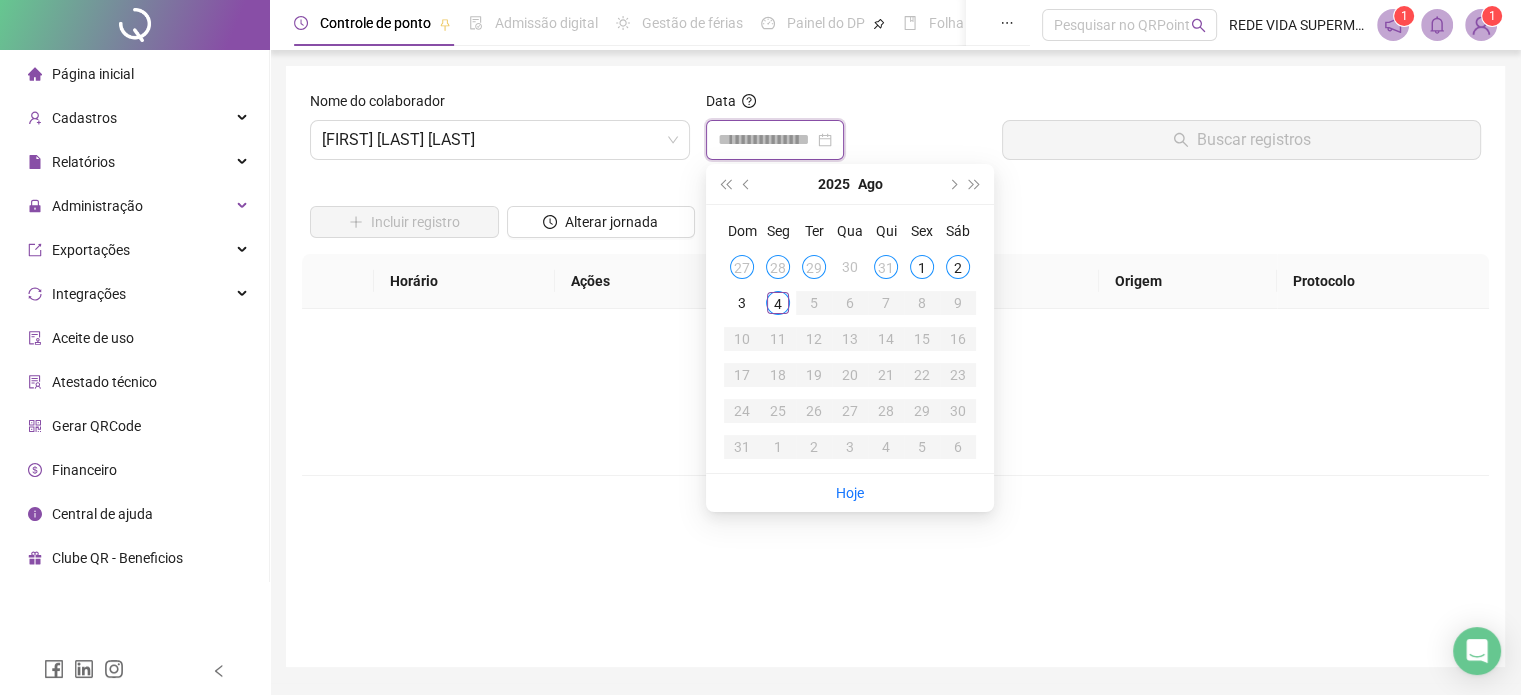 type on "**********" 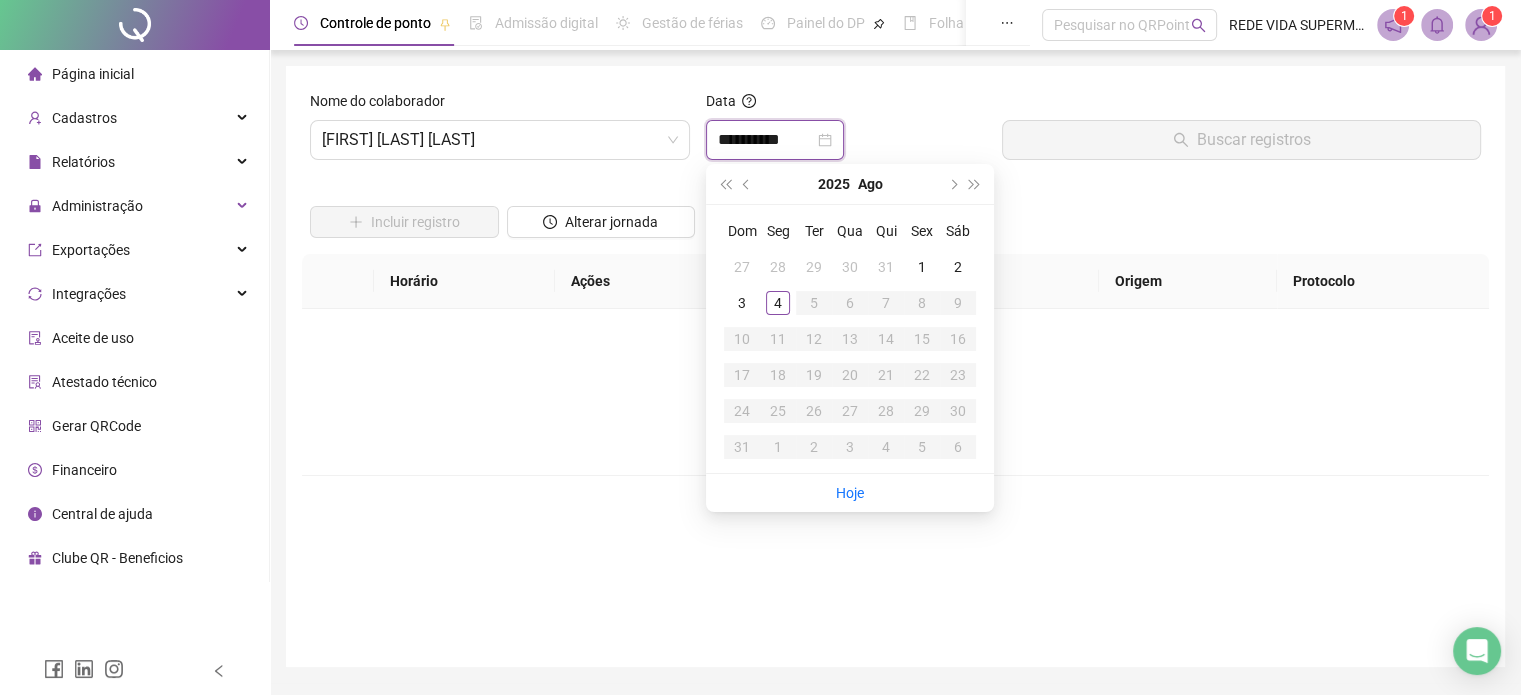 type on "**********" 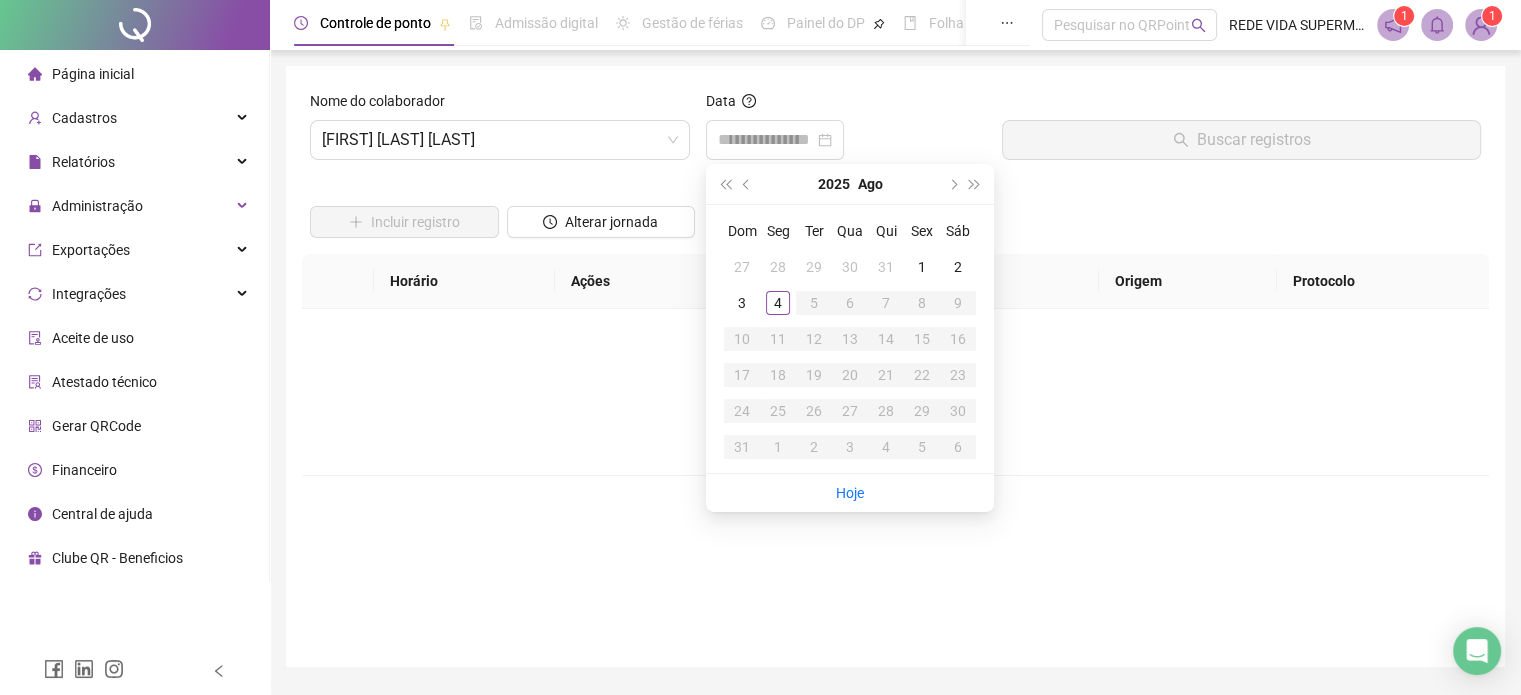 click on "Incluir registro   Alterar jornada" at bounding box center (895, 215) 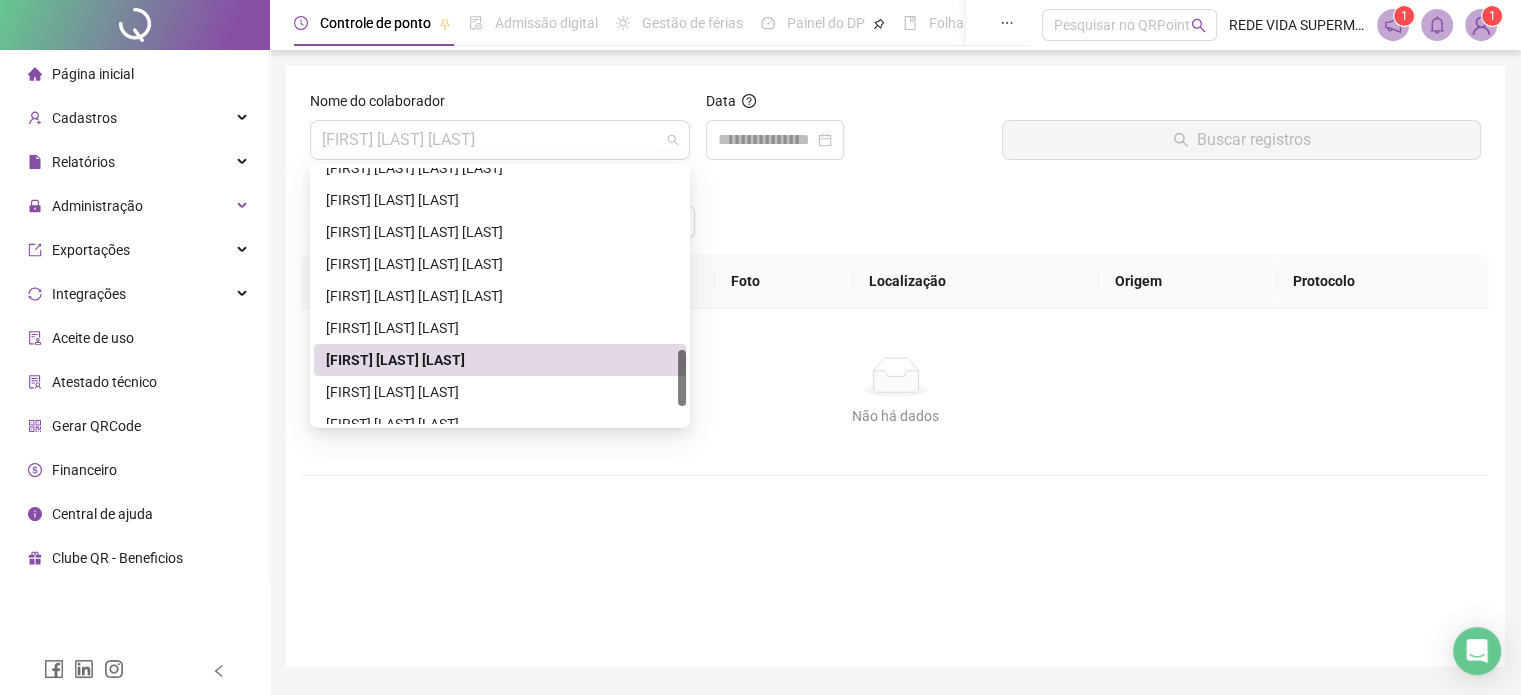 drag, startPoint x: 571, startPoint y: 139, endPoint x: 512, endPoint y: 237, distance: 114.38969 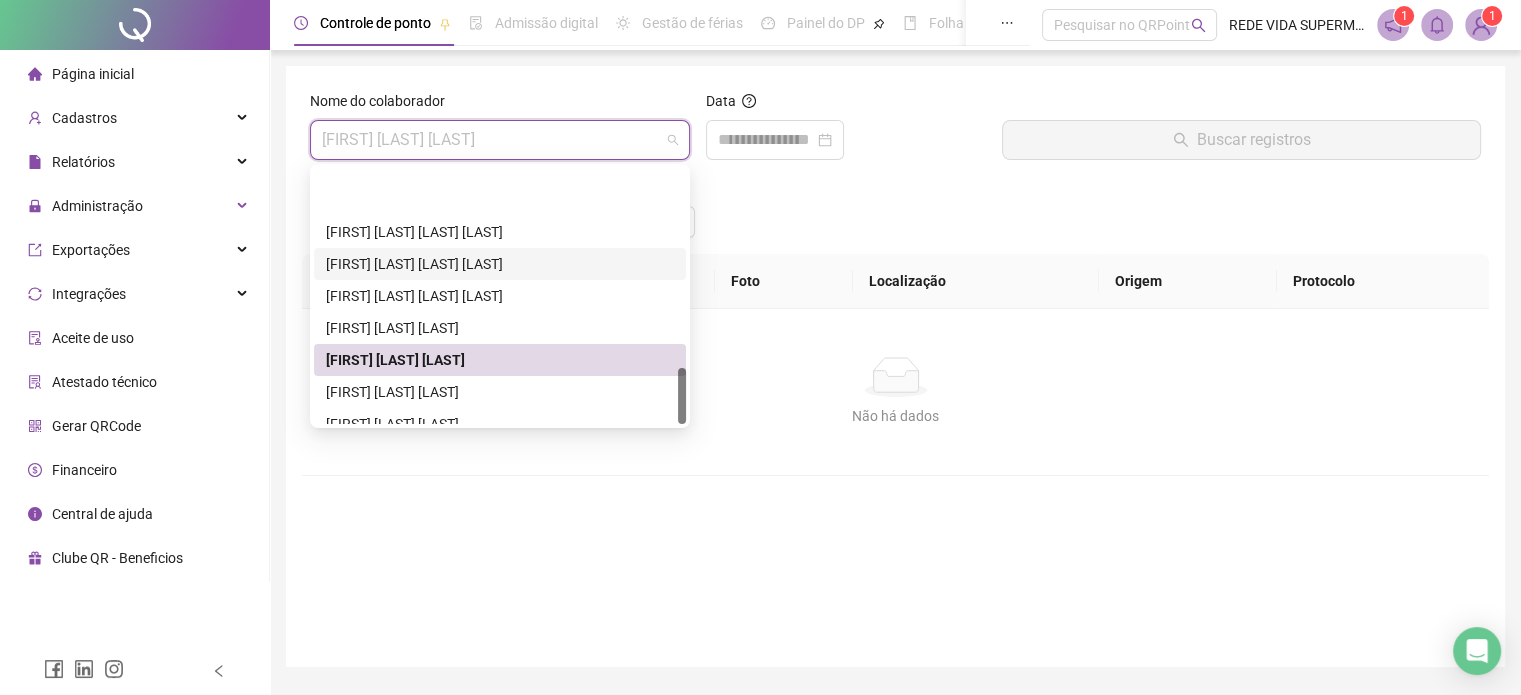 scroll, scrollTop: 896, scrollLeft: 0, axis: vertical 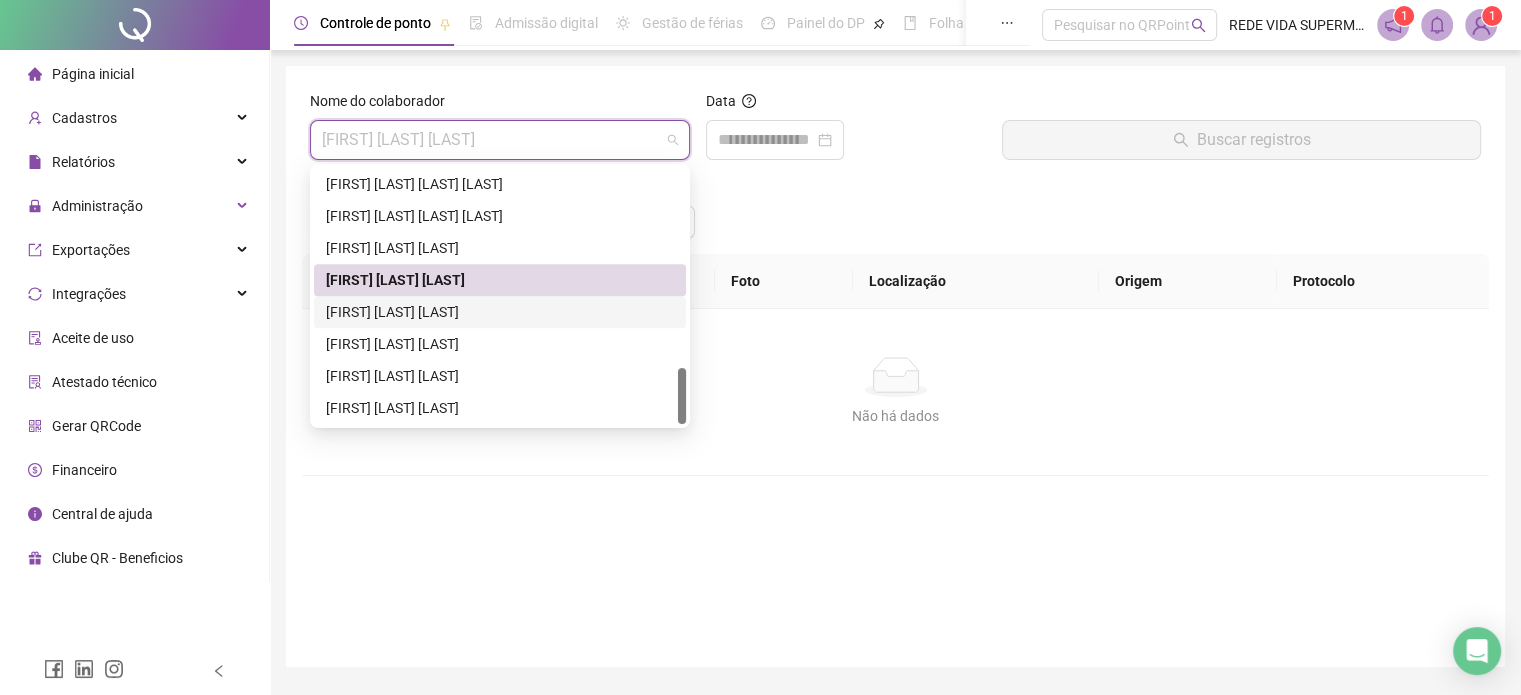 click on "[FIRST] [LAST] [LAST]" at bounding box center (500, 312) 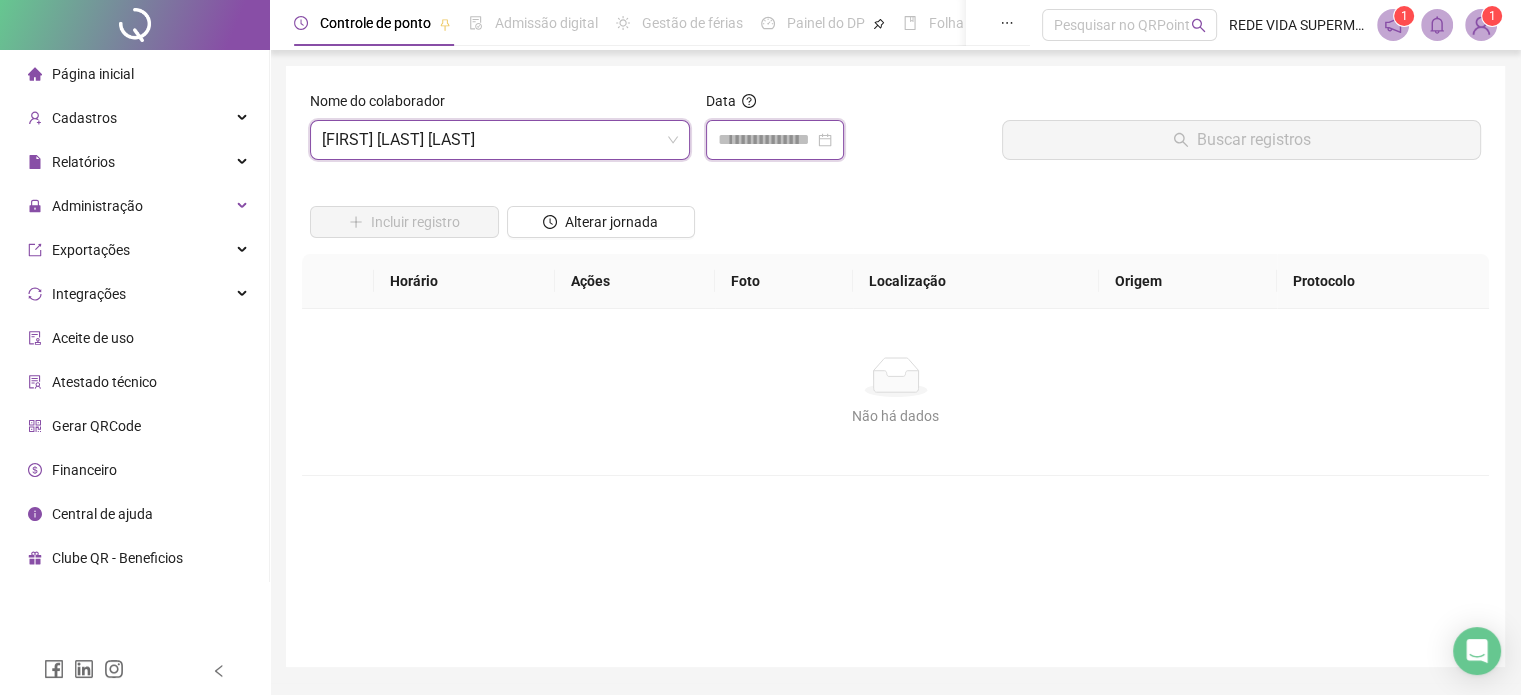click at bounding box center [766, 140] 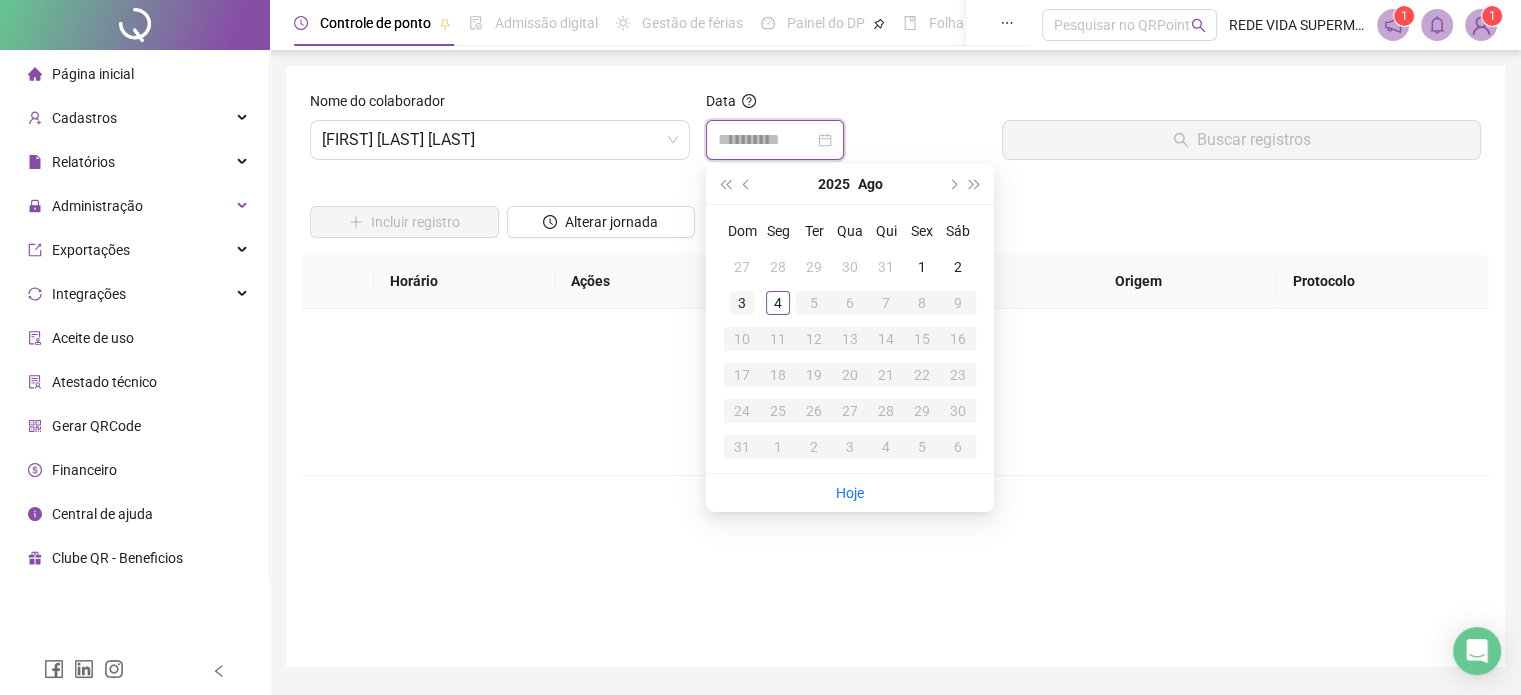type on "**********" 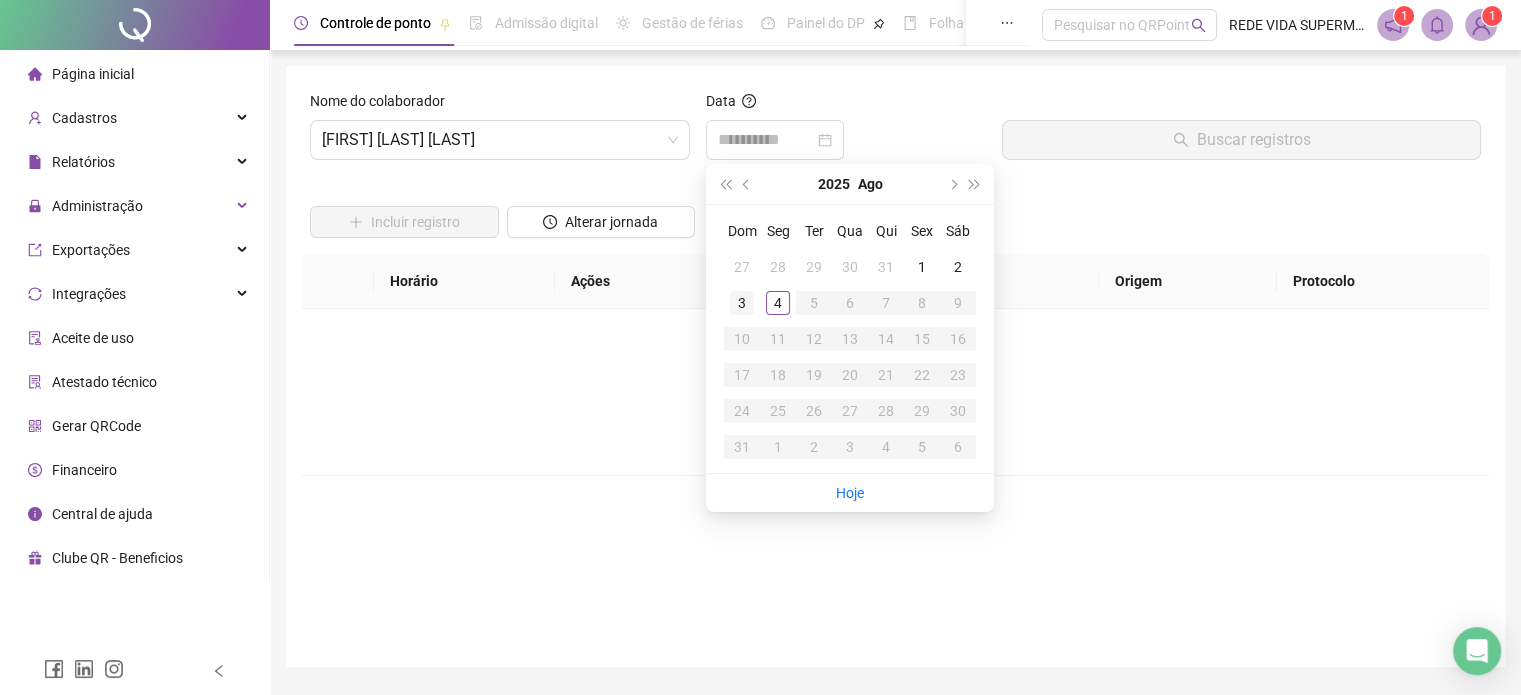 click on "3" at bounding box center [742, 303] 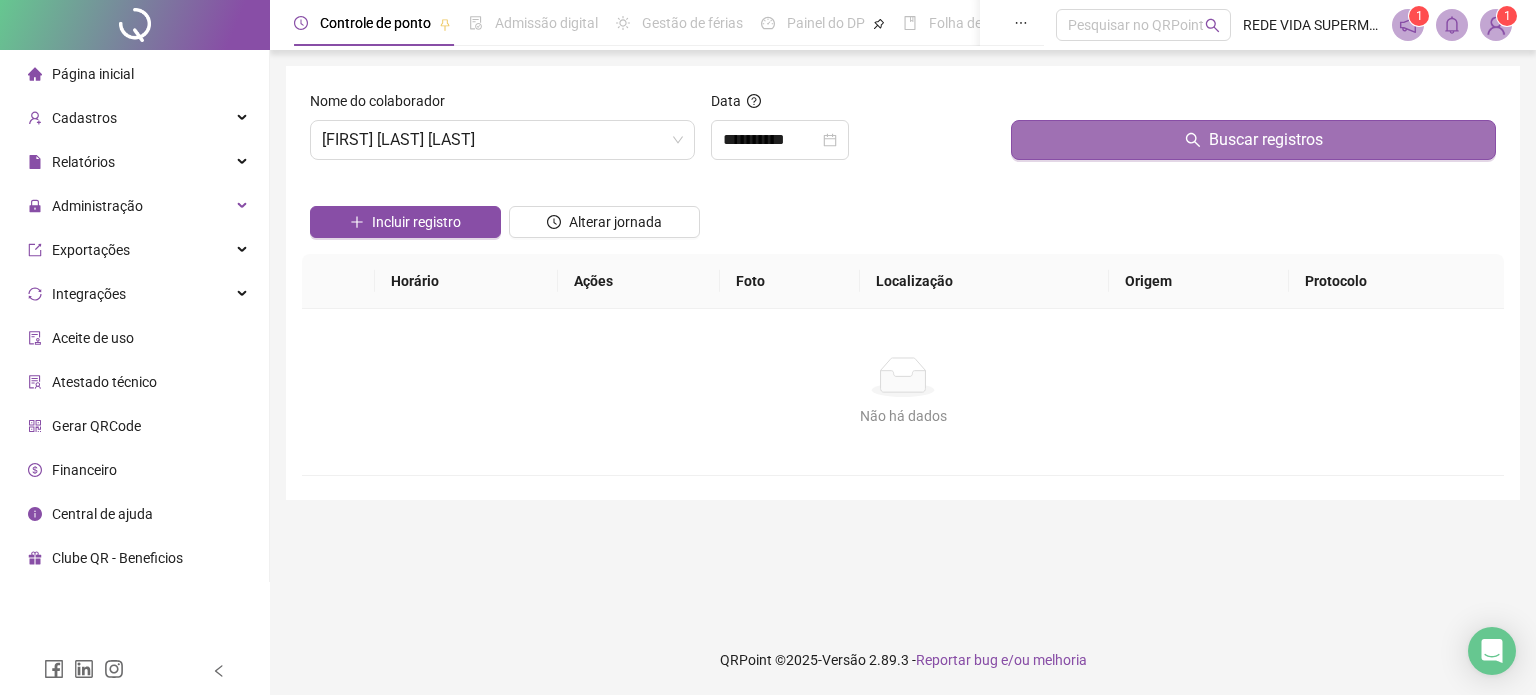 click on "Buscar registros" at bounding box center (1253, 140) 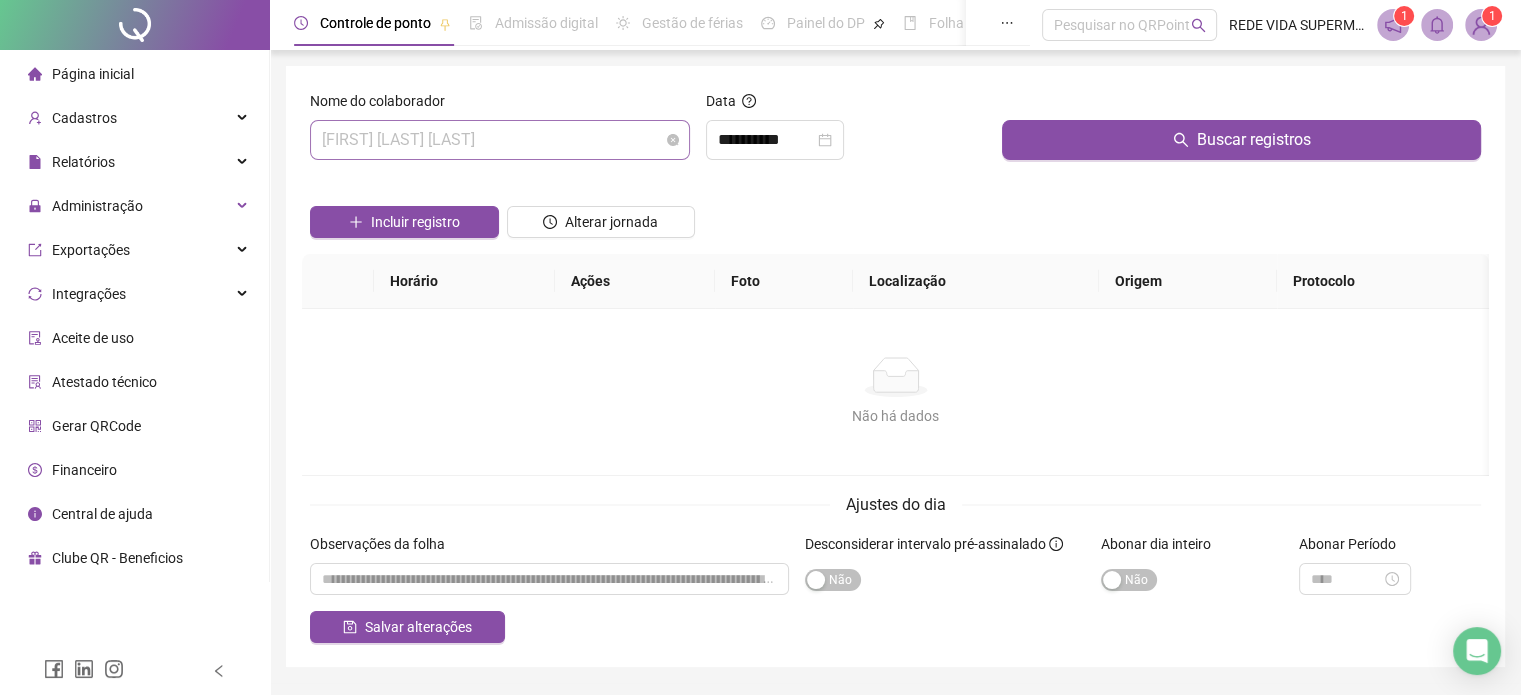 click on "[FIRST] [LAST] [LAST]" at bounding box center (500, 140) 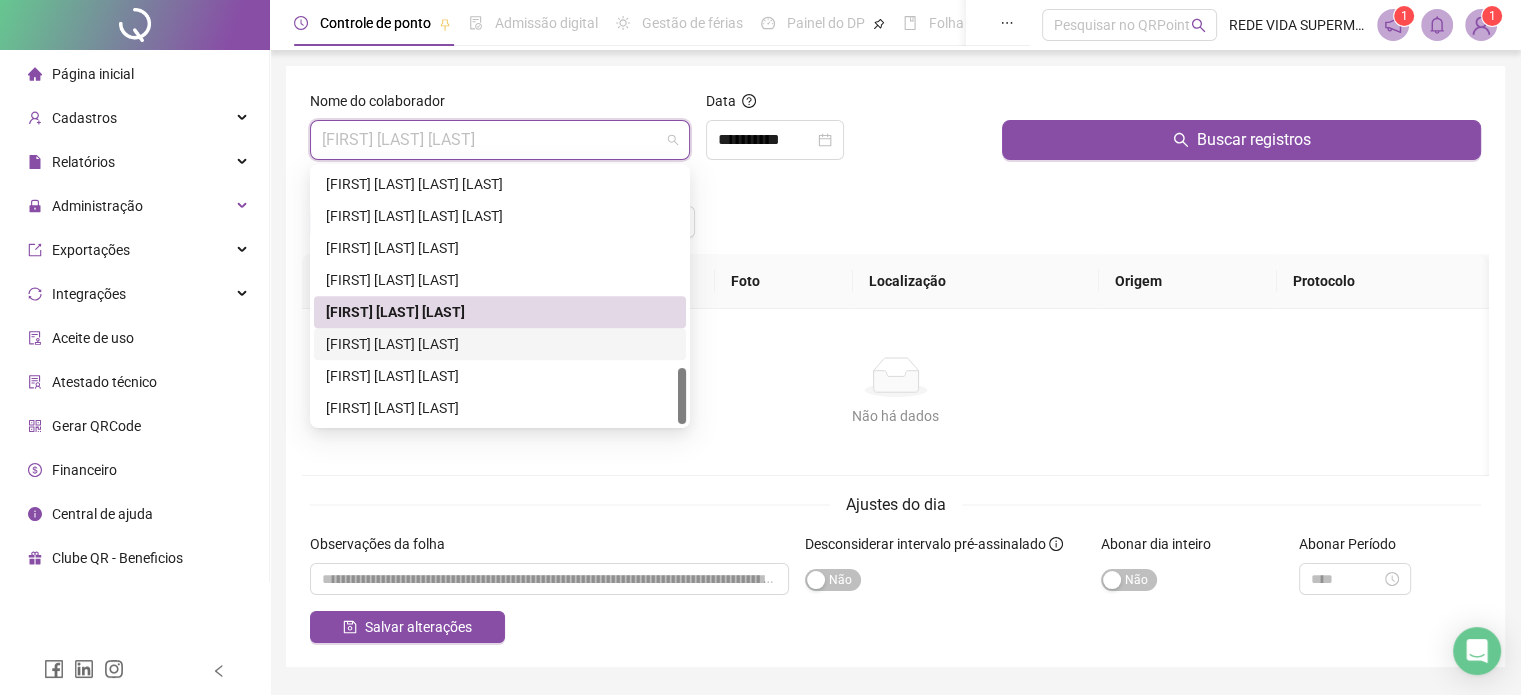 click on "[FIRST] [LAST] [LAST]" at bounding box center [500, 344] 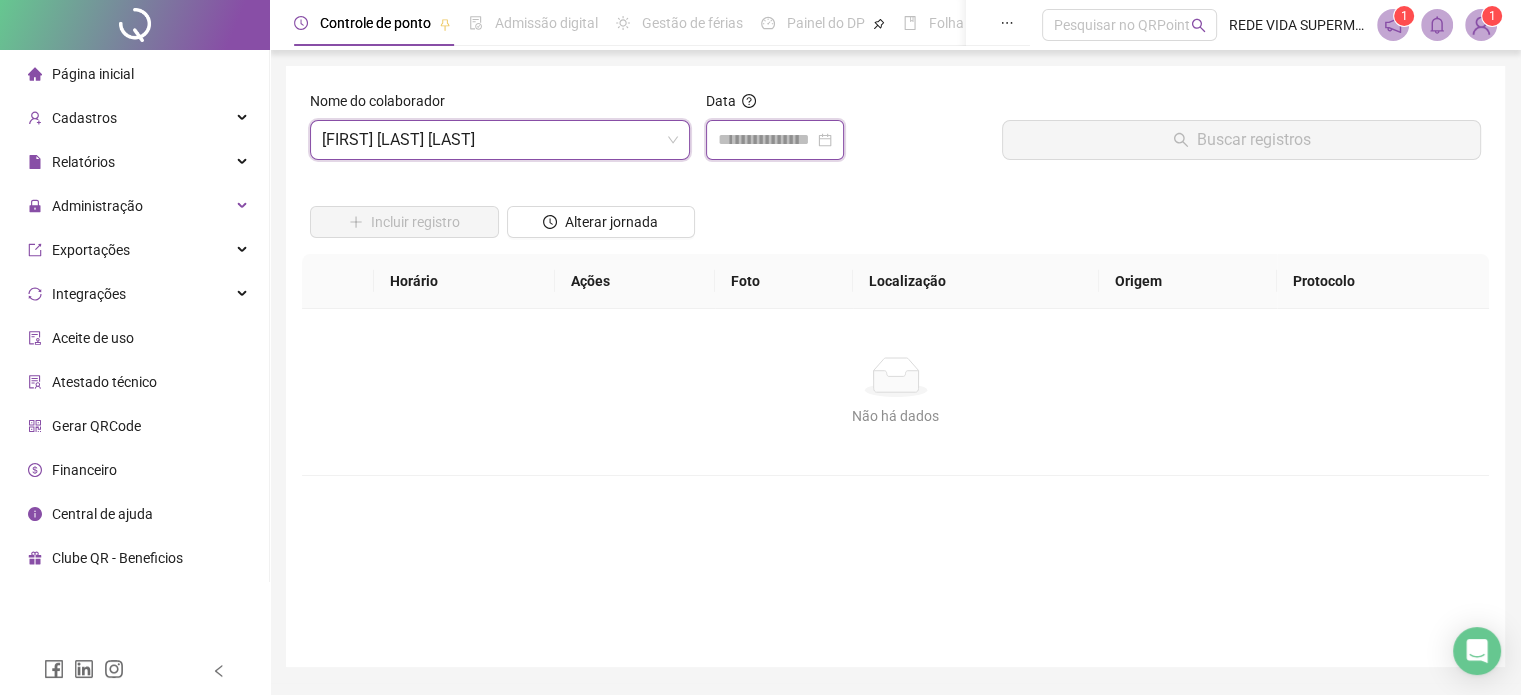 click at bounding box center [766, 140] 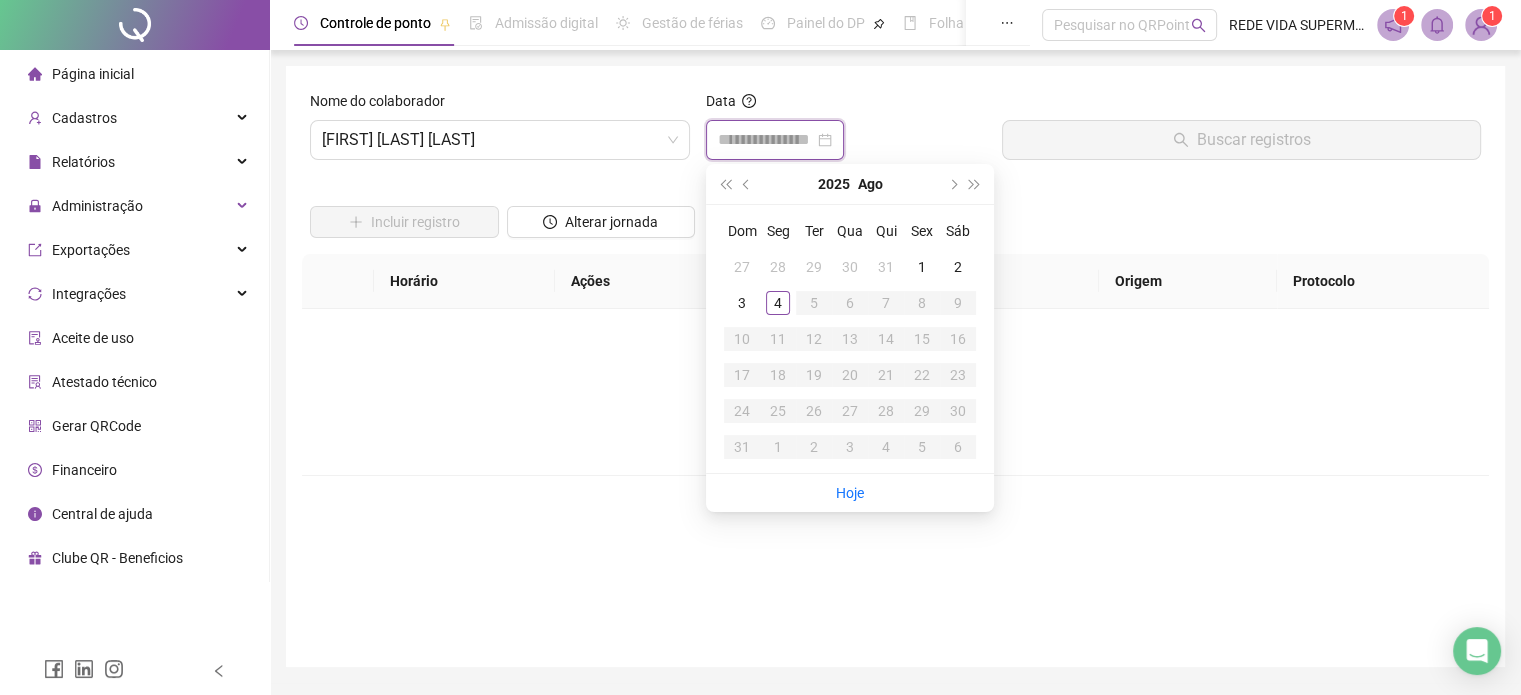 type on "**********" 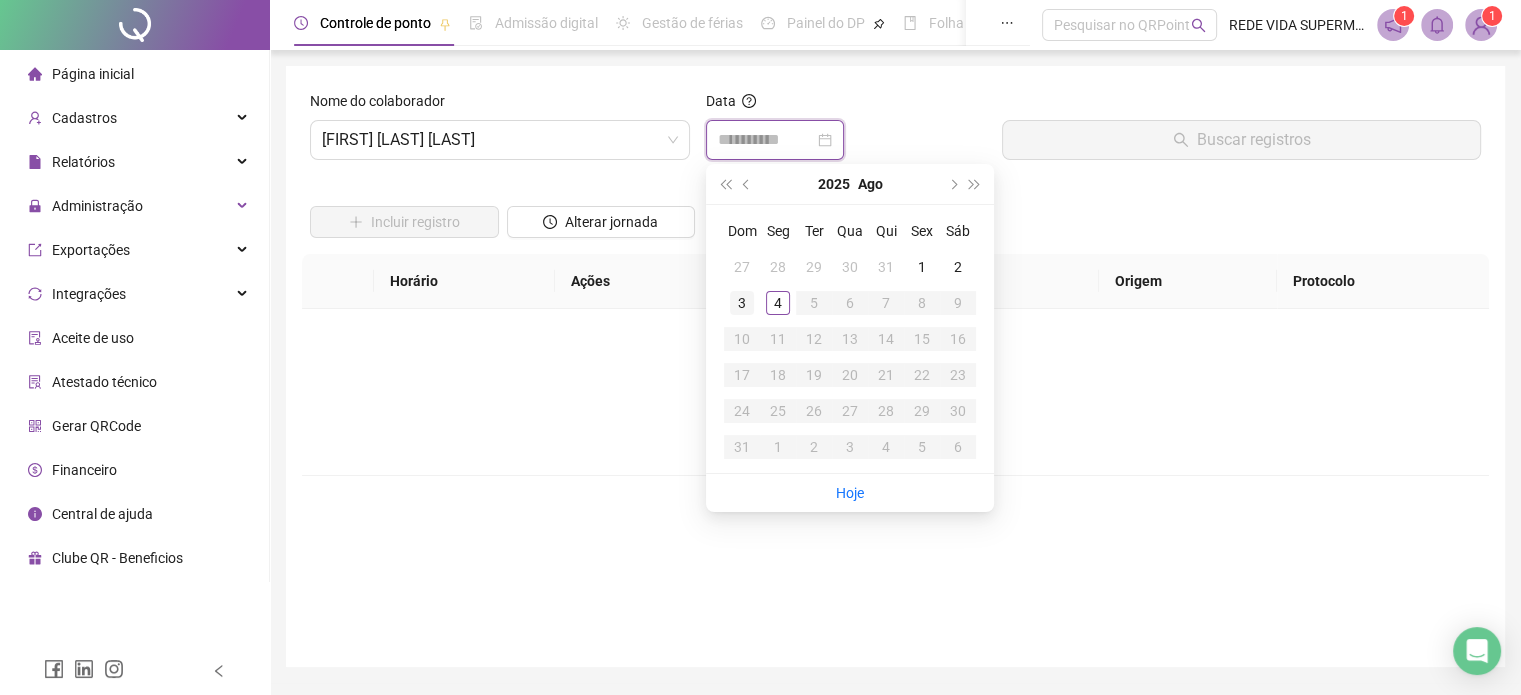 type on "**********" 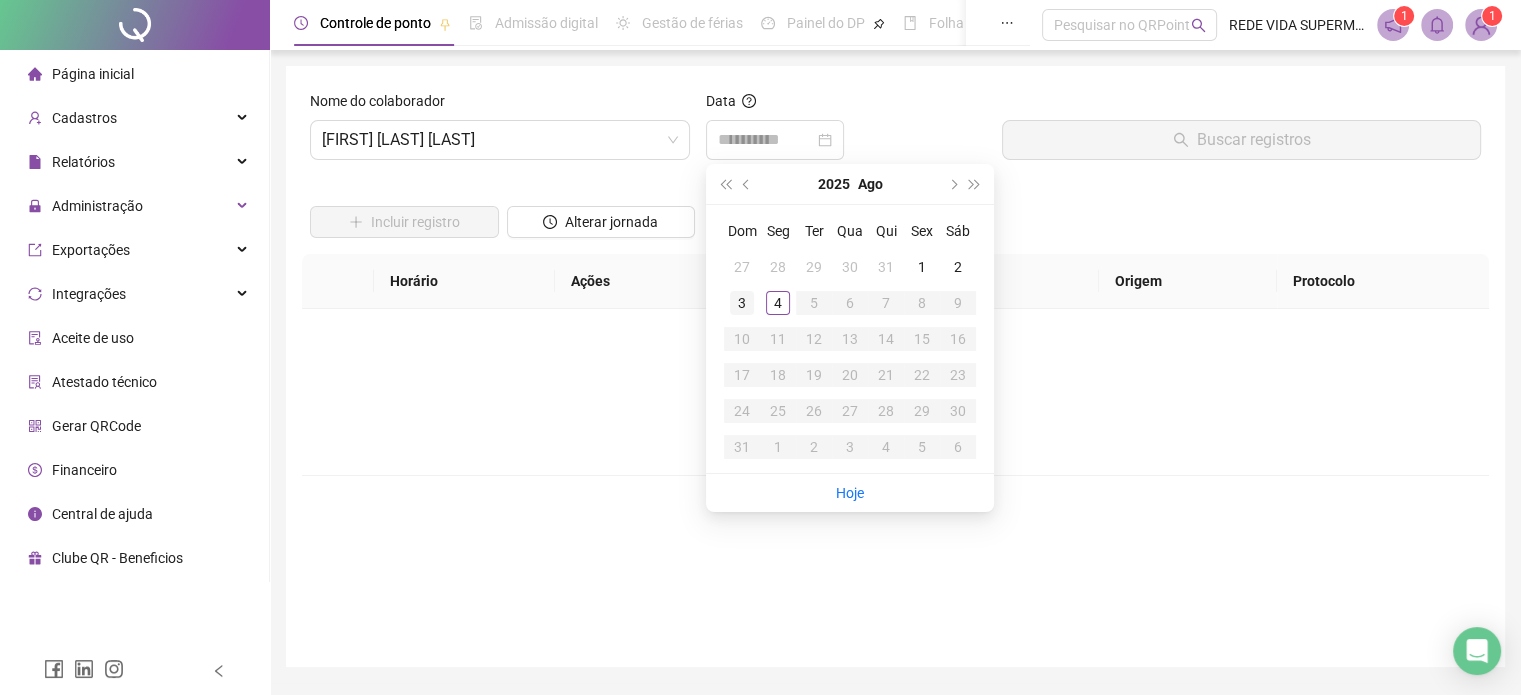 click on "3" at bounding box center [742, 303] 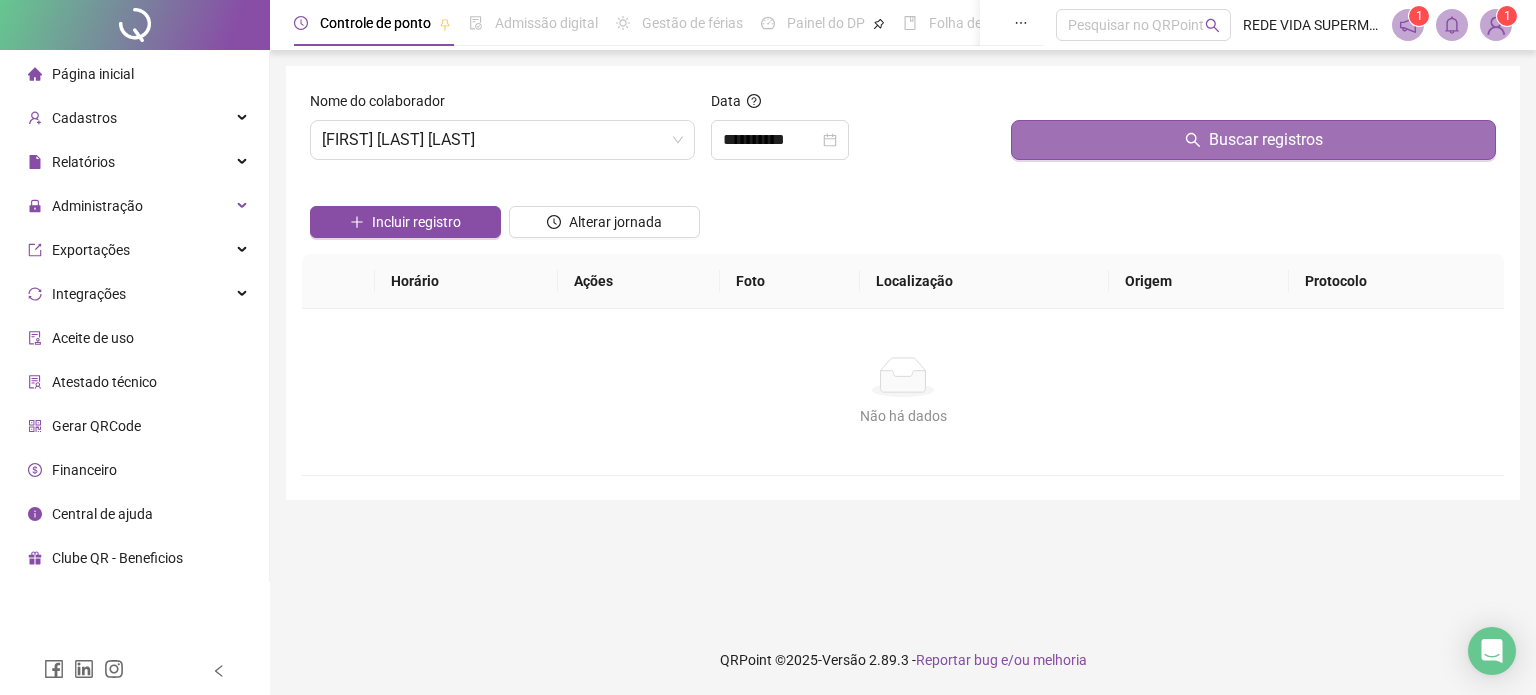 click on "Buscar registros" at bounding box center (1253, 140) 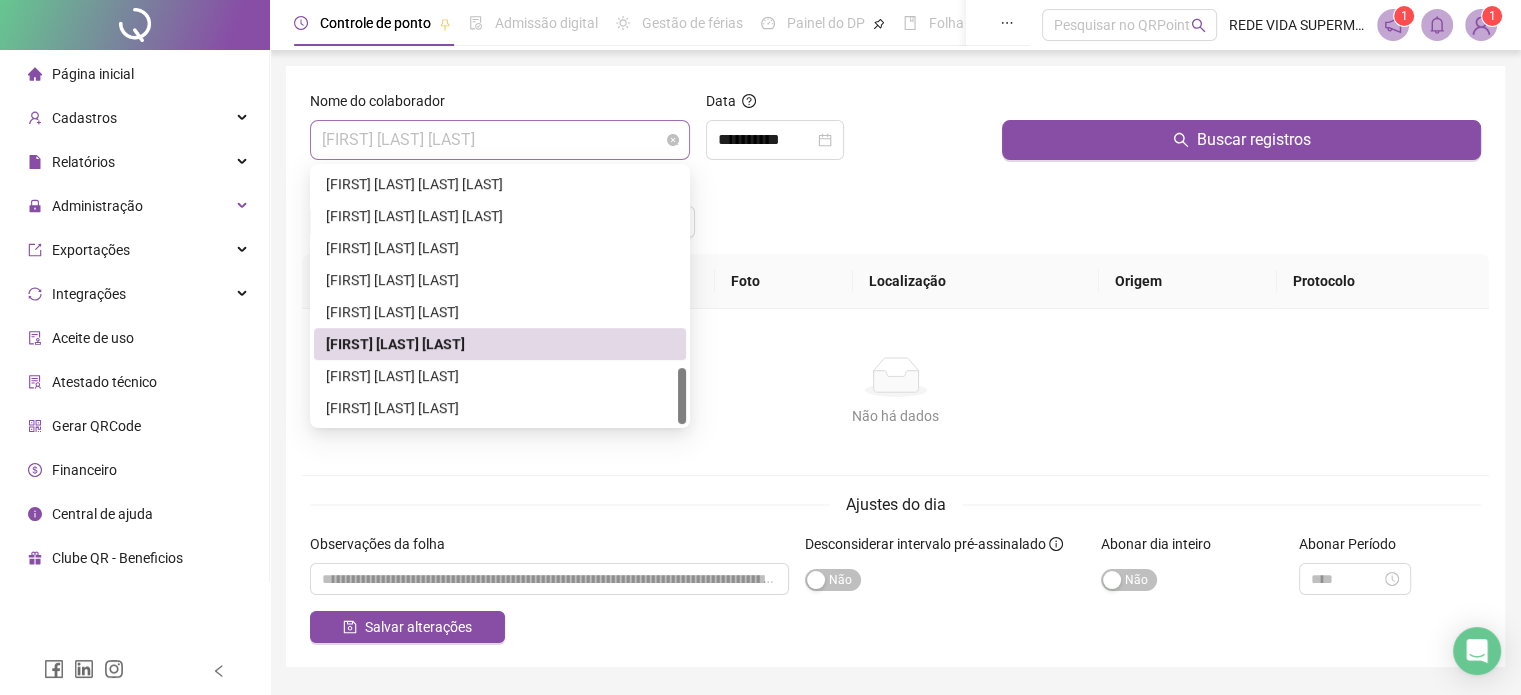 click on "[FIRST] [LAST] [LAST]" at bounding box center (500, 140) 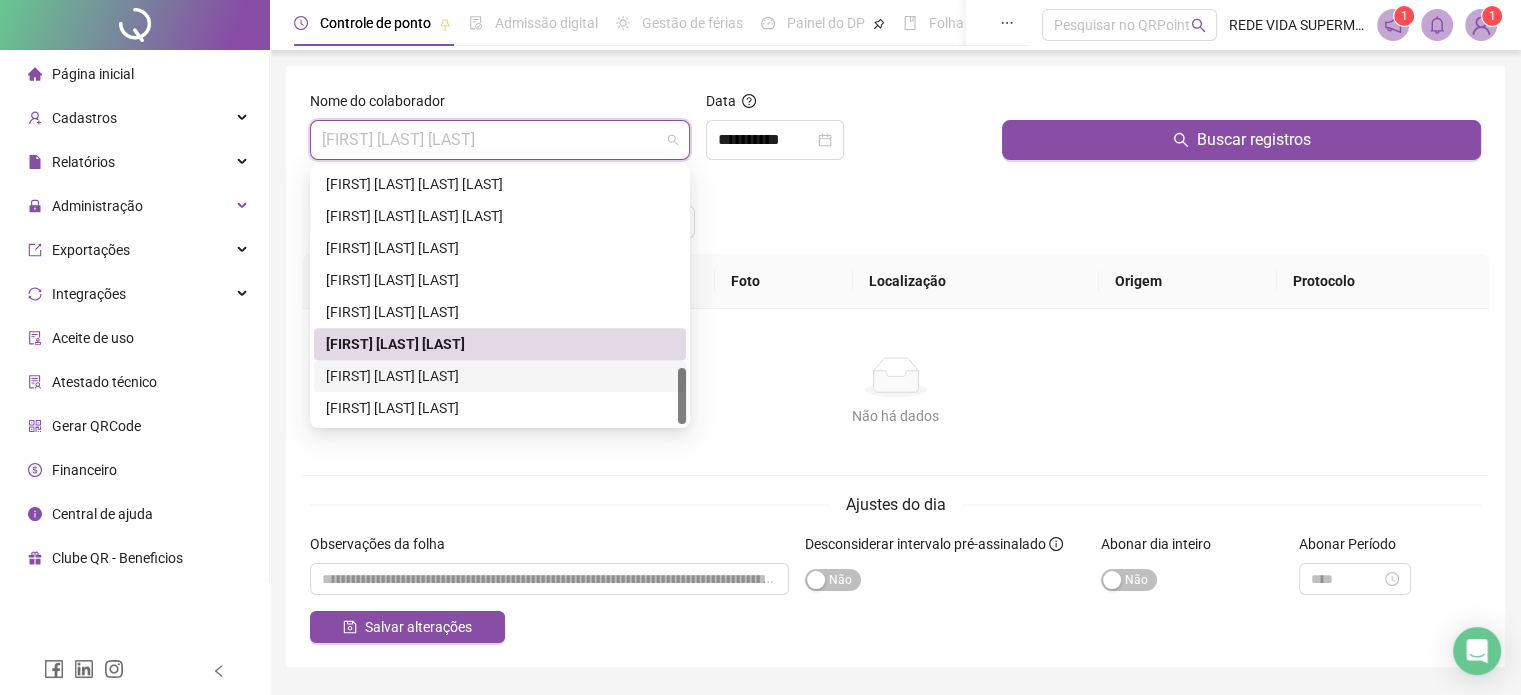 click on "[FIRST] [LAST] [LAST]" at bounding box center [500, 376] 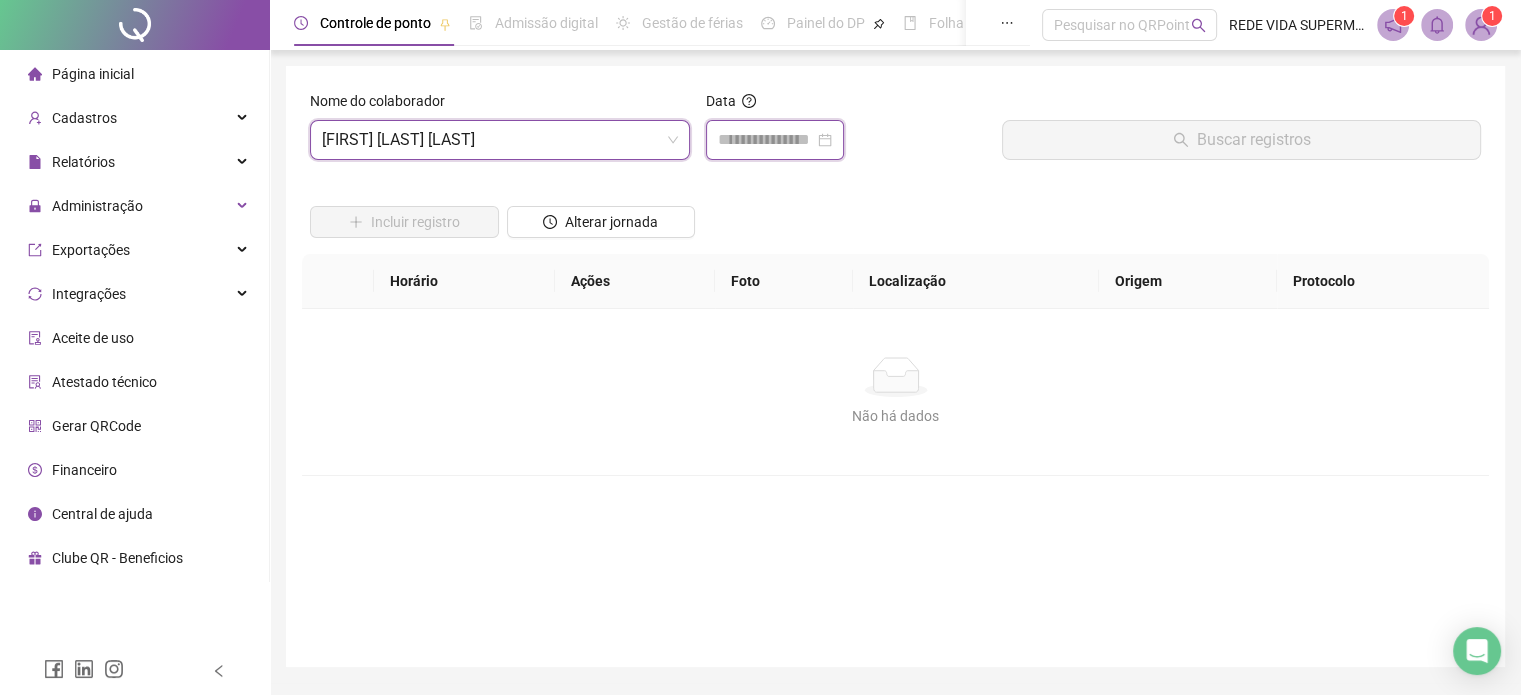 click at bounding box center (766, 140) 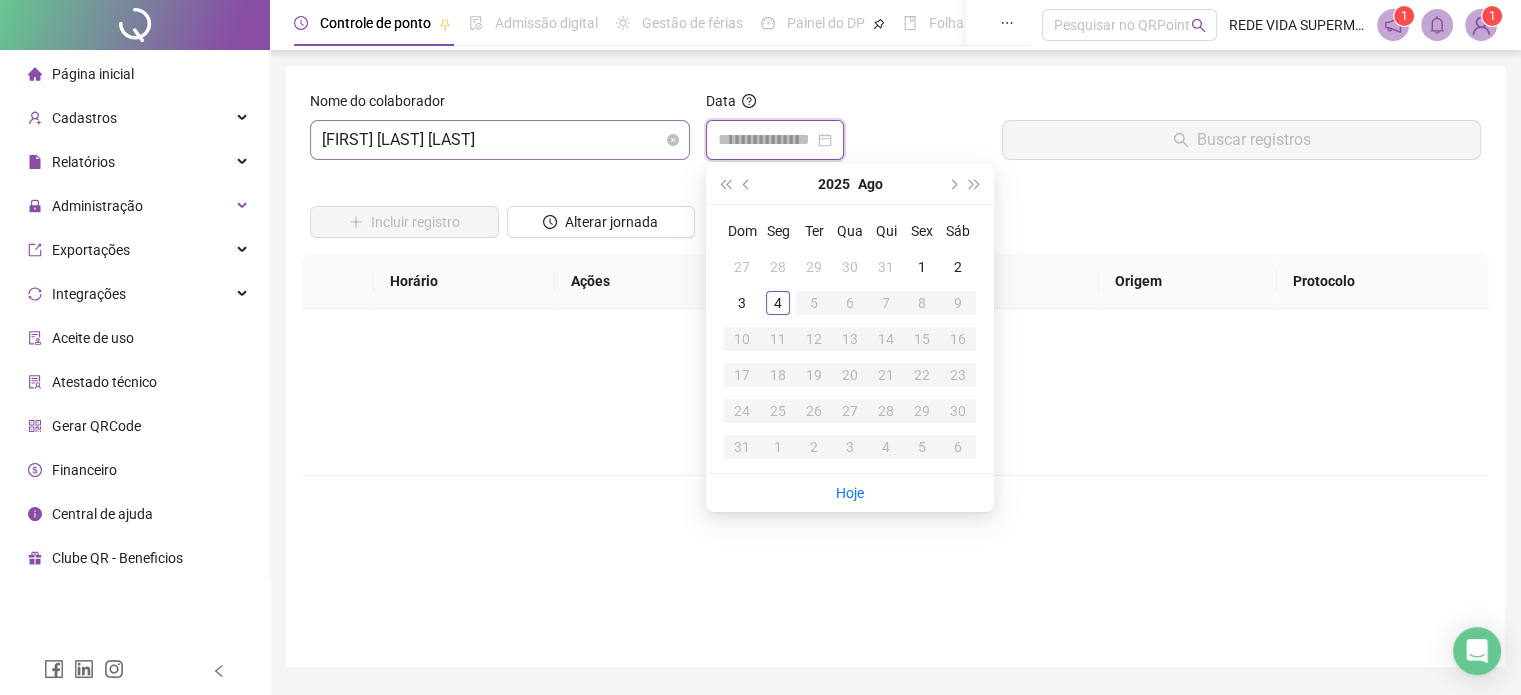 click on "[FIRST] [LAST] [LAST]" at bounding box center (500, 140) 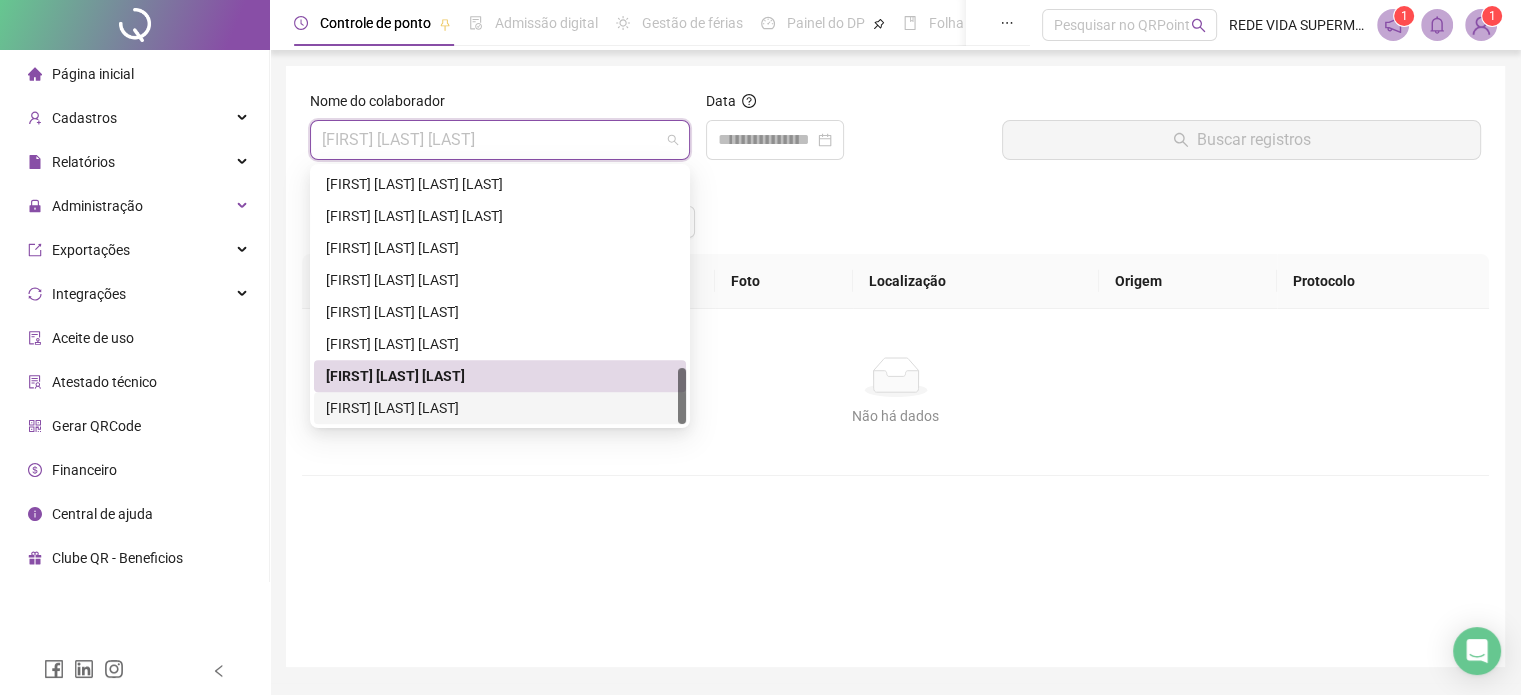 click on "[FIRST] [LAST] [LAST]" at bounding box center (500, 408) 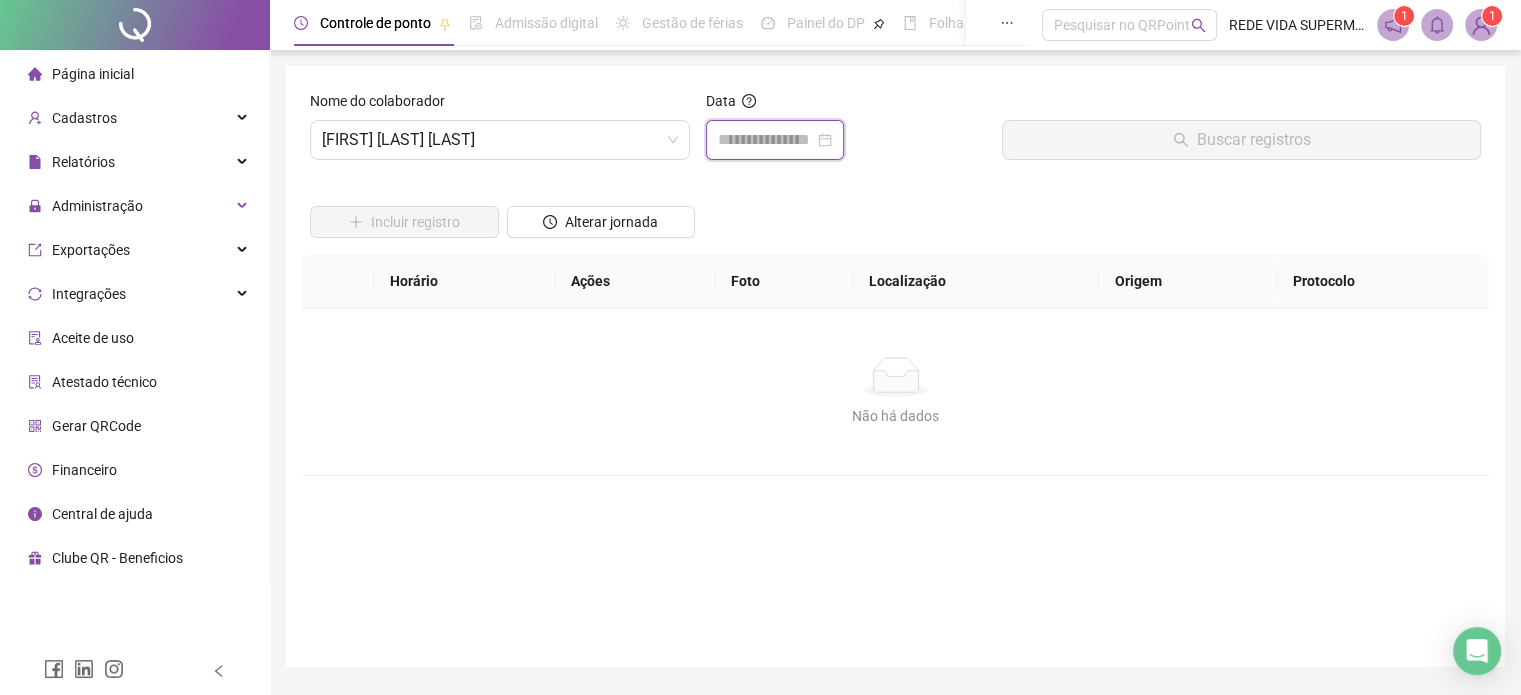 click at bounding box center (766, 140) 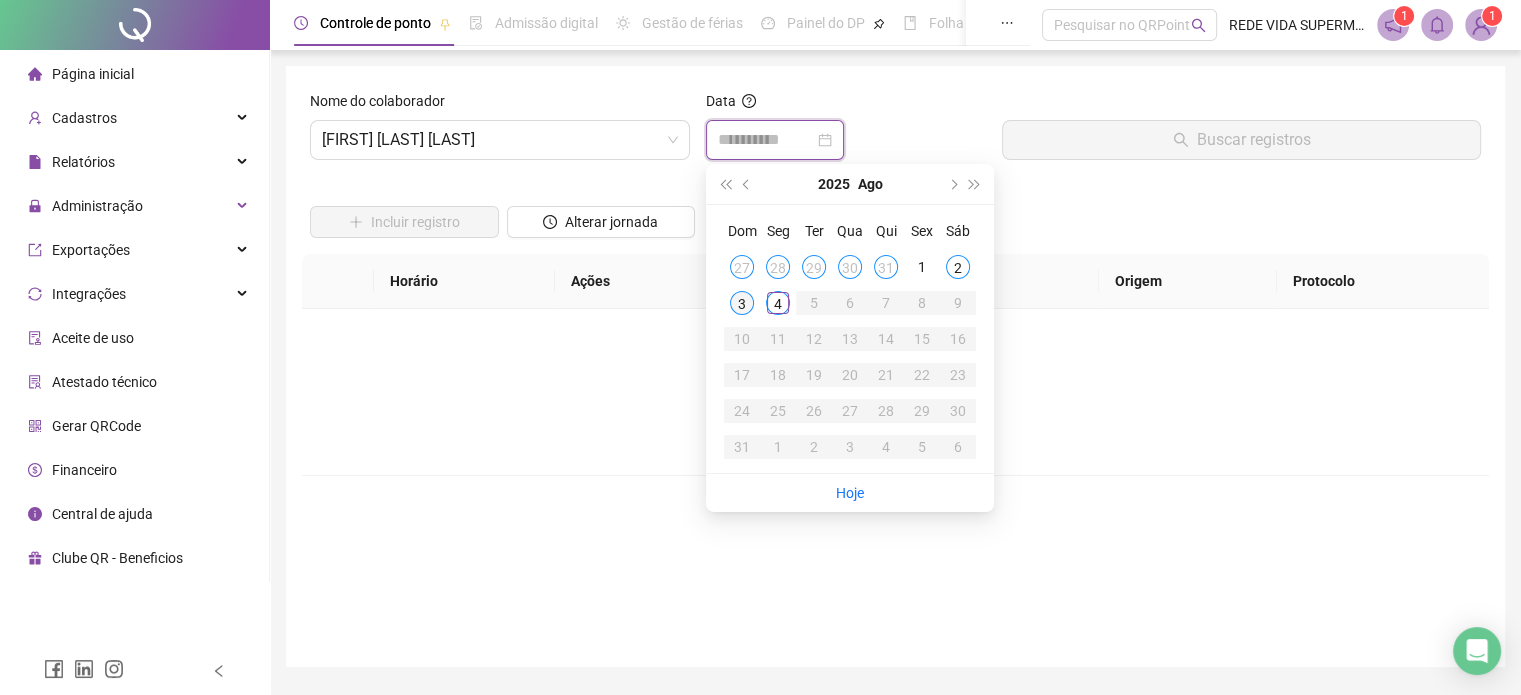 type on "**********" 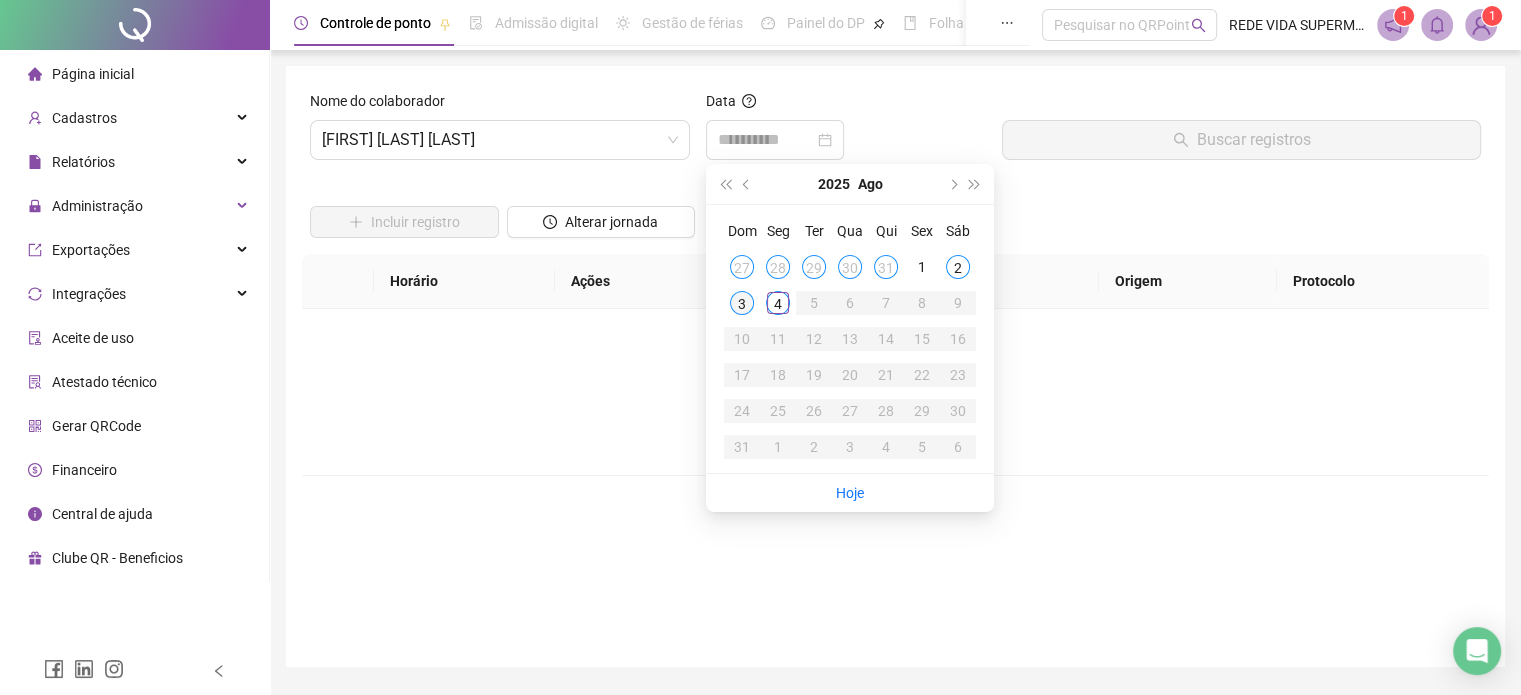 click on "3" at bounding box center (742, 303) 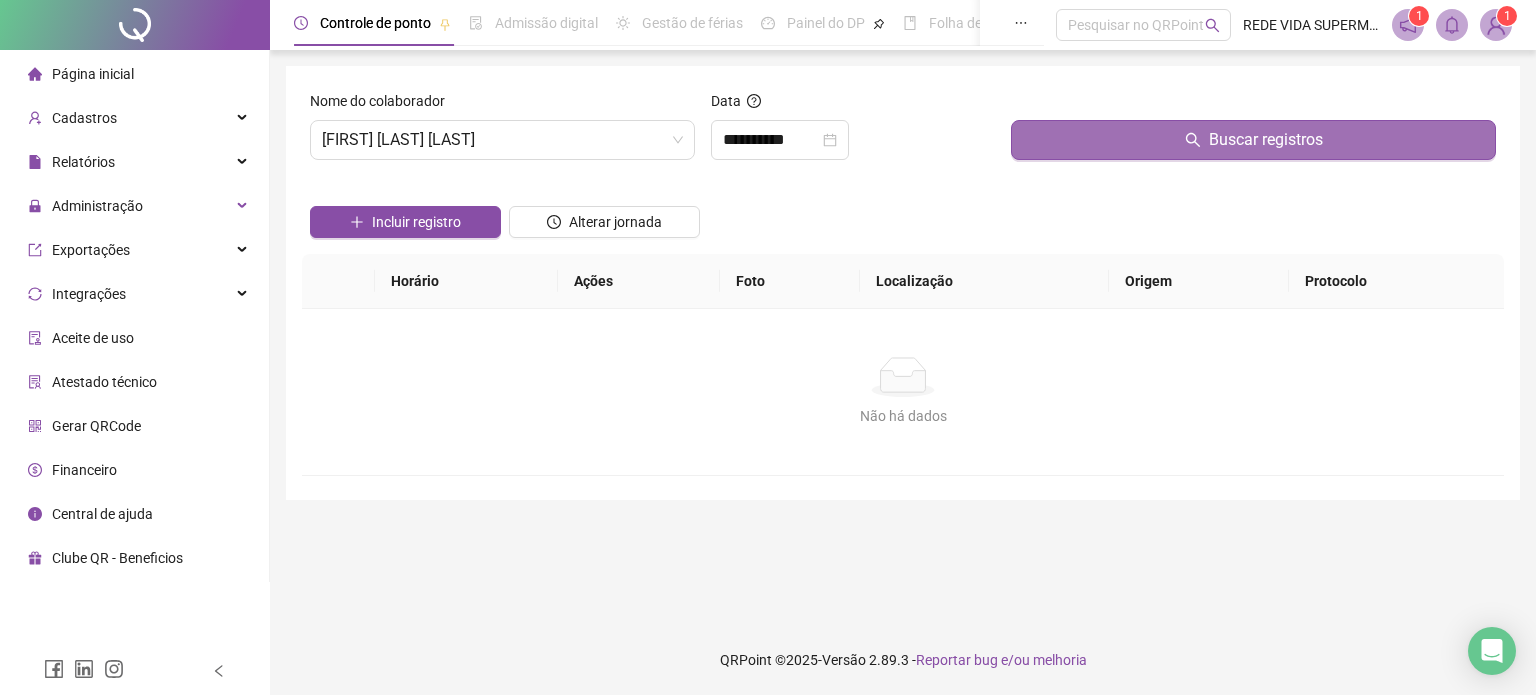 click on "Buscar registros" at bounding box center [1253, 140] 